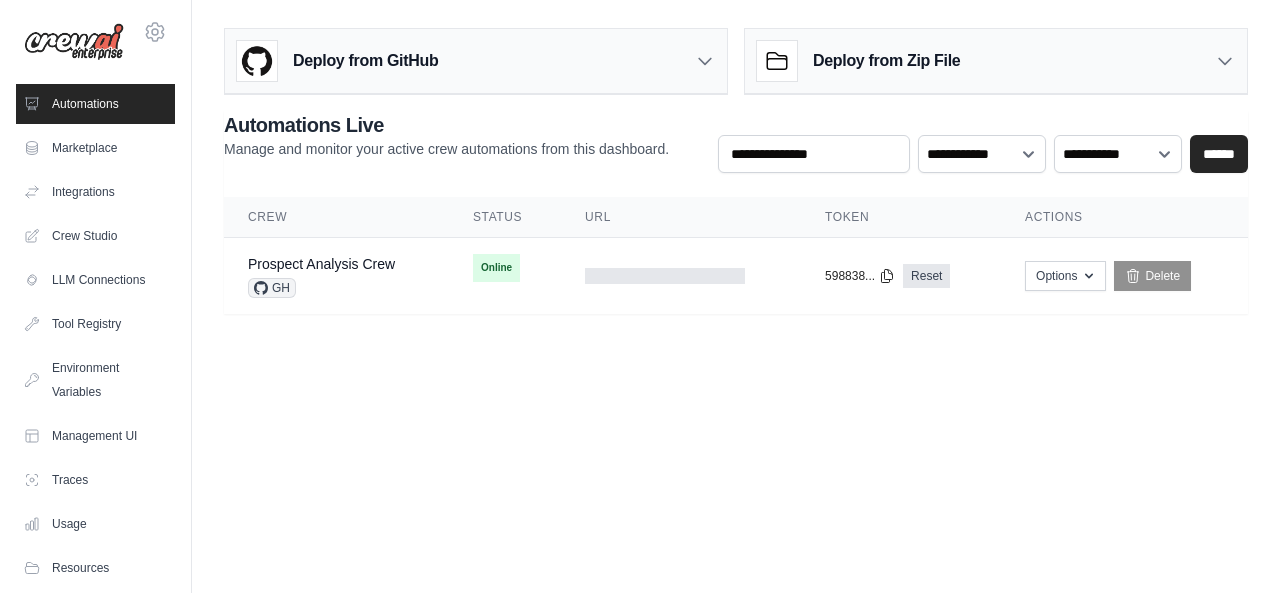 scroll, scrollTop: 0, scrollLeft: 0, axis: both 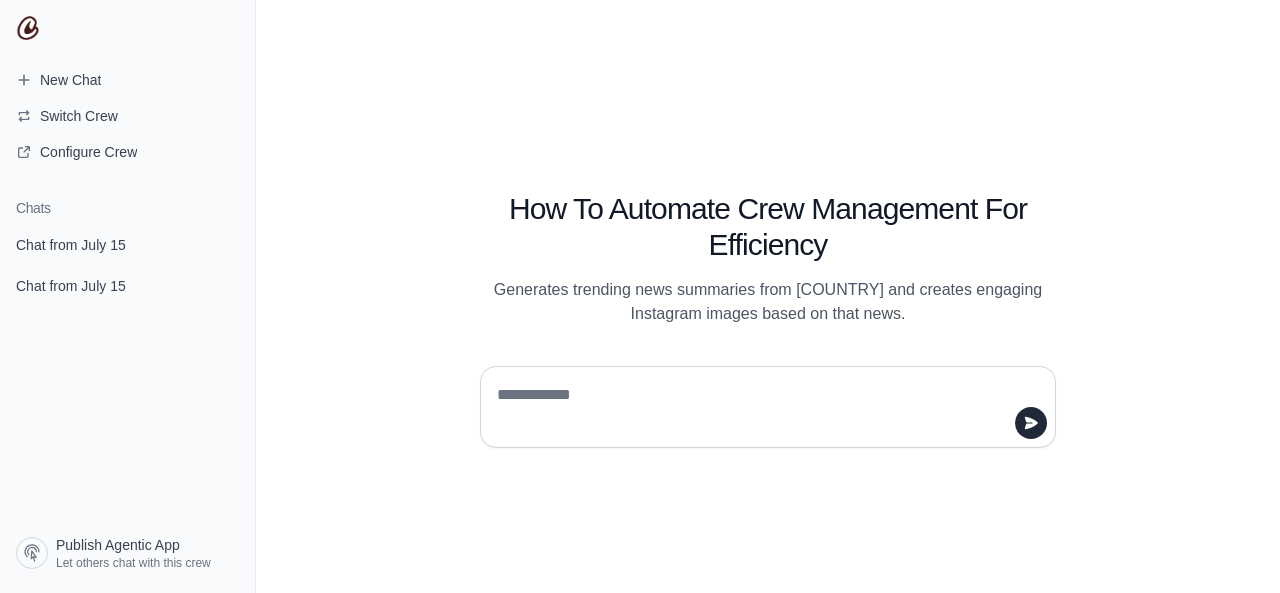 click on "Switch Crew" at bounding box center [127, 116] 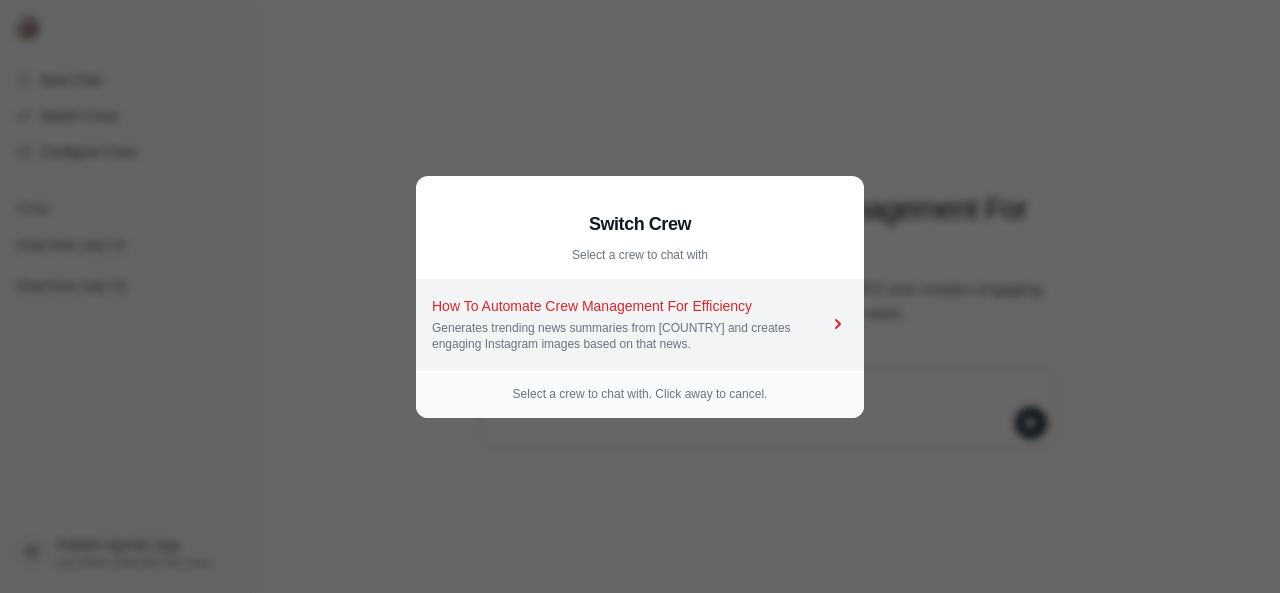 click on "How To Automate Crew Management For Efficiency
Generates trending news summaries from India and creates engaging Instagram images based on that news." at bounding box center [630, 324] 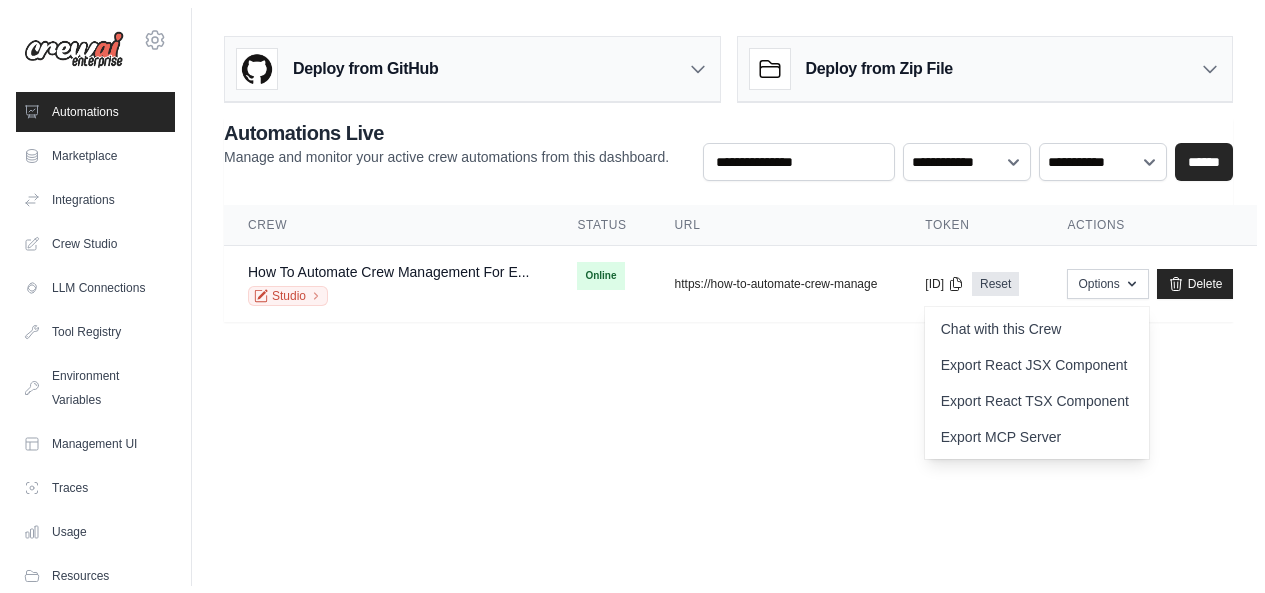 scroll, scrollTop: 0, scrollLeft: 0, axis: both 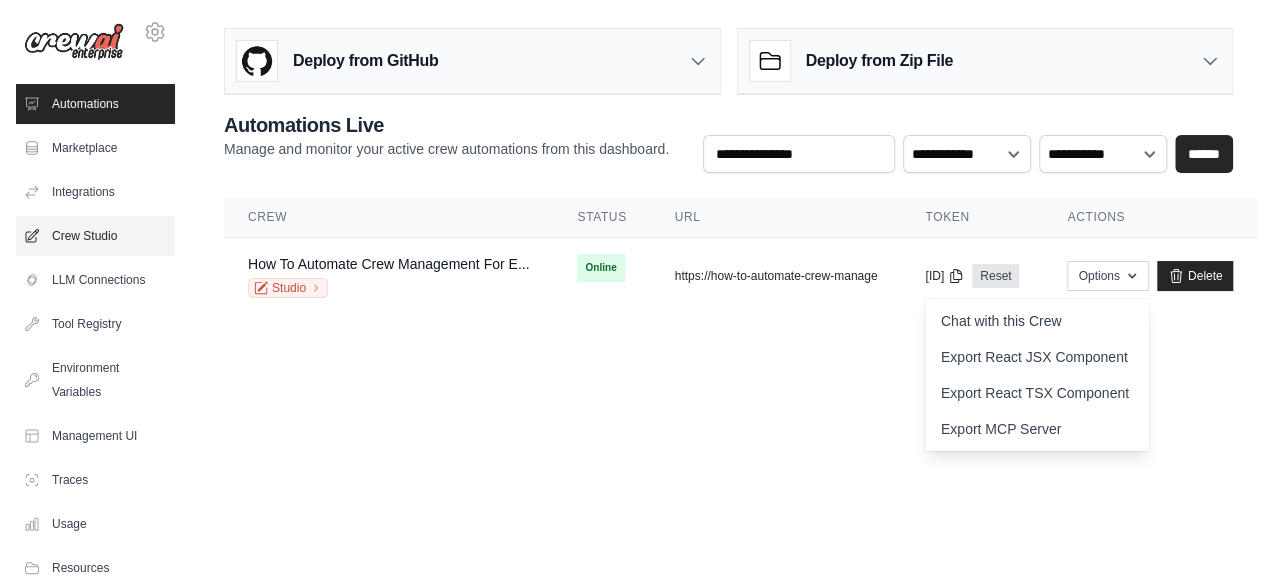 click on "Crew Studio" at bounding box center [95, 236] 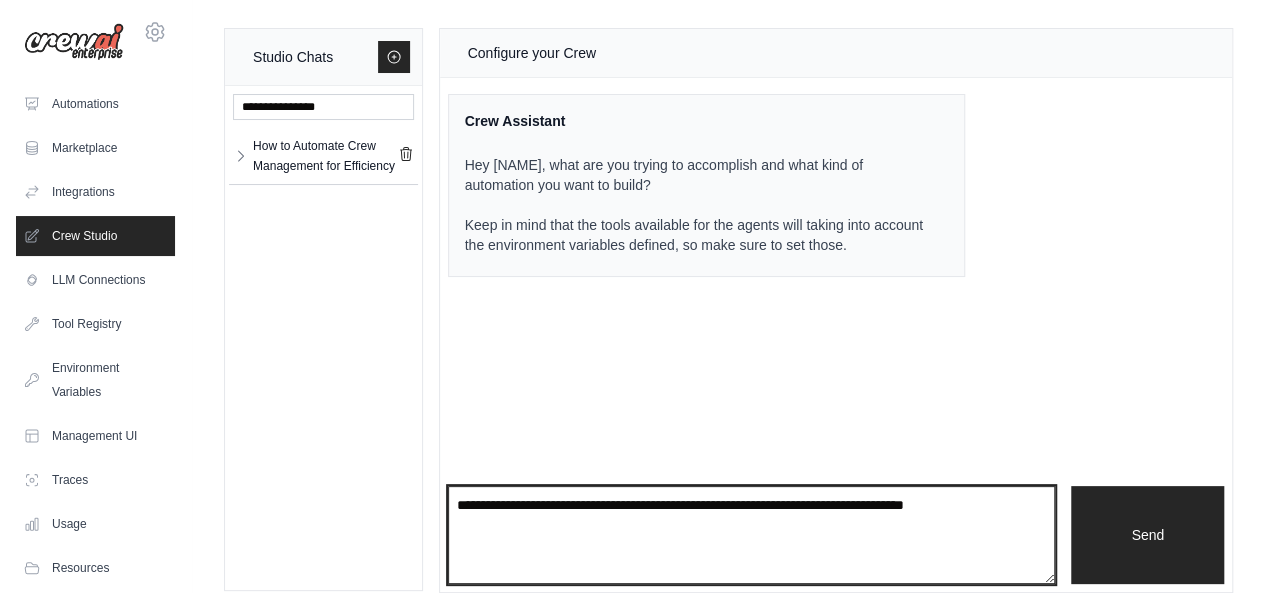 click at bounding box center (752, 535) 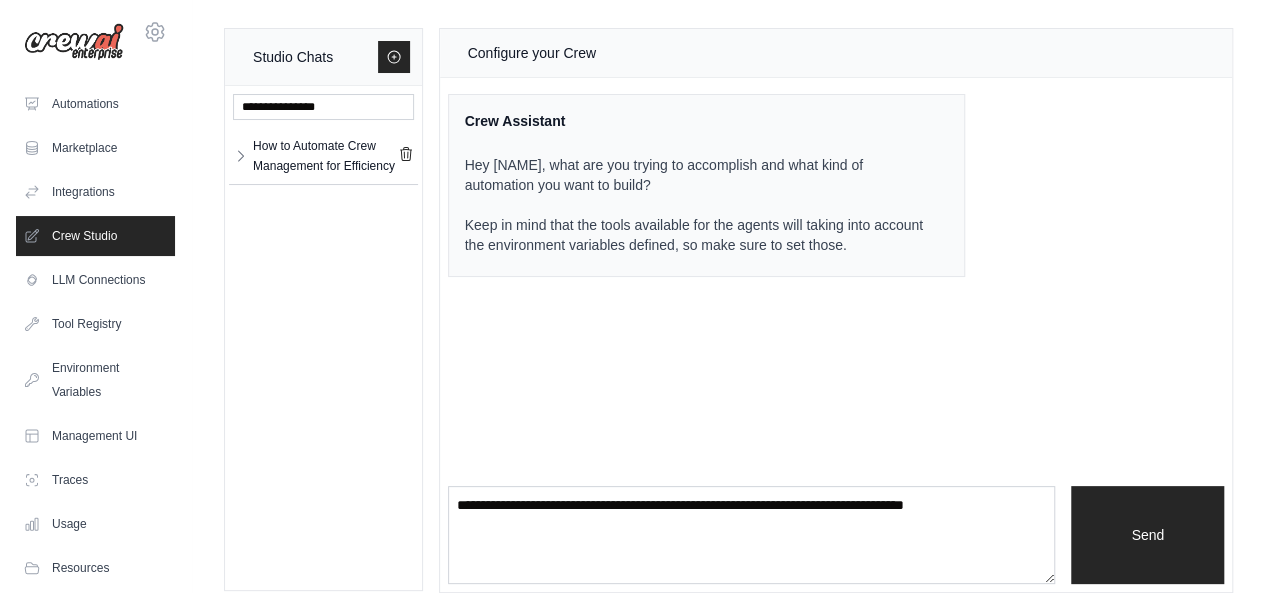 click at bounding box center (323, 107) 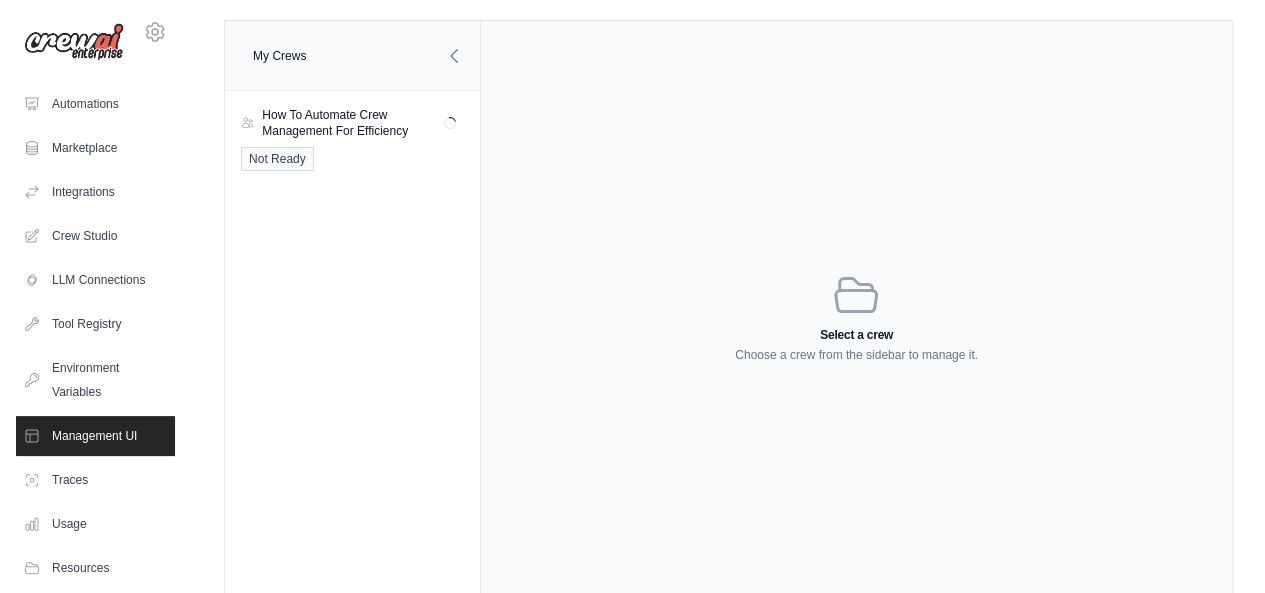 scroll, scrollTop: 40, scrollLeft: 0, axis: vertical 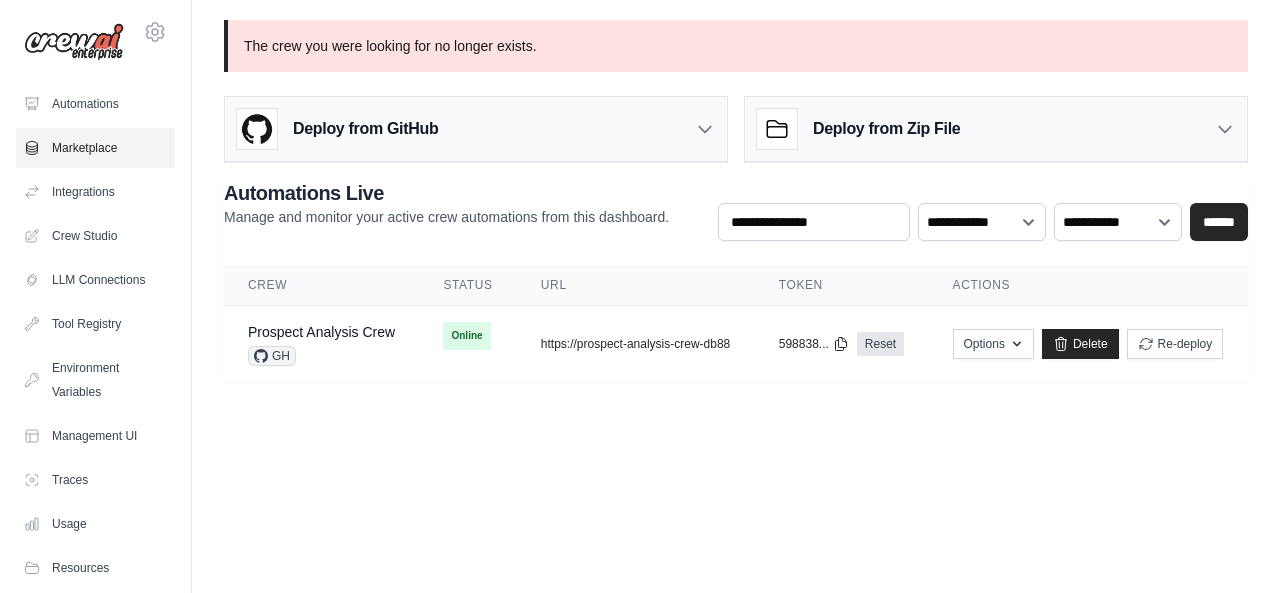 click on "Marketplace" at bounding box center (95, 148) 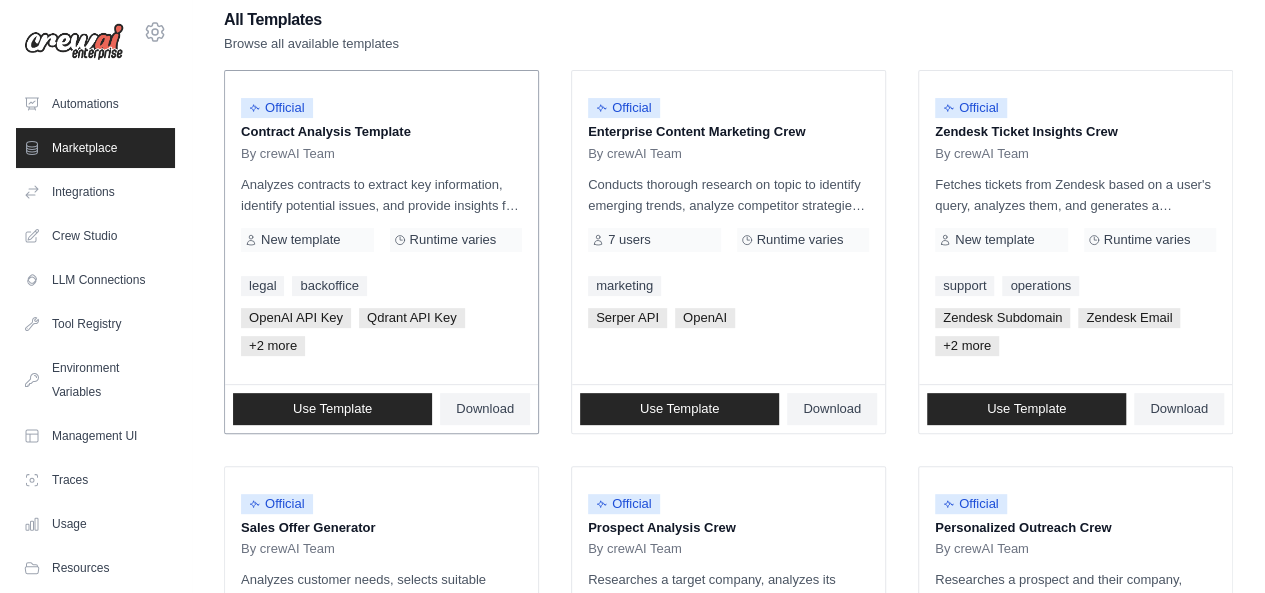 scroll, scrollTop: 100, scrollLeft: 0, axis: vertical 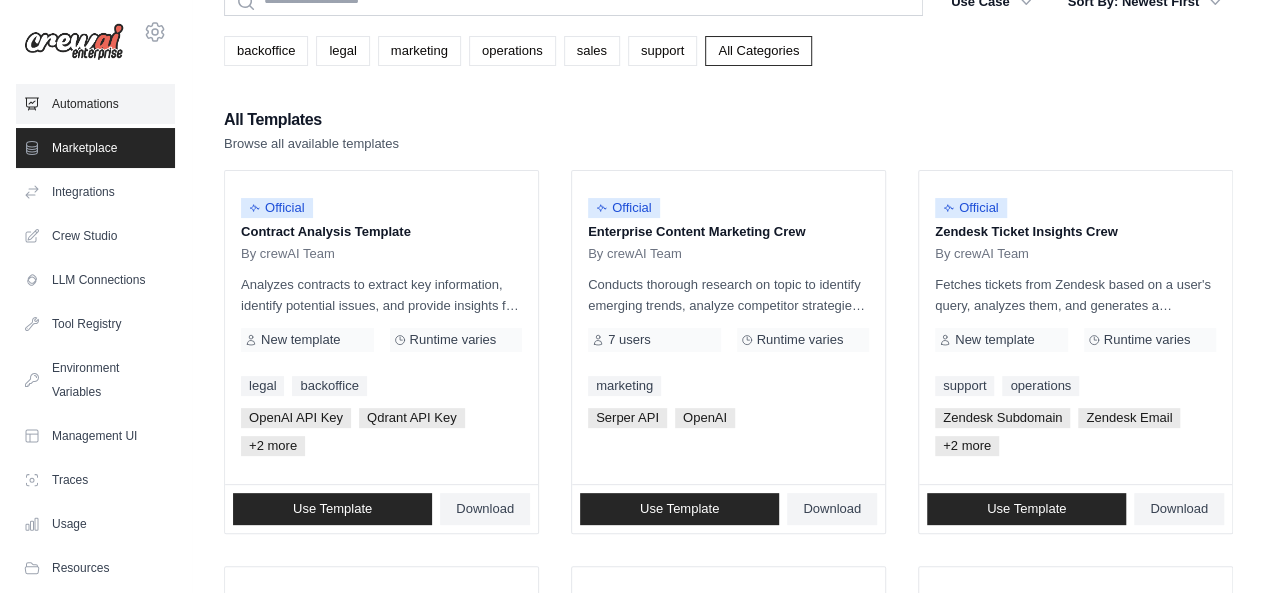click on "Automations" at bounding box center (95, 104) 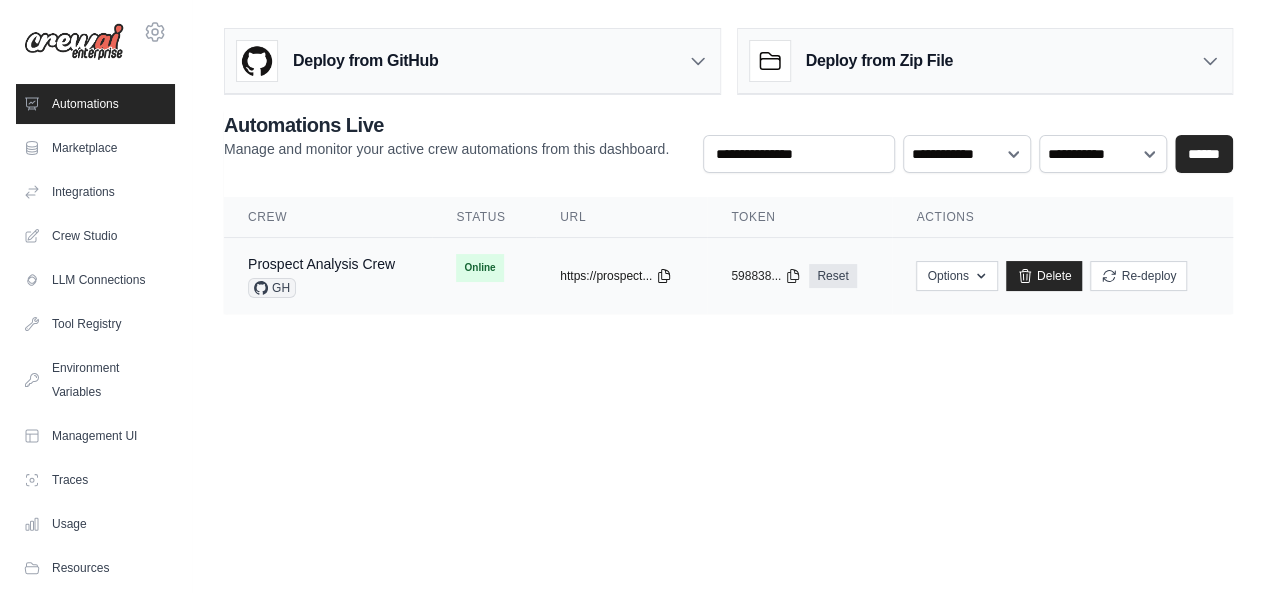 scroll, scrollTop: 0, scrollLeft: 0, axis: both 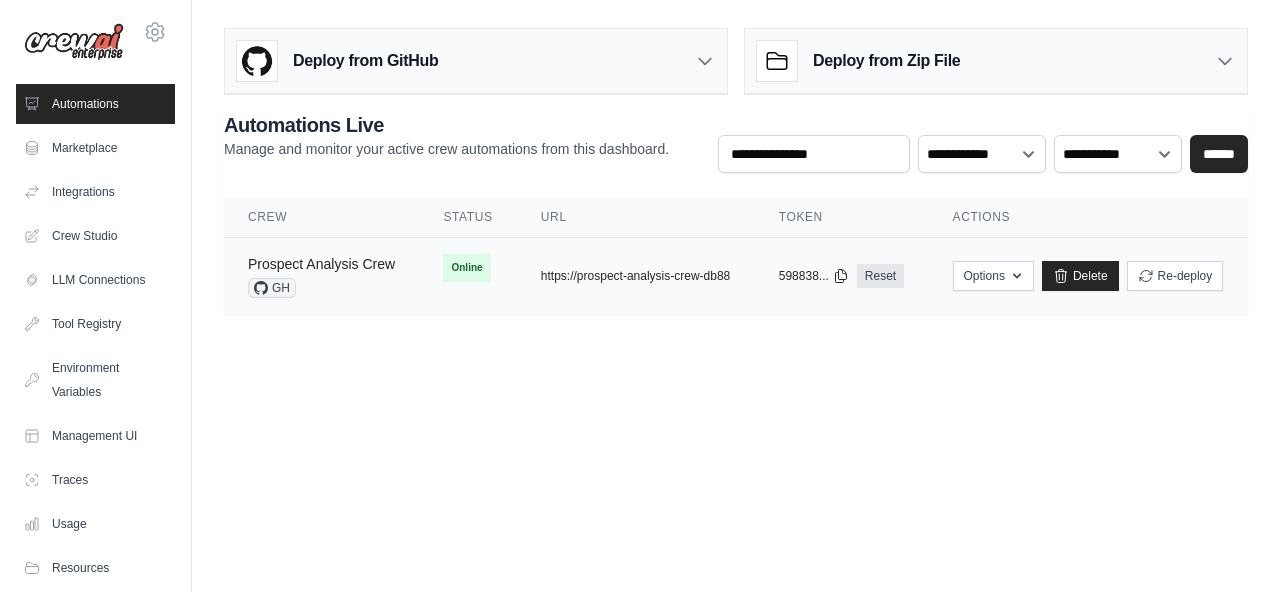 click on "Prospect Analysis Crew" at bounding box center [321, 264] 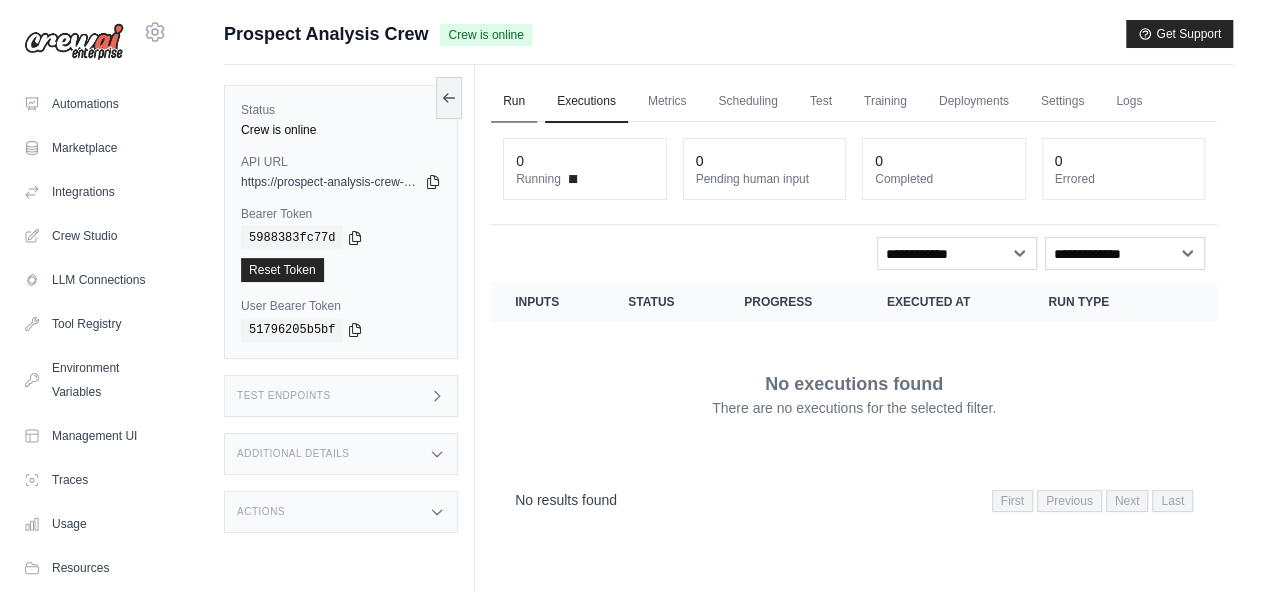 click on "Run" at bounding box center [514, 102] 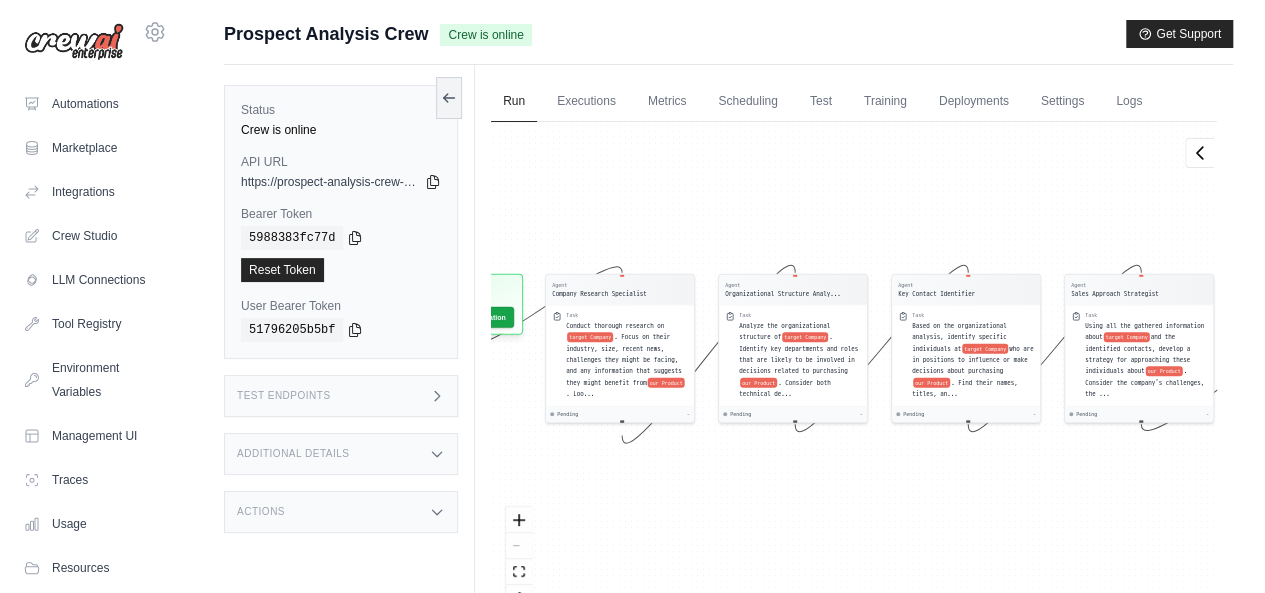 drag, startPoint x: 618, startPoint y: 518, endPoint x: 648, endPoint y: 498, distance: 36.05551 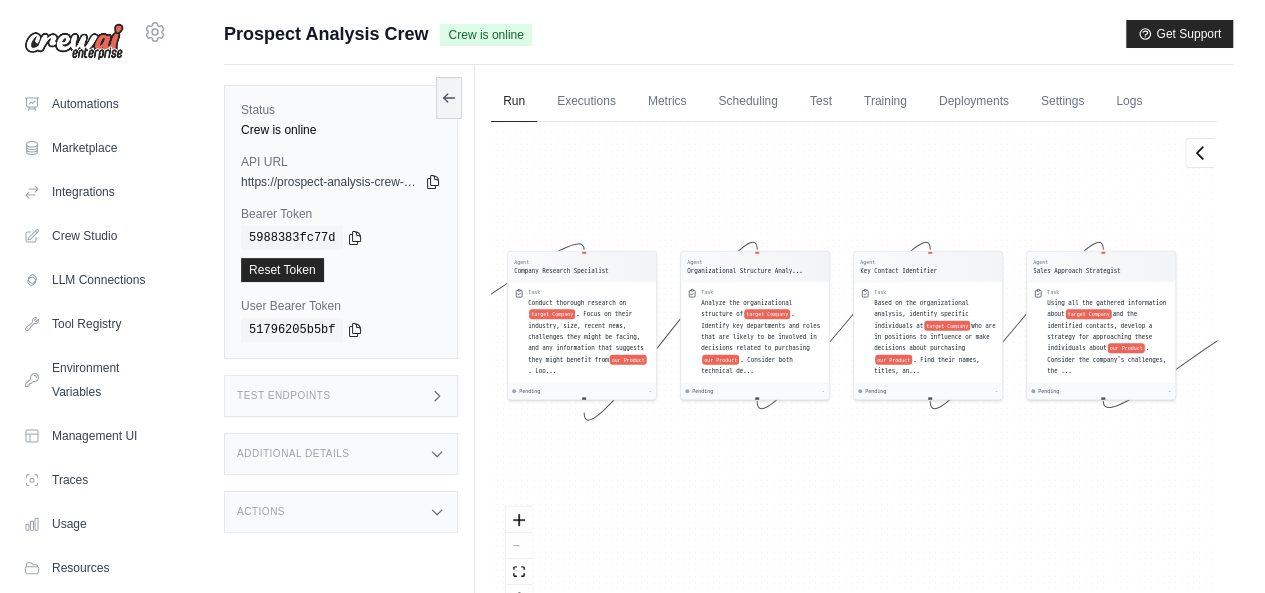 drag, startPoint x: 773, startPoint y: 500, endPoint x: 642, endPoint y: 477, distance: 133.00375 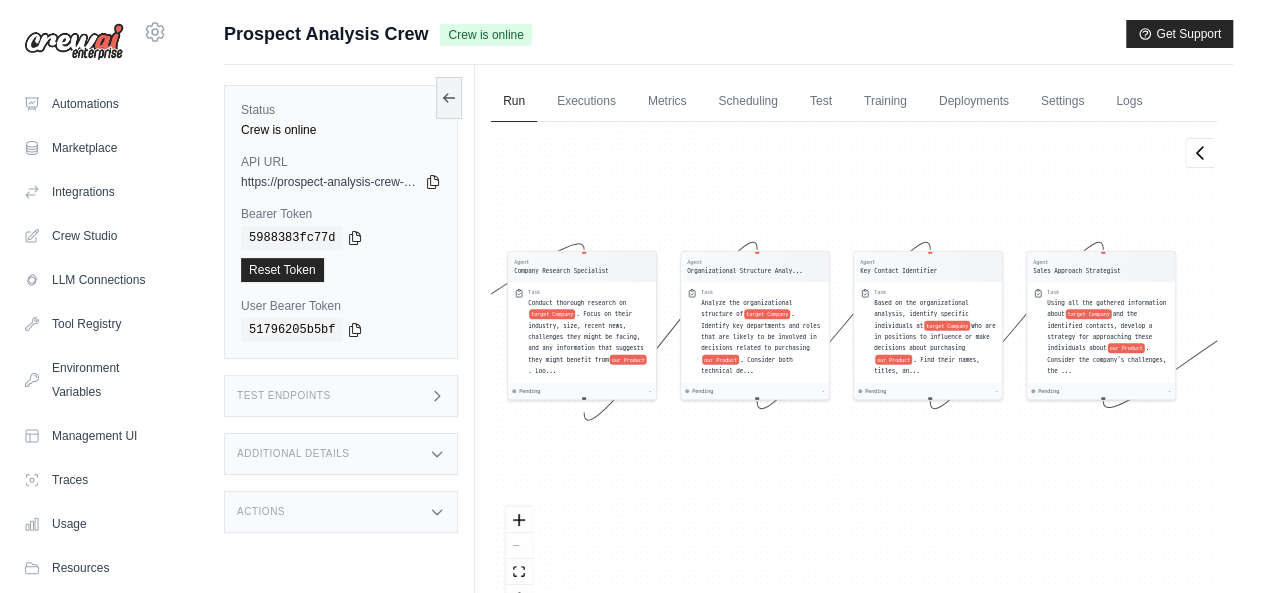 click on "Agent Company Research Specialist Task Conduct thorough research on  target Company . Focus on their industry, size, recent news, challenges they might be facing, and any information that suggests they might benefit from  our Product . Loo... Pending - Agent Organizational Structure Analy... Task Analyze the organizational structure of  target Company . Identify key departments and roles that are likely to be involved in decisions related to purchasing  our Product . Consider both technical de... Pending - Agent Key Contact Identifier Task Based on the organizational analysis, identify specific individuals at  target Company  who are in positions to influence or make decisions about purchasing  our Product . Find their names, titles, an... Pending - Agent Sales Approach Strategist Task Using all the gathered information about  target Company  and the identified contacts, develop a strategy for approaching these individuals about  our Product . Consider the company's challenges, the ... Pending - Inputs Output" at bounding box center (854, 374) 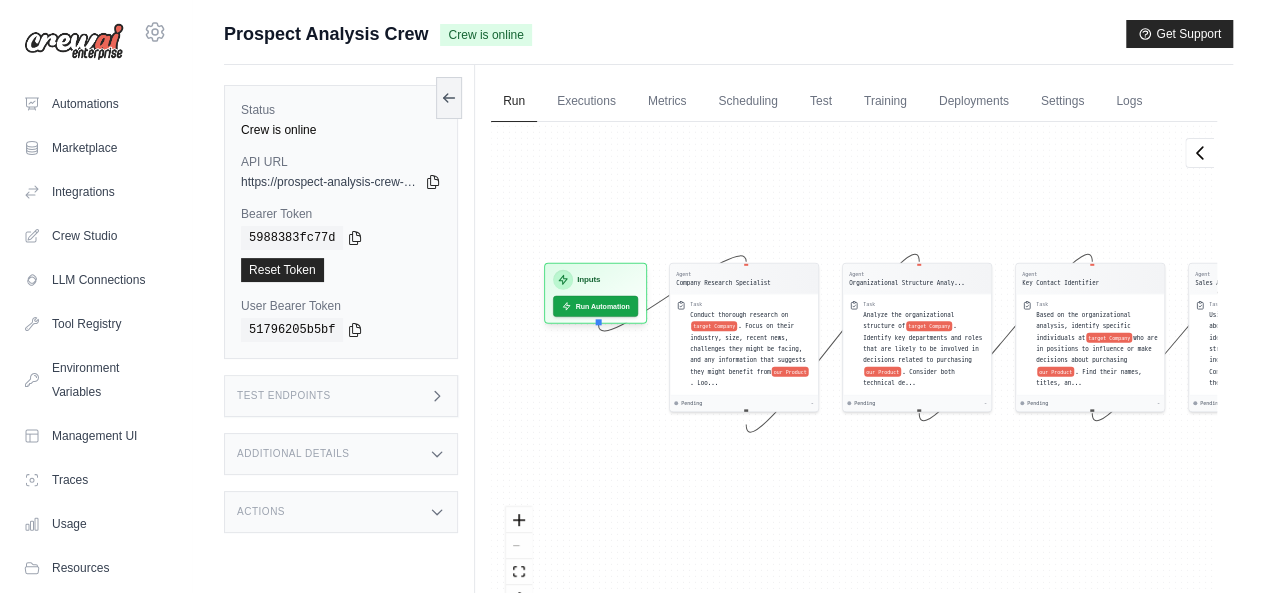 drag, startPoint x: 782, startPoint y: 473, endPoint x: 1089, endPoint y: 487, distance: 307.31906 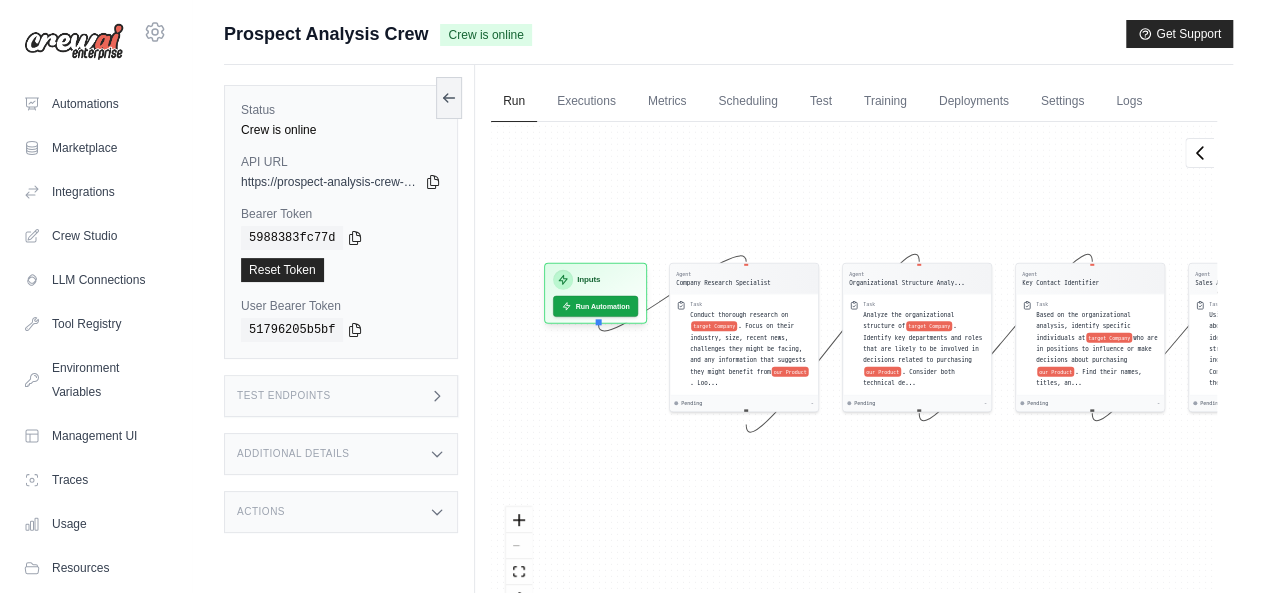 click on "Agent Company Research Specialist Task Conduct thorough research on  target Company . Focus on their industry, size, recent news, challenges they might be facing, and any information that suggests they might benefit from  our Product . Loo... Pending - Agent Organizational Structure Analy... Task Analyze the organizational structure of  target Company . Identify key departments and roles that are likely to be involved in decisions related to purchasing  our Product . Consider both technical de... Pending - Agent Key Contact Identifier Task Based on the organizational analysis, identify specific individuals at  target Company  who are in positions to influence or make decisions about purchasing  our Product . Find their names, titles, an... Pending - Agent Sales Approach Strategist Task Using all the gathered information about  target Company  and the identified contacts, develop a strategy for approaching these individuals about  our Product . Consider the company's challenges, the ... Pending - Inputs Output" at bounding box center (854, 374) 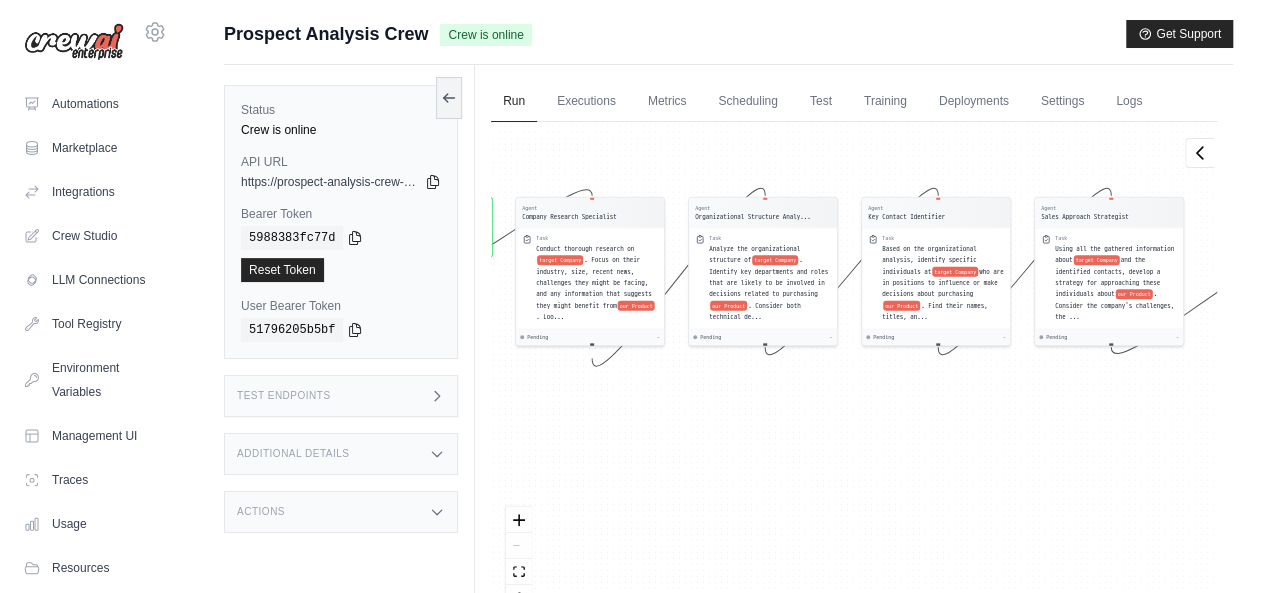 drag, startPoint x: 1059, startPoint y: 500, endPoint x: 898, endPoint y: 435, distance: 173.62604 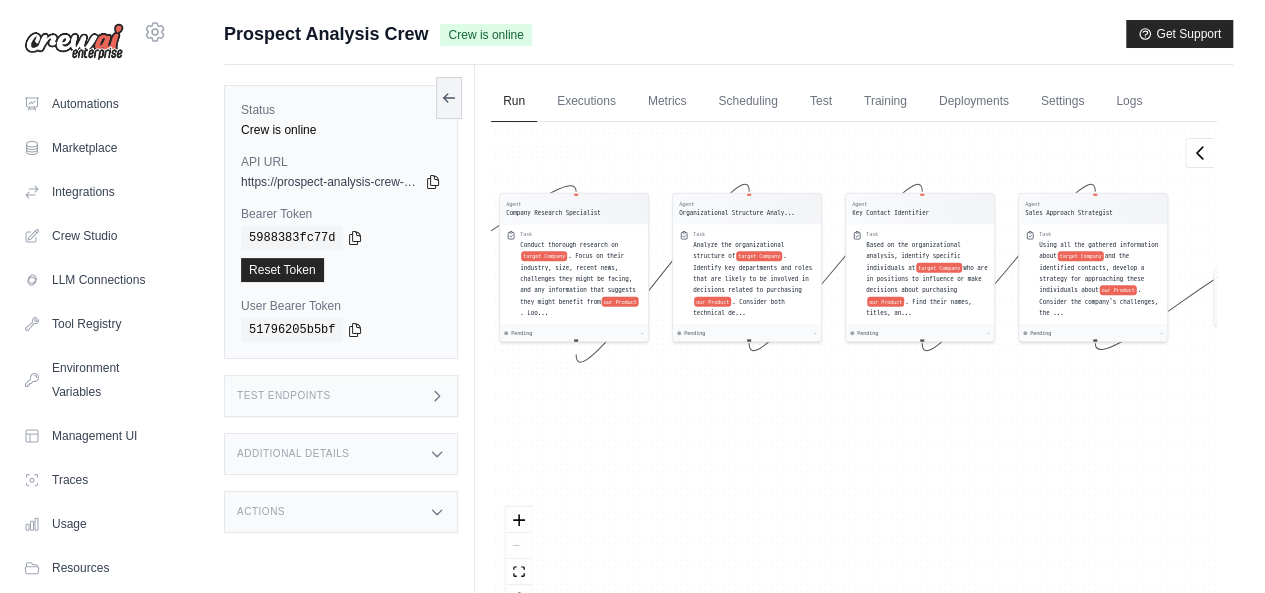 scroll, scrollTop: 84, scrollLeft: 0, axis: vertical 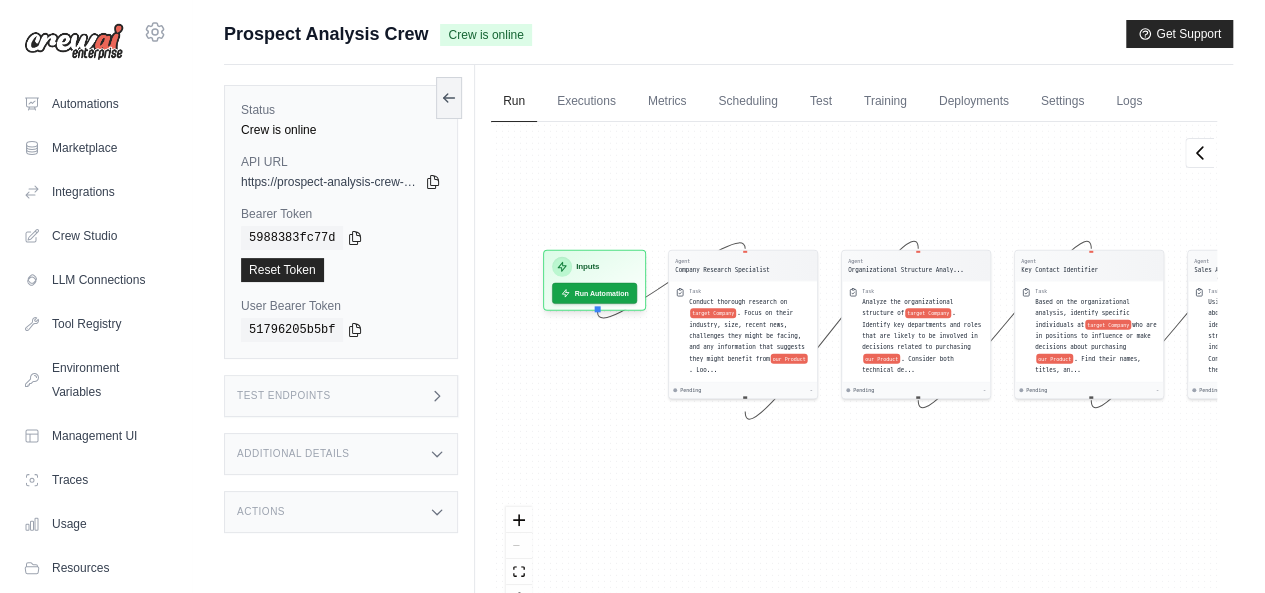 drag, startPoint x: 1044, startPoint y: 425, endPoint x: 1213, endPoint y: 482, distance: 178.35358 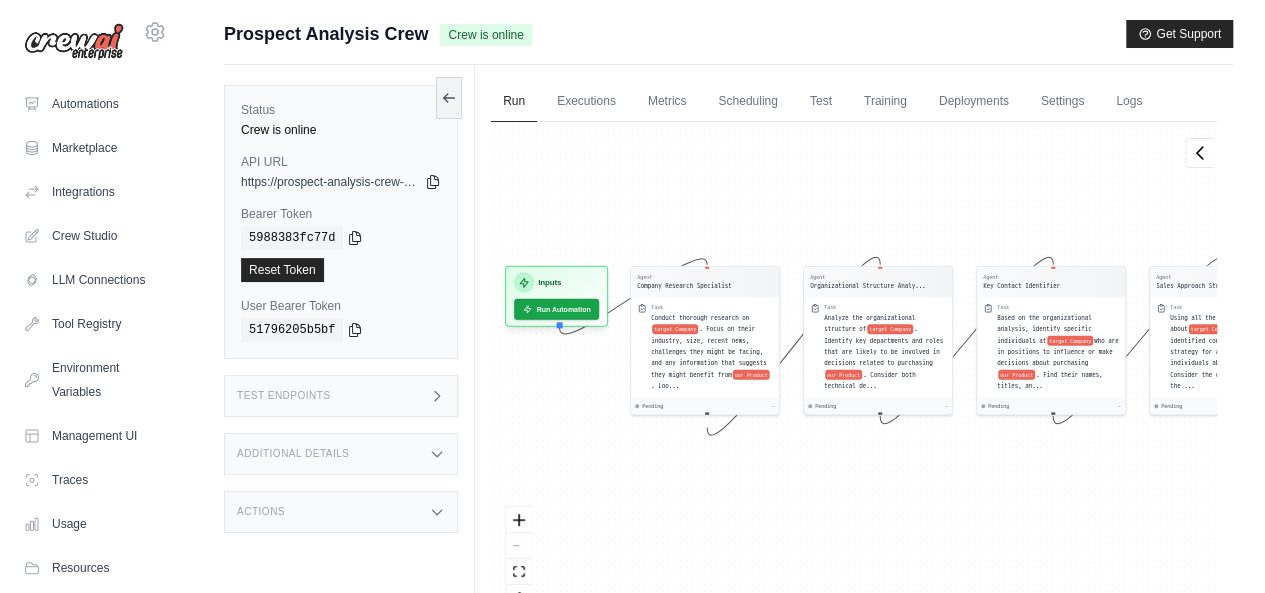 drag, startPoint x: 754, startPoint y: 459, endPoint x: 688, endPoint y: 511, distance: 84.0238 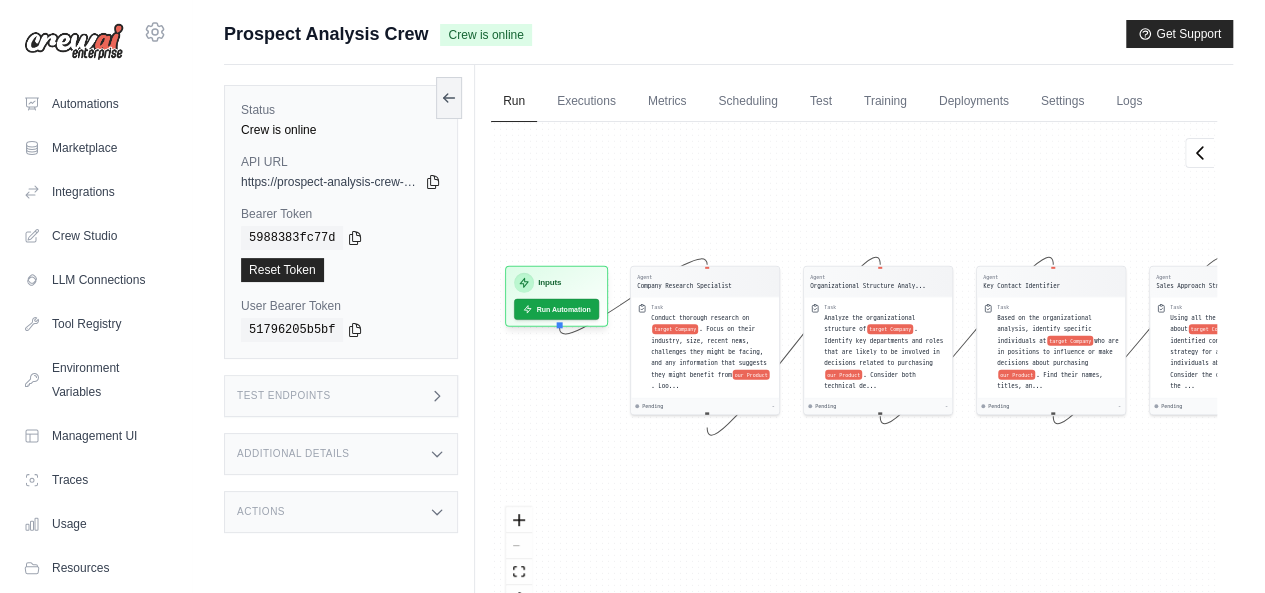 click on "Agent Company Research Specialist Task Conduct thorough research on  target Company . Focus on their industry, size, recent news, challenges they might be facing, and any information that suggests they might benefit from  our Product . Loo... Pending - Agent Organizational Structure Analy... Task Analyze the organizational structure of  target Company . Identify key departments and roles that are likely to be involved in decisions related to purchasing  our Product . Consider both technical de... Pending - Agent Key Contact Identifier Task Based on the organizational analysis, identify specific individuals at  target Company  who are in positions to influence or make decisions about purchasing  our Product . Find their names, titles, an... Pending - Agent Sales Approach Strategist Task Using all the gathered information about  target Company  and the identified contacts, develop a strategy for approaching these individuals about  our Product . Consider the company's challenges, the ... Pending - Inputs Output" at bounding box center [854, 374] 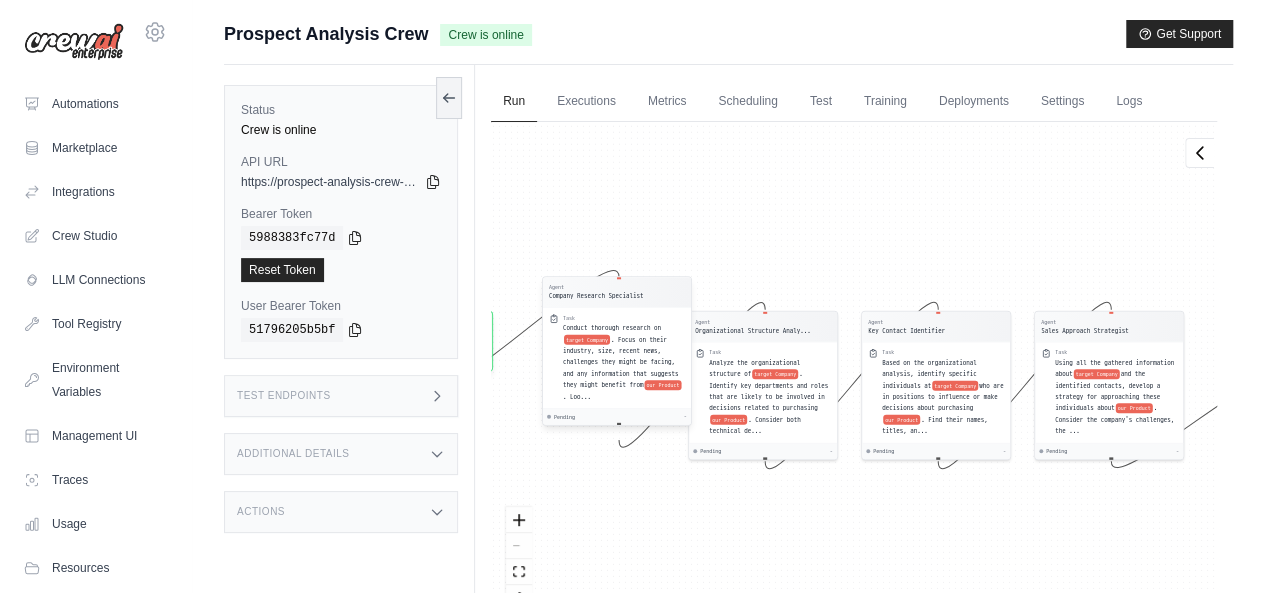 drag, startPoint x: 725, startPoint y: 353, endPoint x: 771, endPoint y: 294, distance: 74.8131 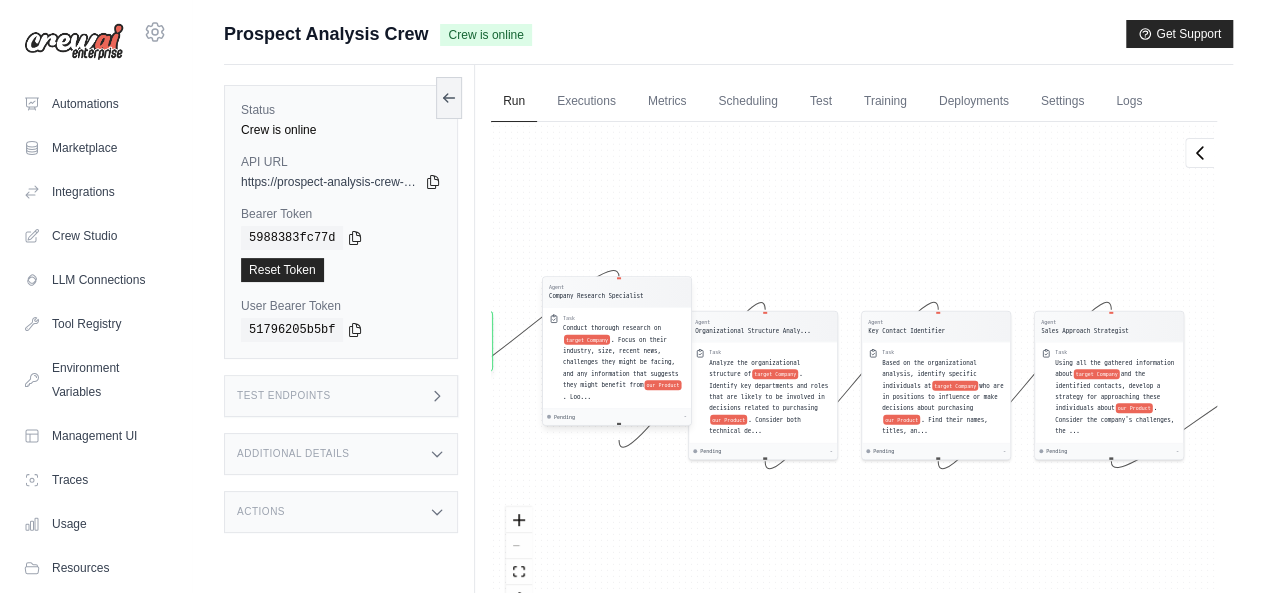 click on "Agent Company Research Specialist Task Conduct thorough research on  target Company . Focus on their industry, size, recent news, challenges they might be facing, and any information that suggests they might benefit from  our Product . Loo... Pending - Agent Organizational Structure Analy... Task Analyze the organizational structure of  target Company . Identify key departments and roles that are likely to be involved in decisions related to purchasing  our Product . Consider both technical de... Pending - Agent Key Contact Identifier Task Based on the organizational analysis, identify specific individuals at  target Company  who are in positions to influence or make decisions about purchasing  our Product . Find their names, titles, an... Pending - Agent Sales Approach Strategist Task Using all the gathered information about  target Company  and the identified contacts, develop a strategy for approaching these individuals about  our Product . Consider the company's challenges, the ... Pending - Inputs Output" at bounding box center (854, 374) 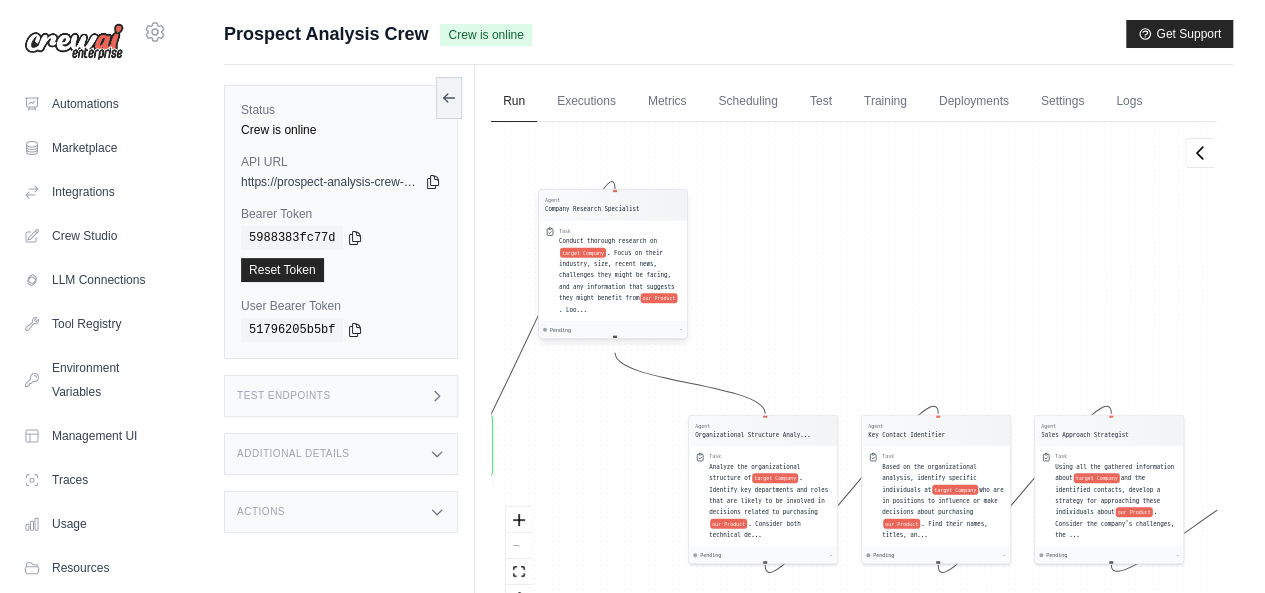 drag, startPoint x: 638, startPoint y: 338, endPoint x: 634, endPoint y: 245, distance: 93.08598 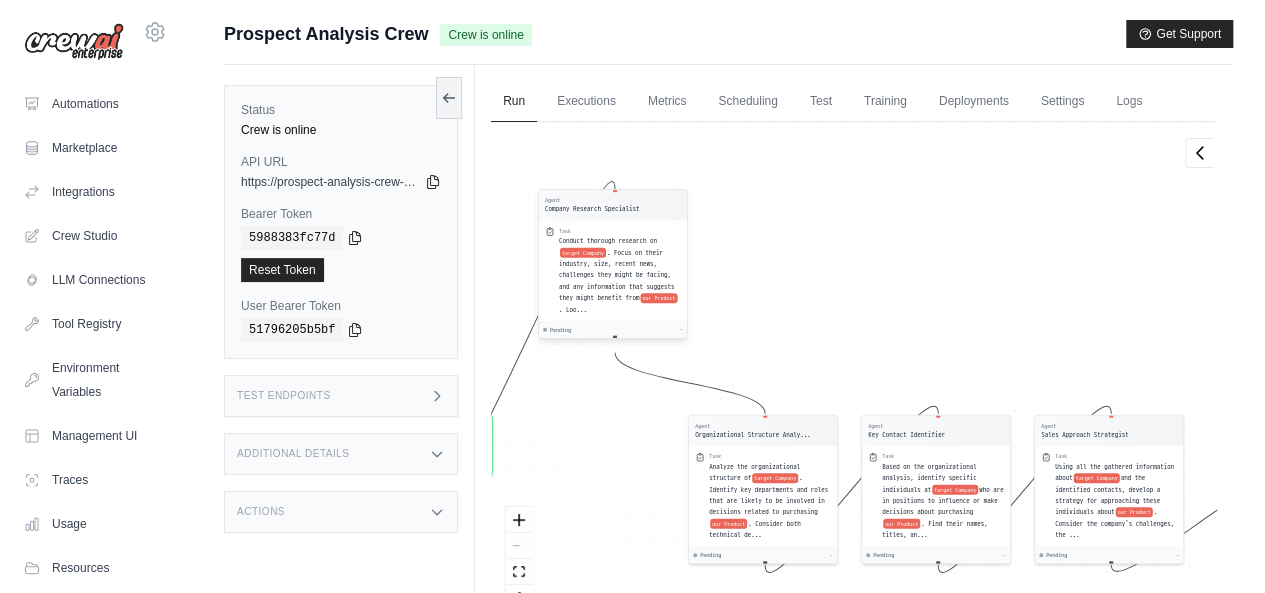 click on "Conduct thorough research on  target Company . Focus on their industry, size, recent news, challenges they might be facing, and any information that suggests they might benefit from  our Product . Loo..." at bounding box center (620, 276) 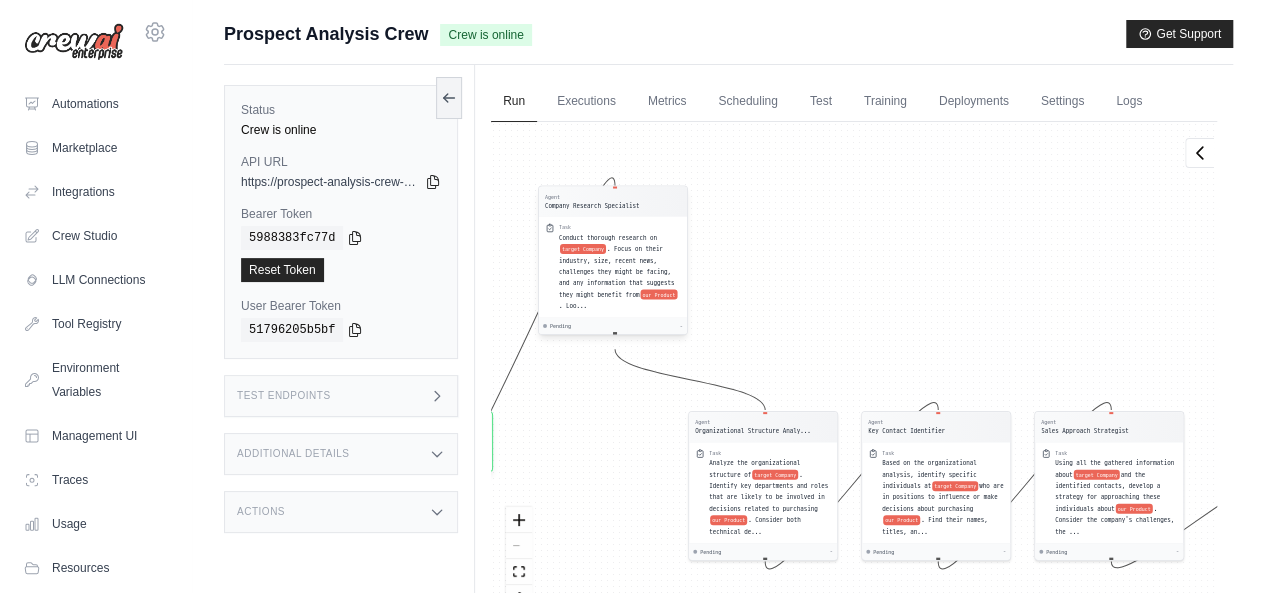 click on ". Focus on their industry, size, recent news, challenges they might be facing, and any information that suggests they might benefit from" at bounding box center [617, 271] 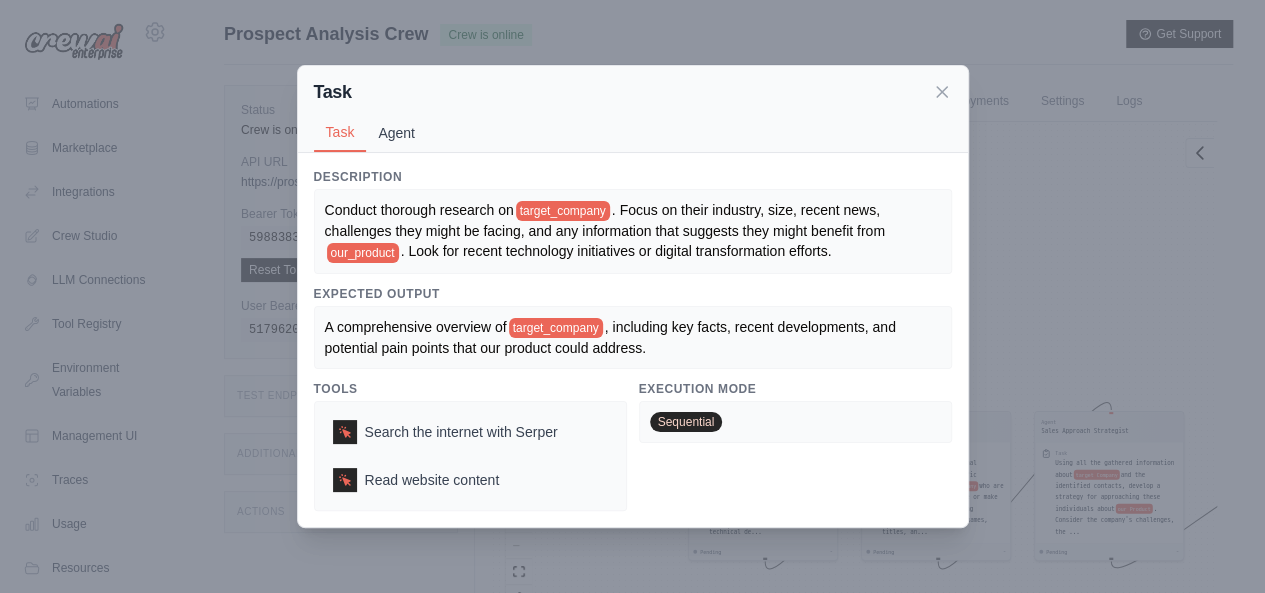 click on "Agent" at bounding box center [396, 133] 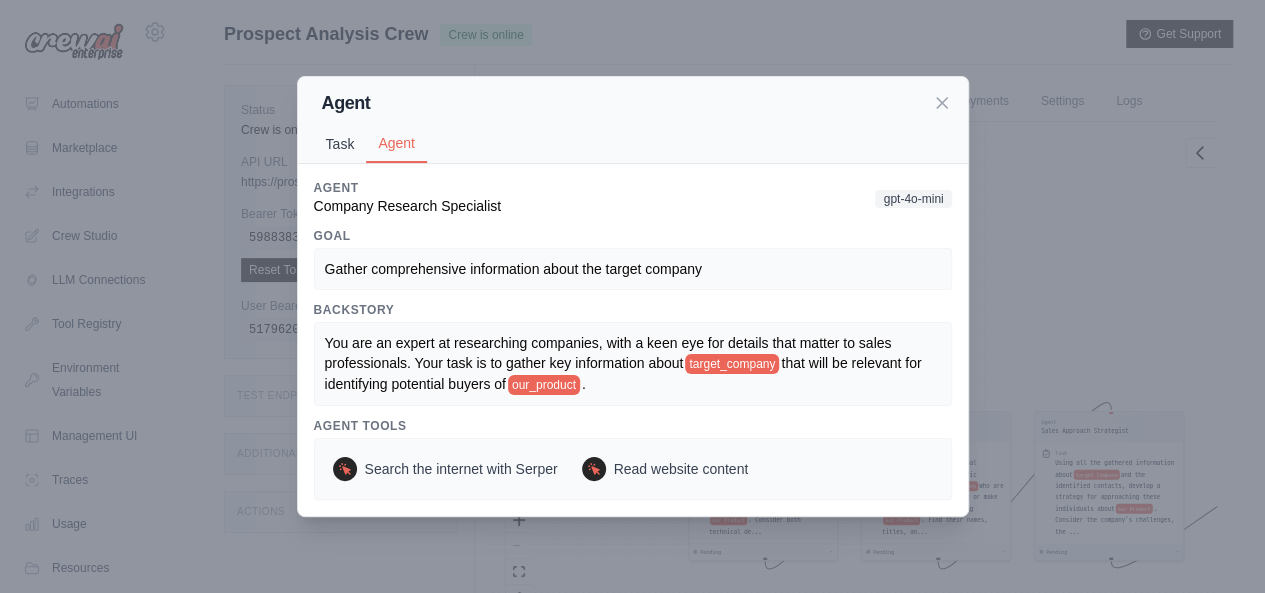 click on "Task" at bounding box center (340, 144) 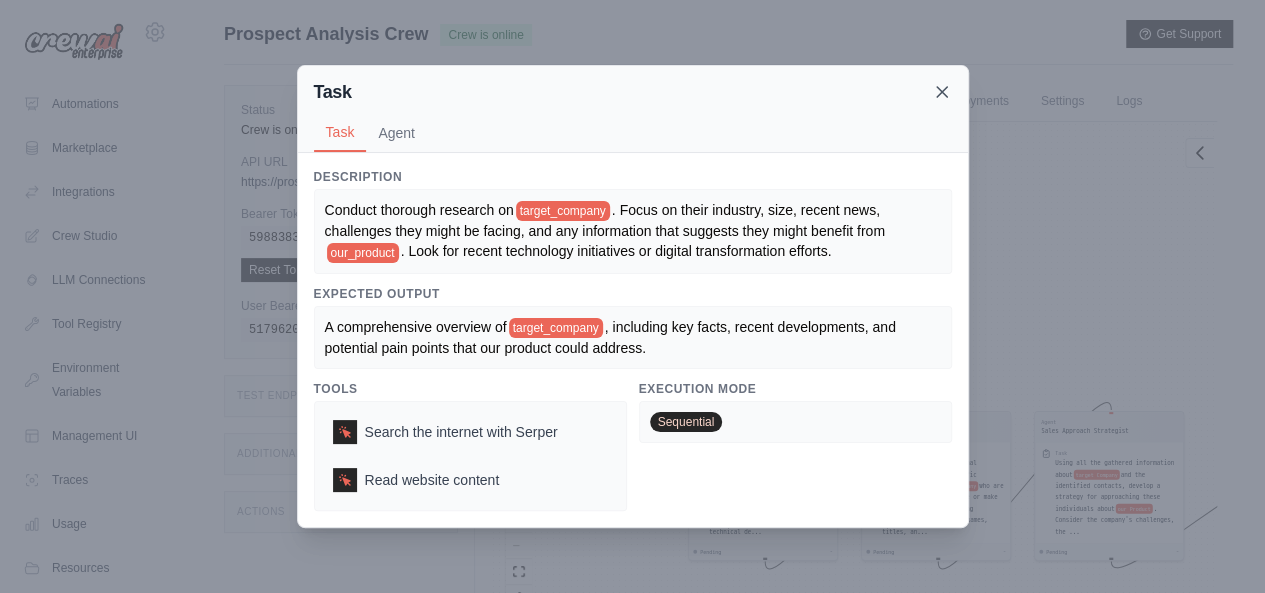 click 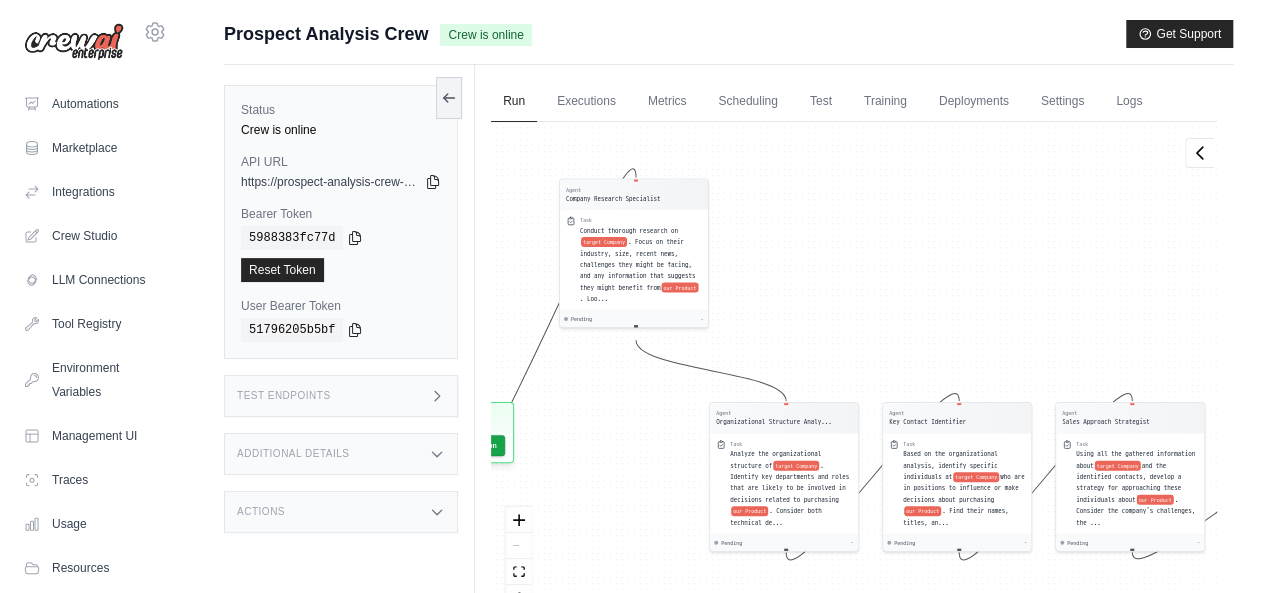 drag, startPoint x: 868, startPoint y: 312, endPoint x: 939, endPoint y: 290, distance: 74.330345 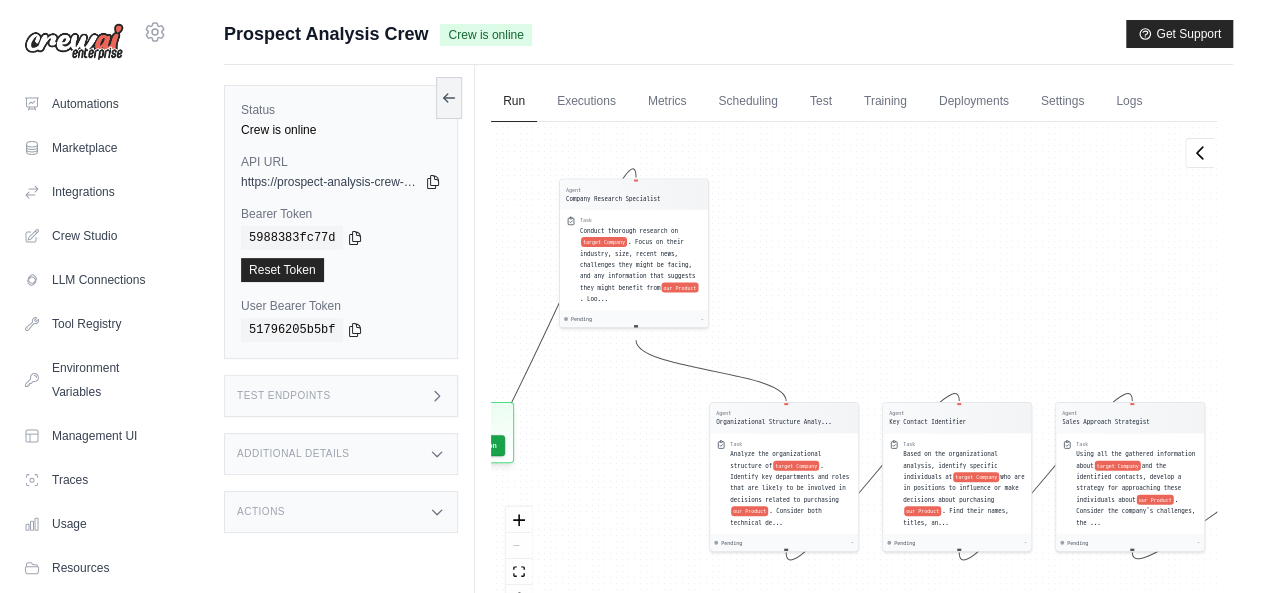 click on "Agent Company Research Specialist Task Conduct thorough research on  target Company . Focus on their industry, size, recent news, challenges they might be facing, and any information that suggests they might benefit from  our Product . Loo... Pending - Agent Organizational Structure Analy... Task Analyze the organizational structure of  target Company . Identify key departments and roles that are likely to be involved in decisions related to purchasing  our Product . Consider both technical de... Pending - Agent Key Contact Identifier Task Based on the organizational analysis, identify specific individuals at  target Company  who are in positions to influence or make decisions about purchasing  our Product . Find their names, titles, an... Pending - Agent Sales Approach Strategist Task Using all the gathered information about  target Company  and the identified contacts, develop a strategy for approaching these individuals about  our Product . Consider the company's challenges, the ... Pending - Inputs Output" at bounding box center (854, 374) 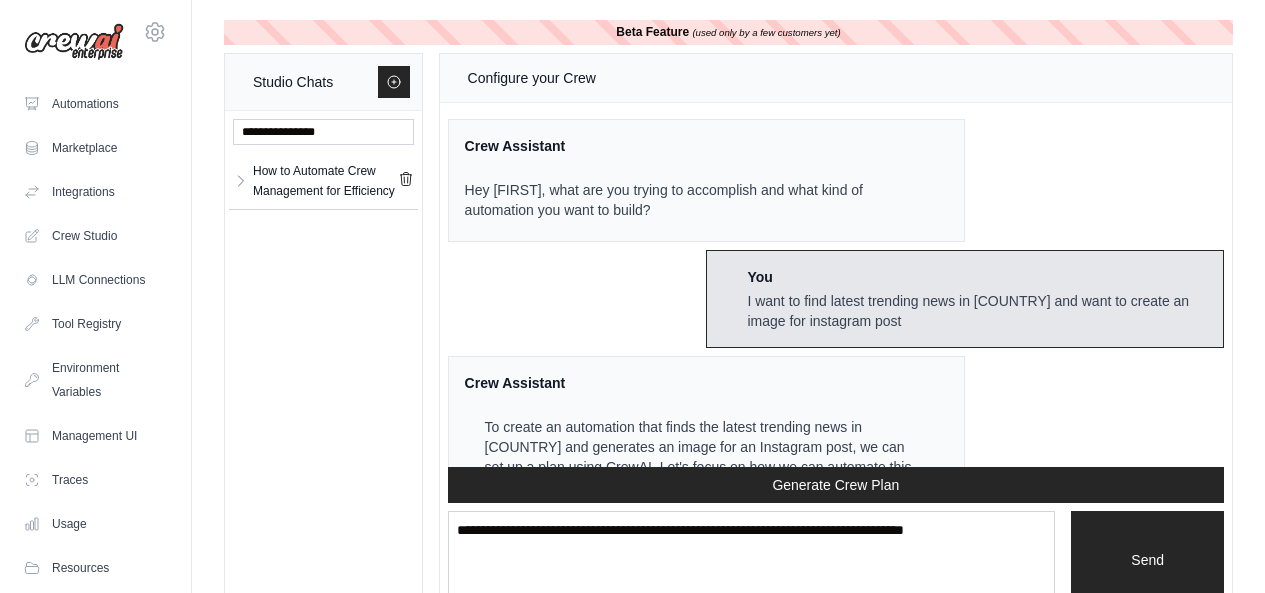scroll, scrollTop: 0, scrollLeft: 0, axis: both 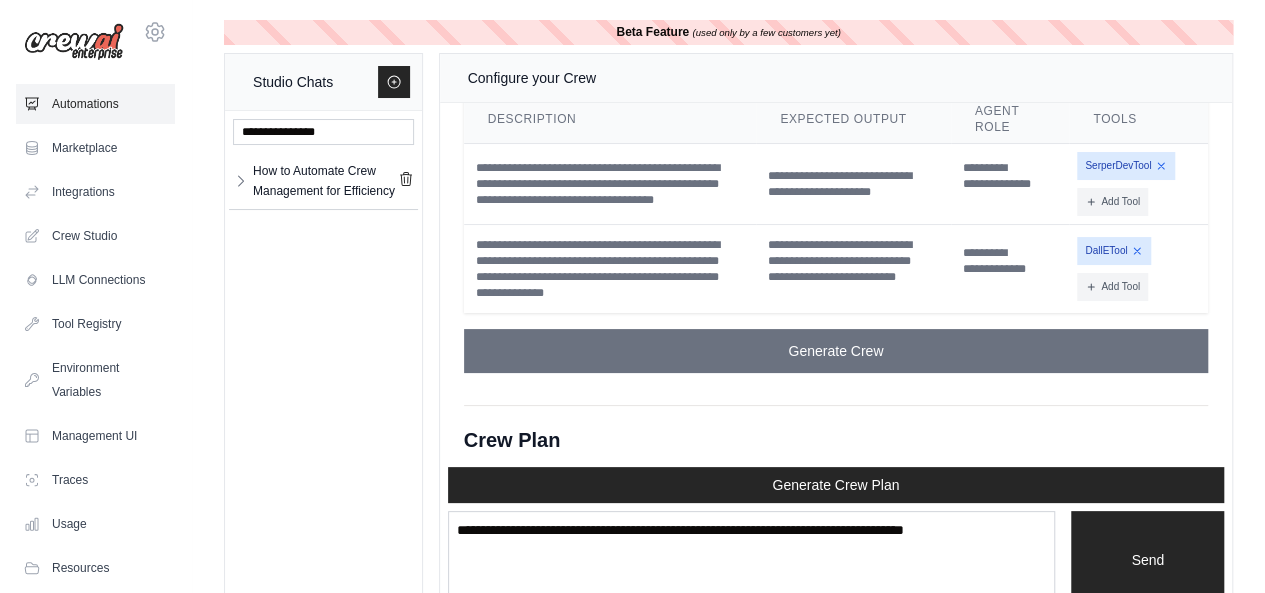 click on "Automations" at bounding box center [95, 104] 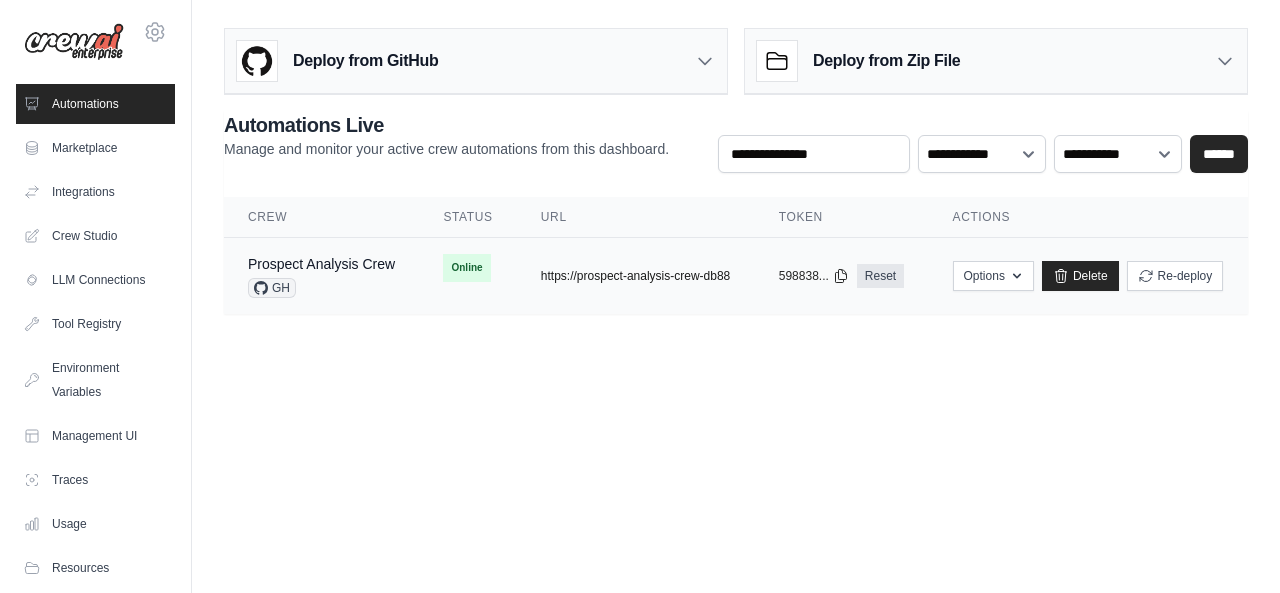 click on "https://prospect-analysis-crew-db88" at bounding box center (635, 276) 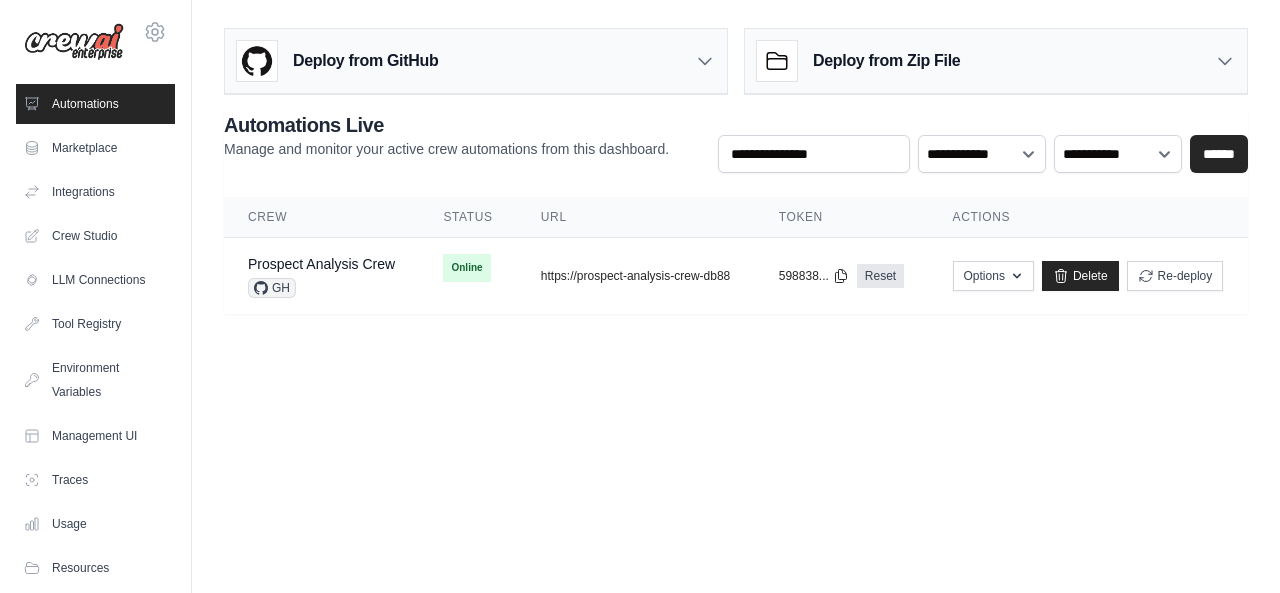 type 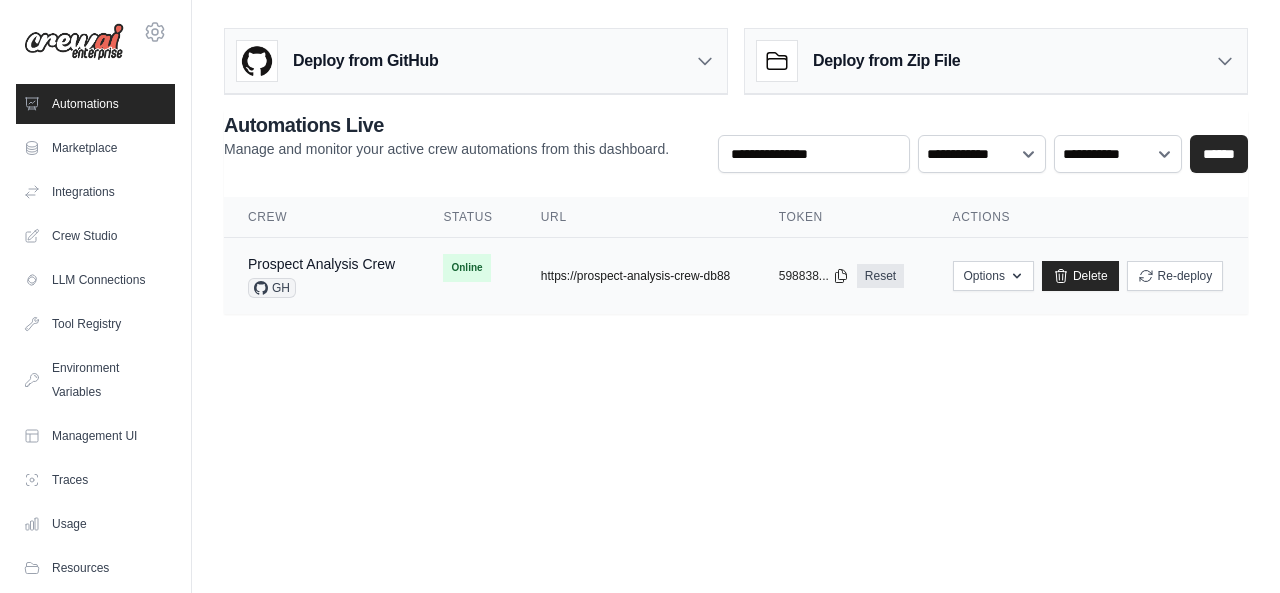 click on "https://prospect-analysis-crew-db88" at bounding box center (635, 276) 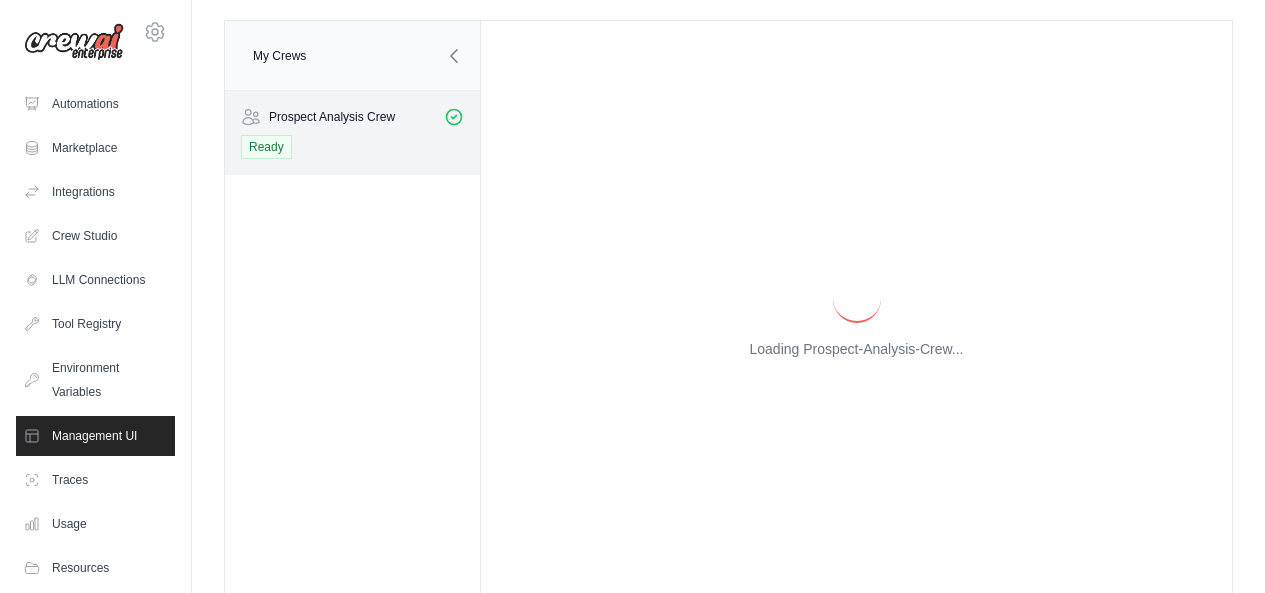 scroll, scrollTop: 40, scrollLeft: 0, axis: vertical 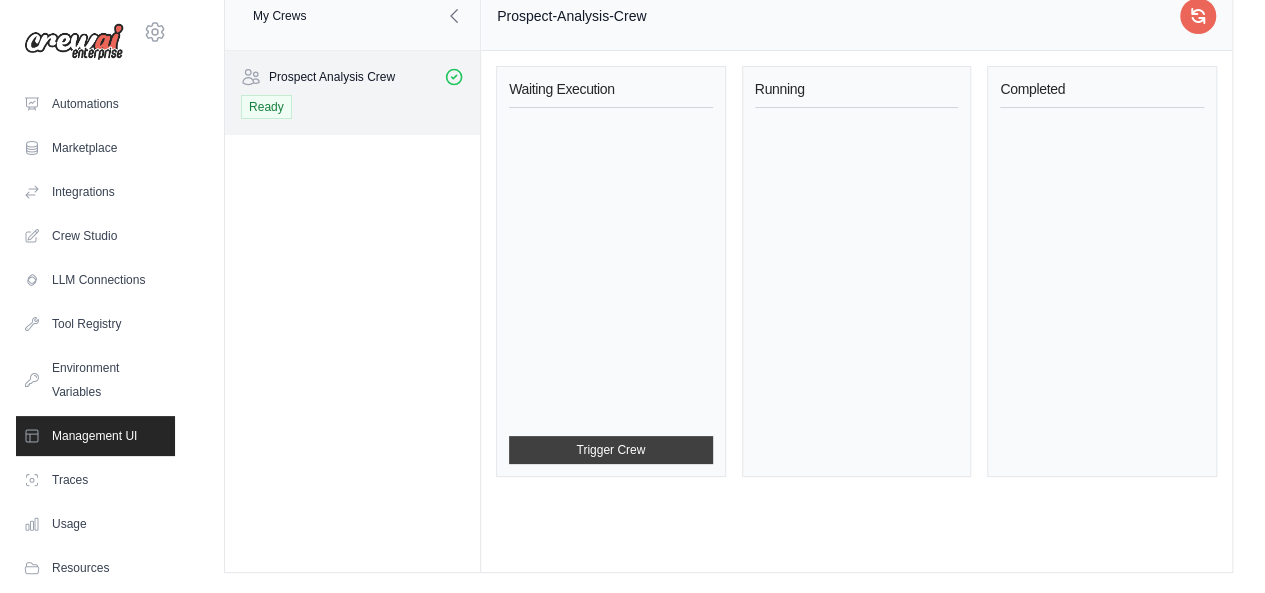 click on "Trigger Crew" at bounding box center [611, 450] 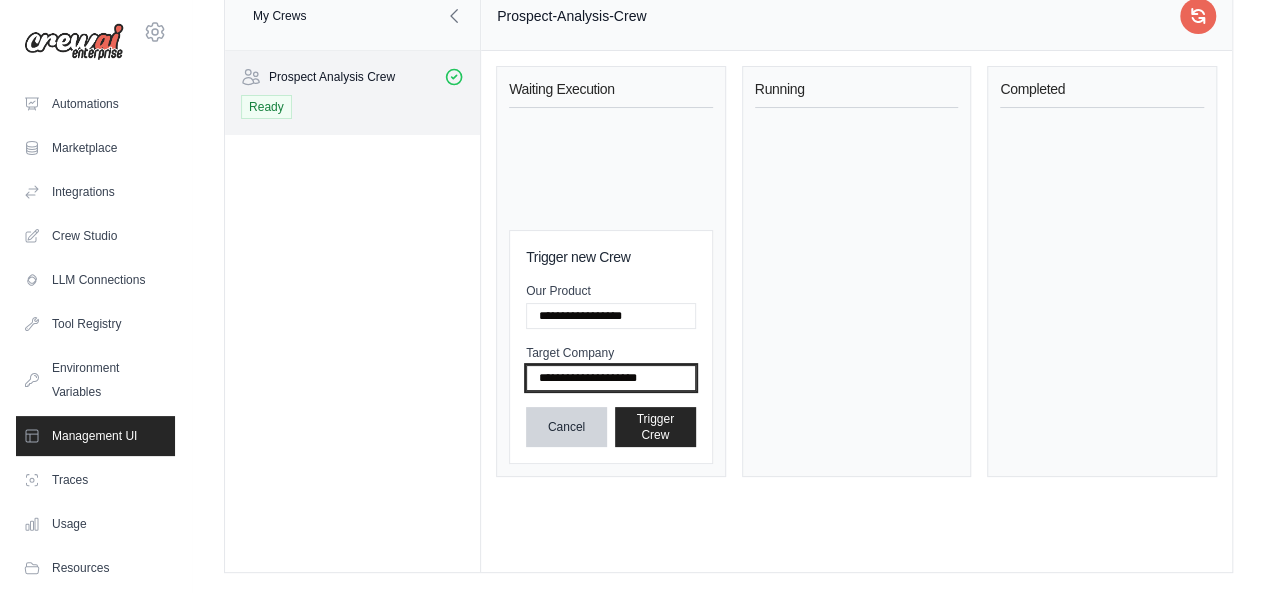 click on "Target Company" at bounding box center [611, 378] 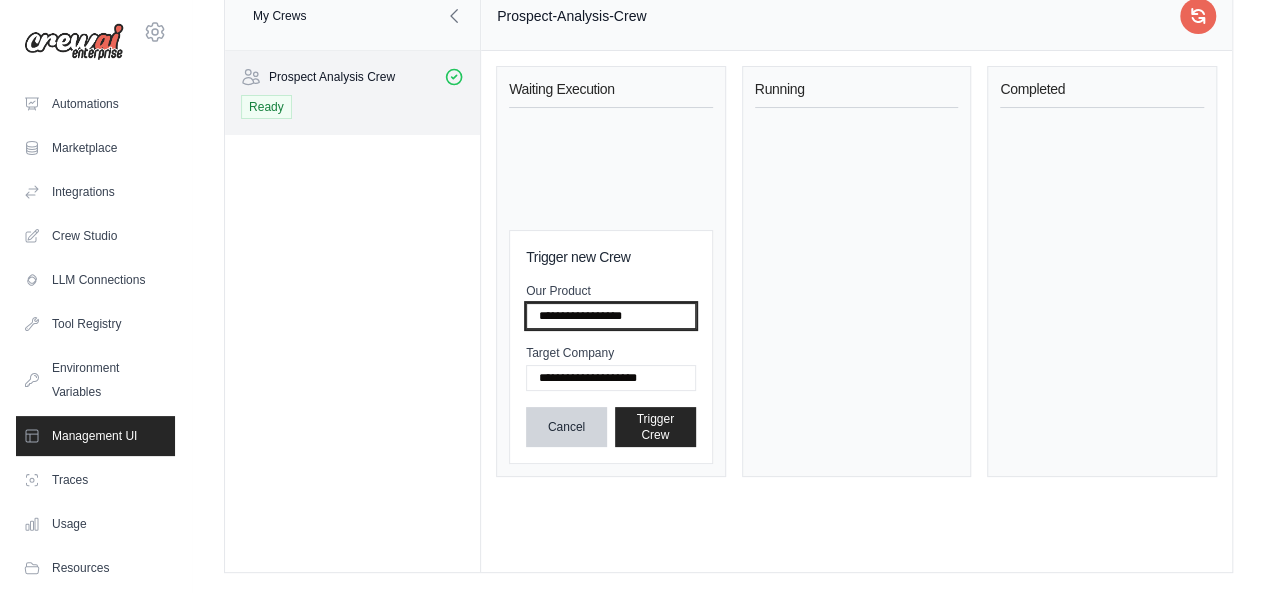 click on "Our Product" at bounding box center [611, 316] 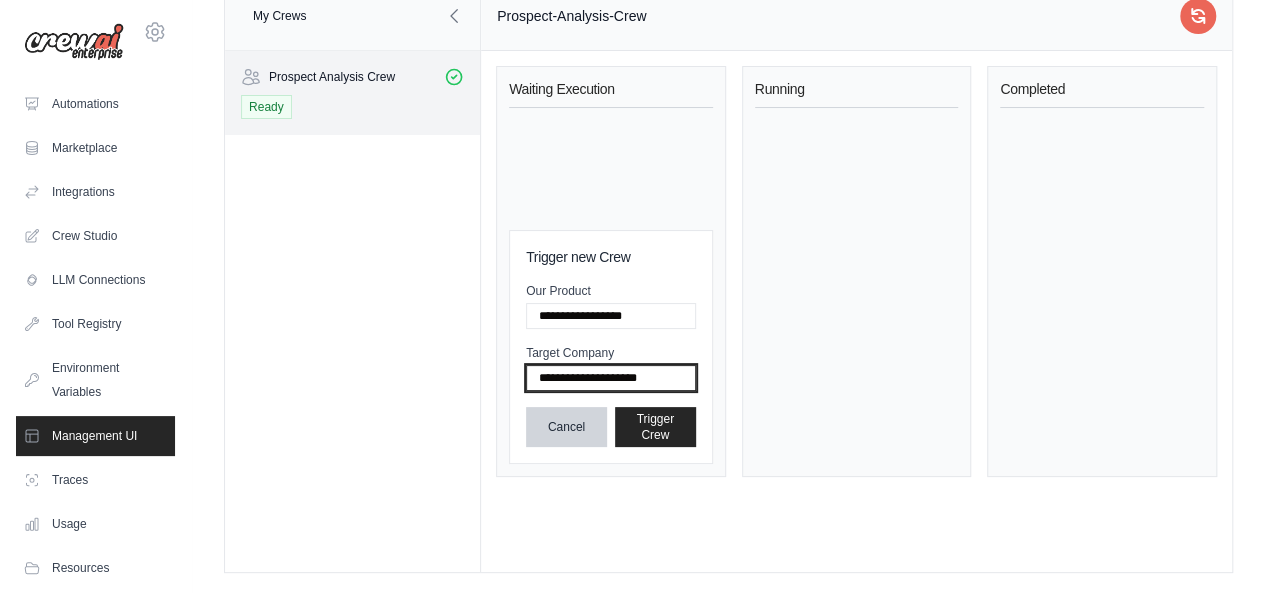 click on "Target Company" at bounding box center (611, 378) 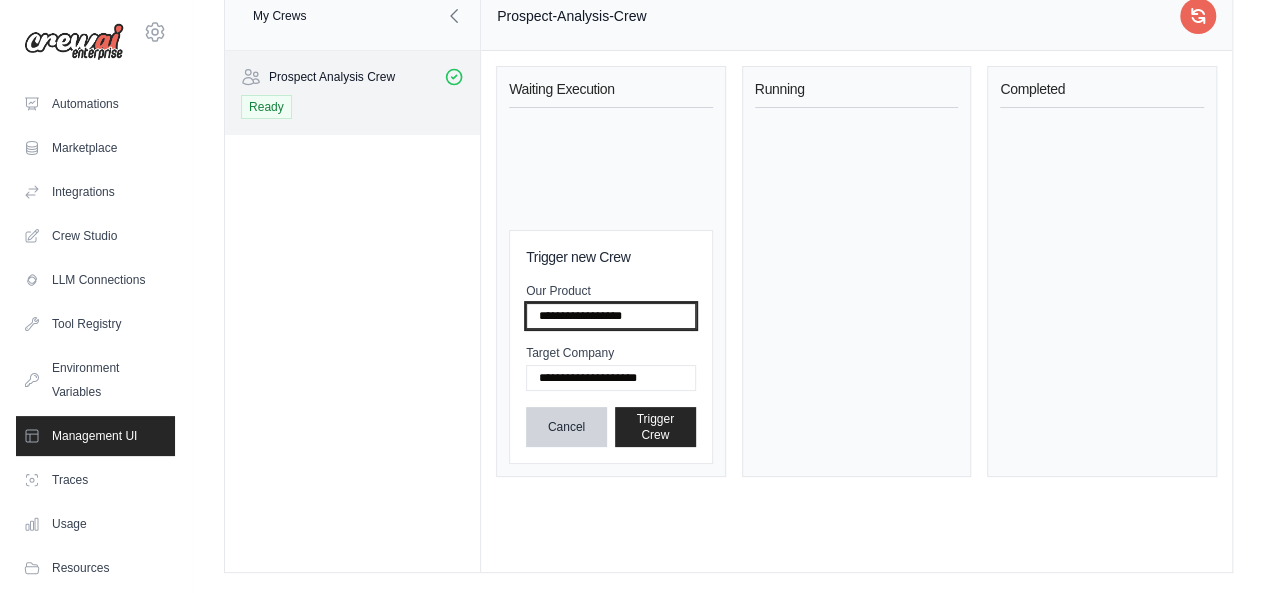 click on "Our Product" at bounding box center [611, 316] 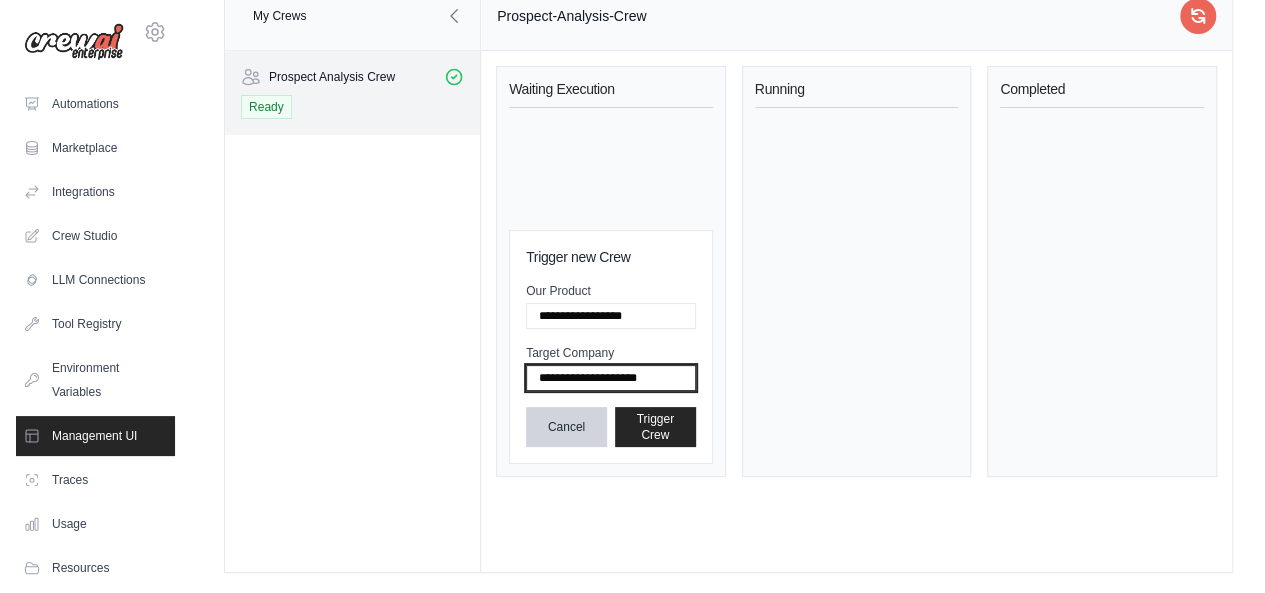 click on "Target Company" at bounding box center [611, 378] 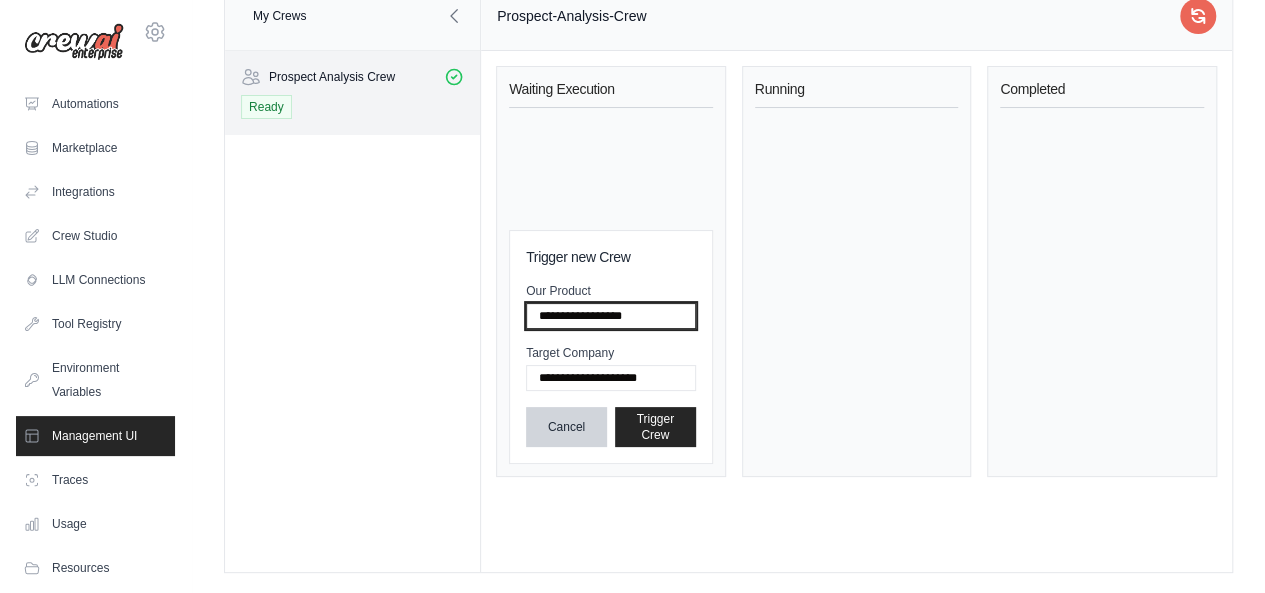click on "Our Product" at bounding box center [611, 316] 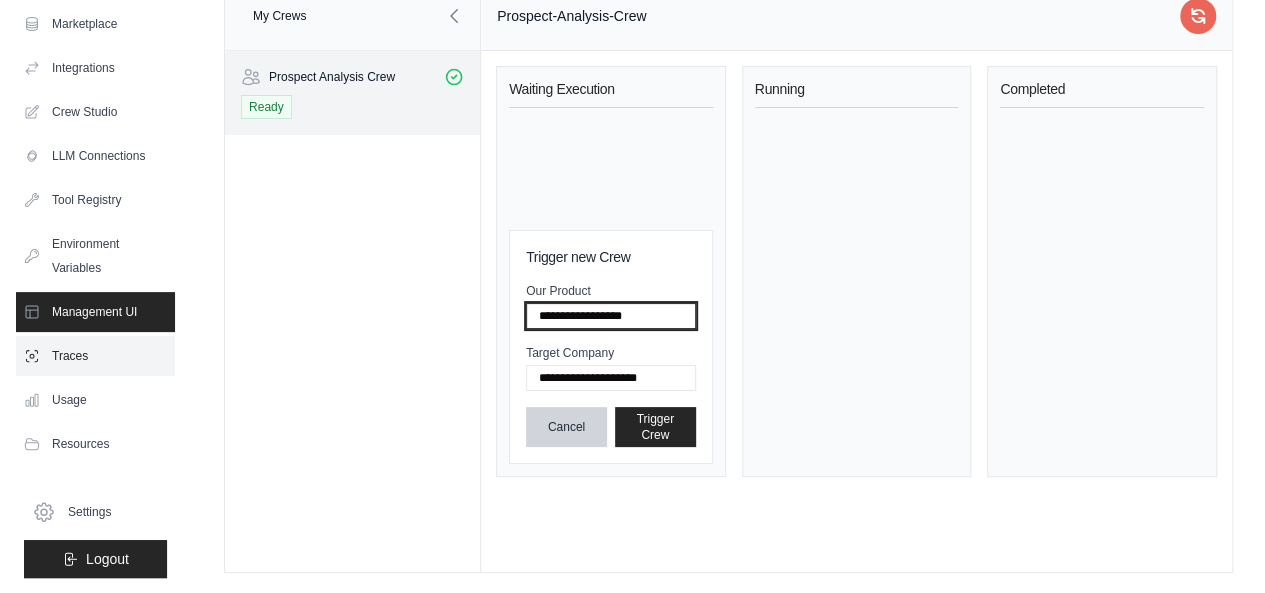 scroll, scrollTop: 0, scrollLeft: 0, axis: both 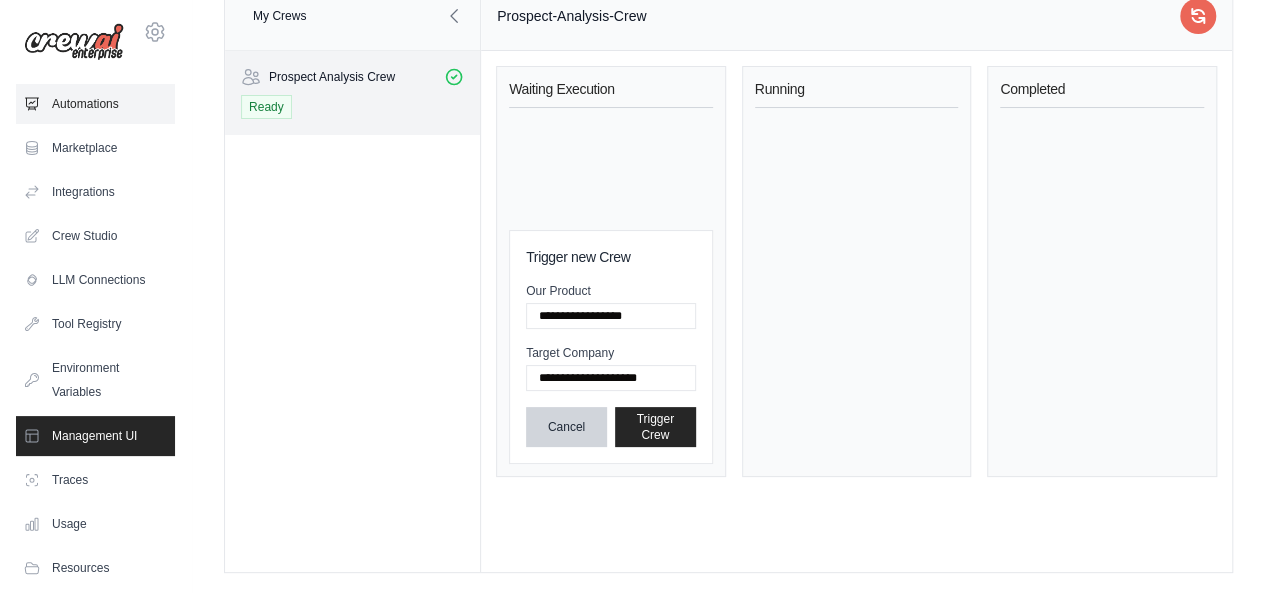 click on "Automations" at bounding box center [95, 104] 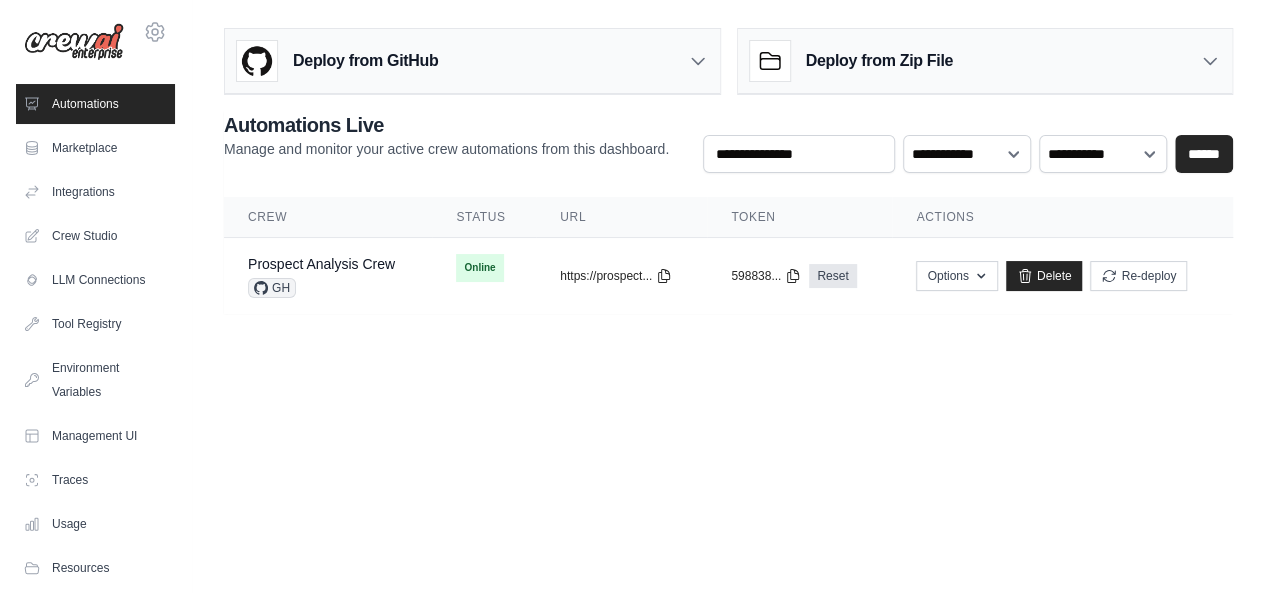 scroll, scrollTop: 0, scrollLeft: 0, axis: both 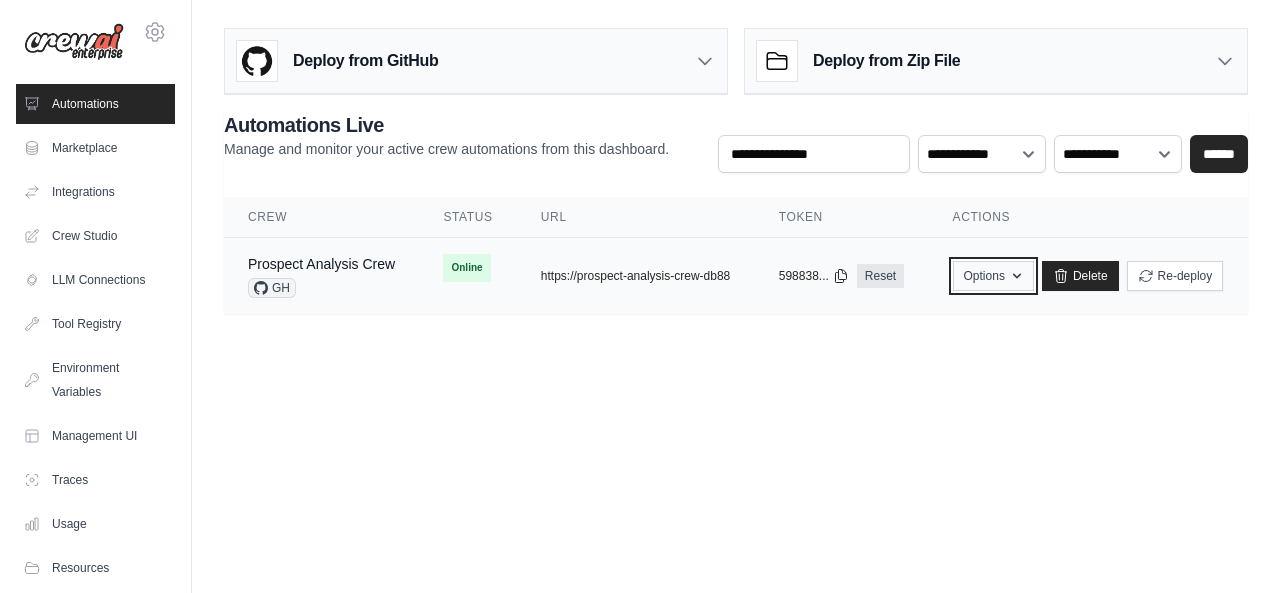 click on "Options" at bounding box center [993, 276] 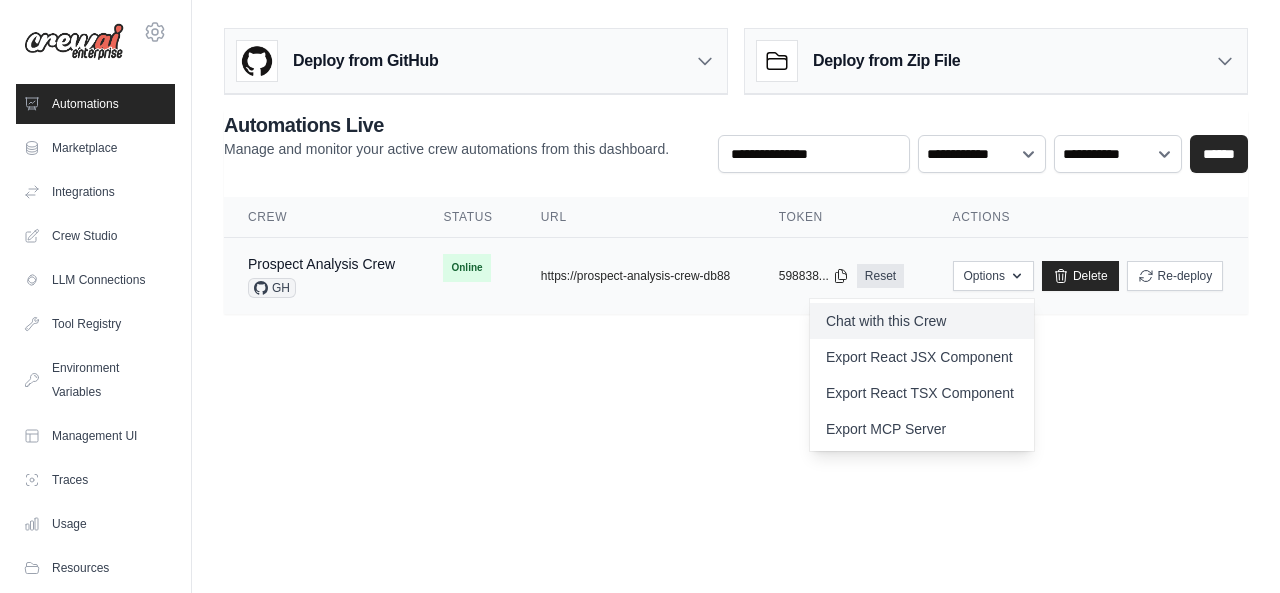 click on "Chat with this
Crew" at bounding box center (922, 321) 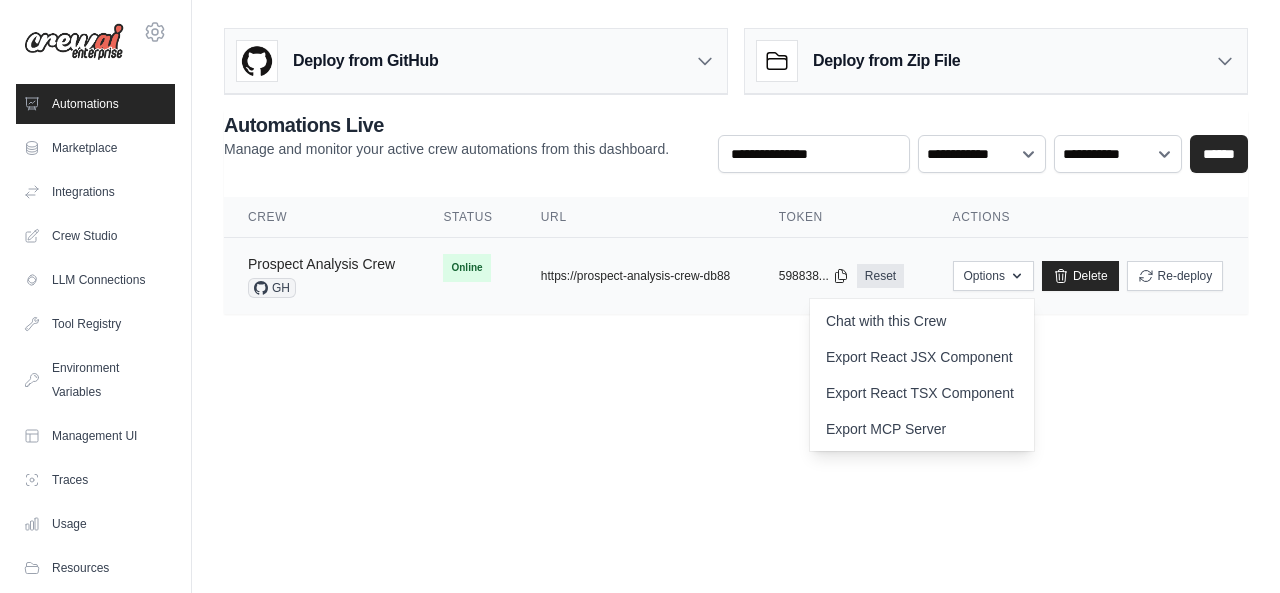 click on "Prospect Analysis Crew" at bounding box center [321, 264] 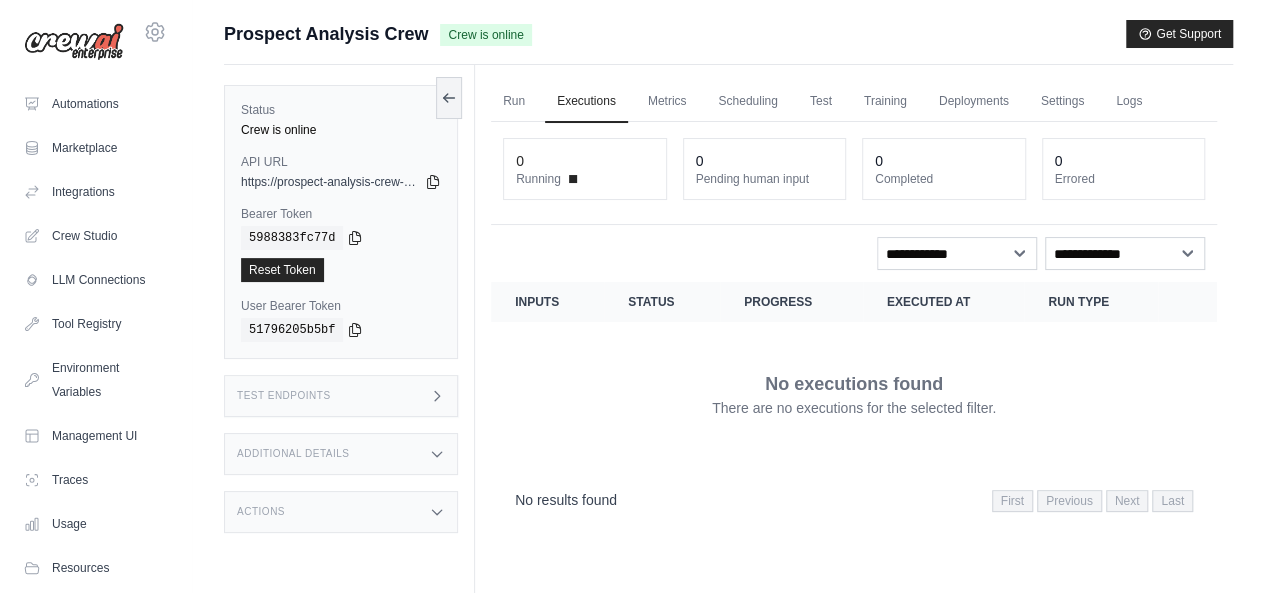 click on "Test Endpoints" at bounding box center (341, 396) 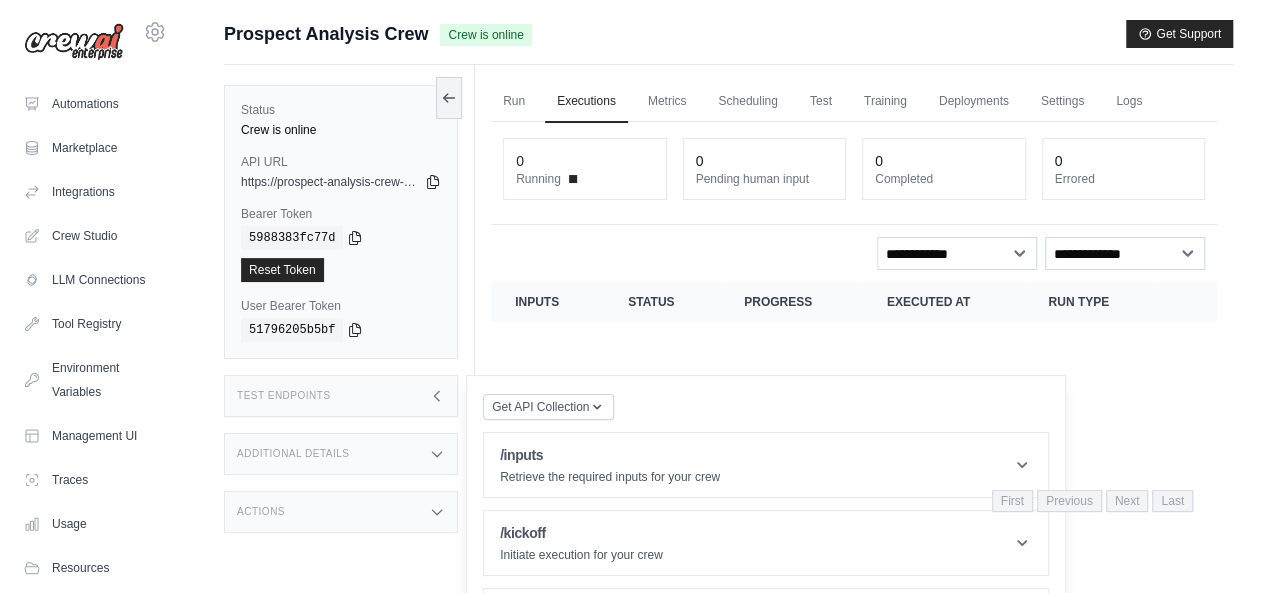 scroll, scrollTop: 84, scrollLeft: 0, axis: vertical 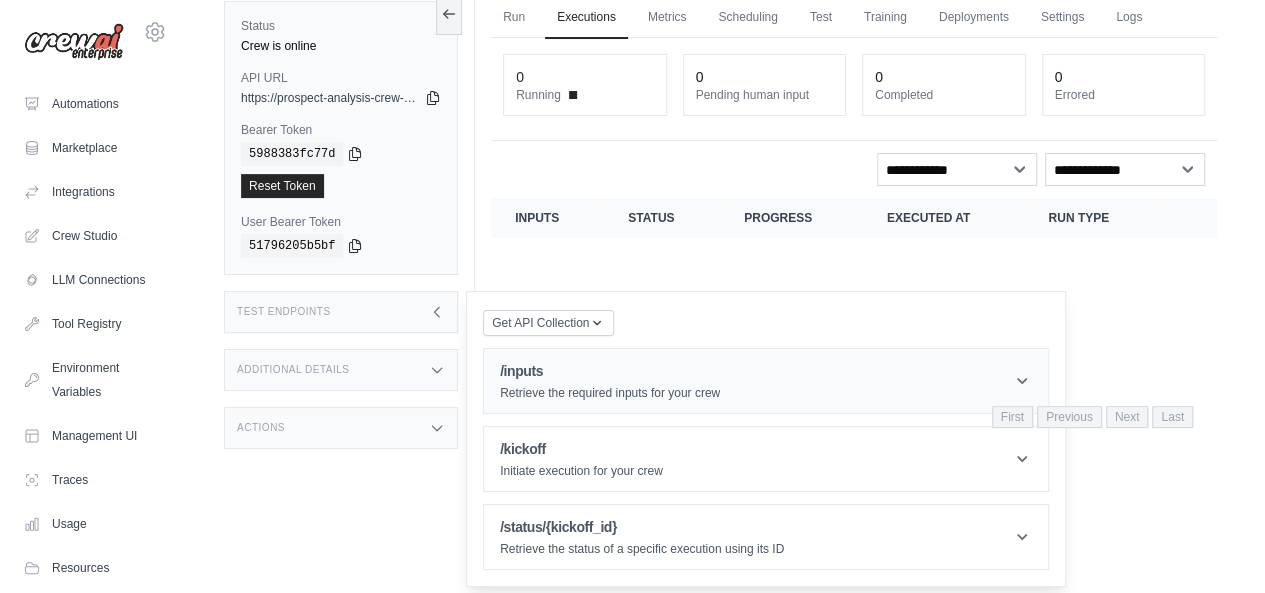 click on "/inputs" at bounding box center [610, 371] 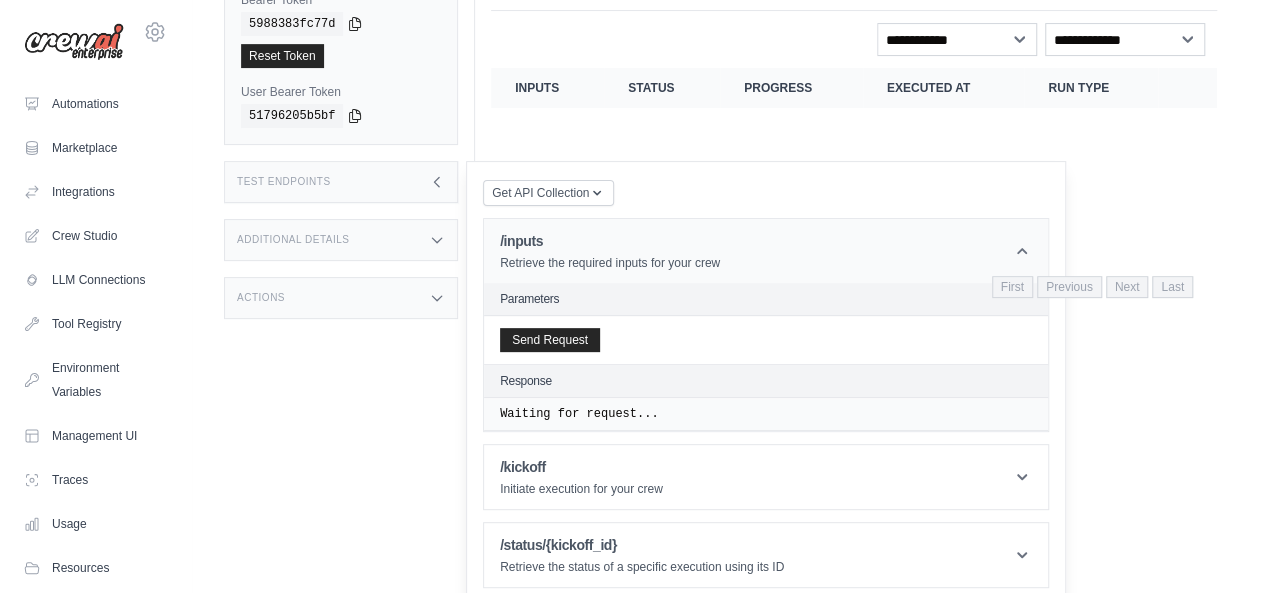 scroll, scrollTop: 220, scrollLeft: 0, axis: vertical 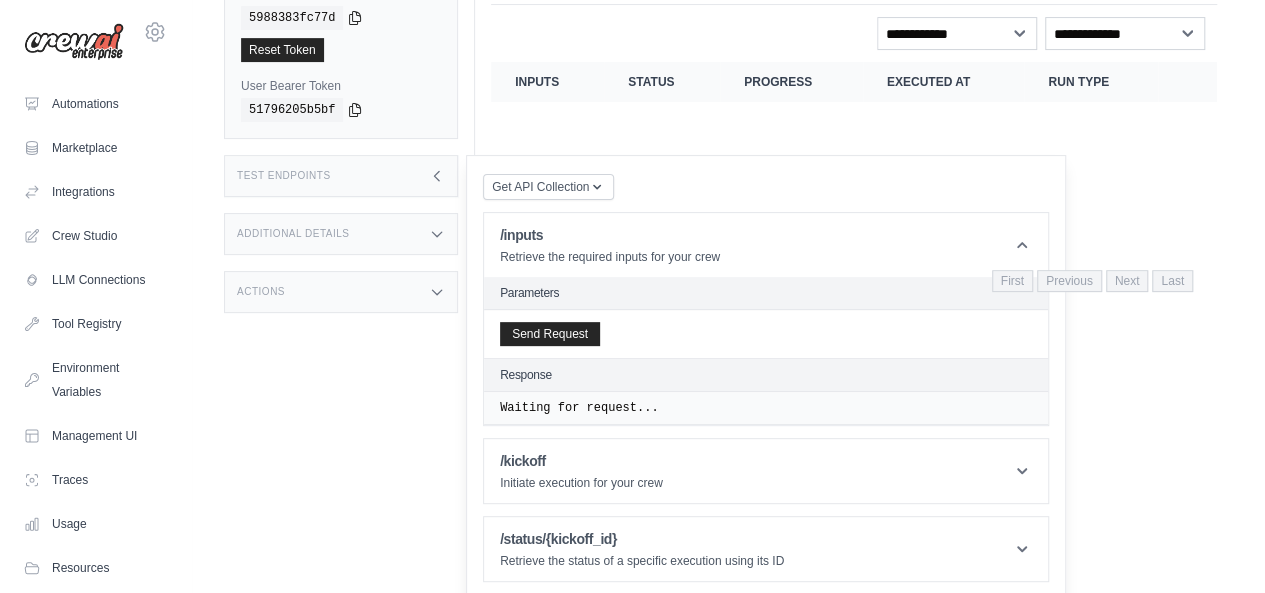 click on "Additional Details" at bounding box center [293, 234] 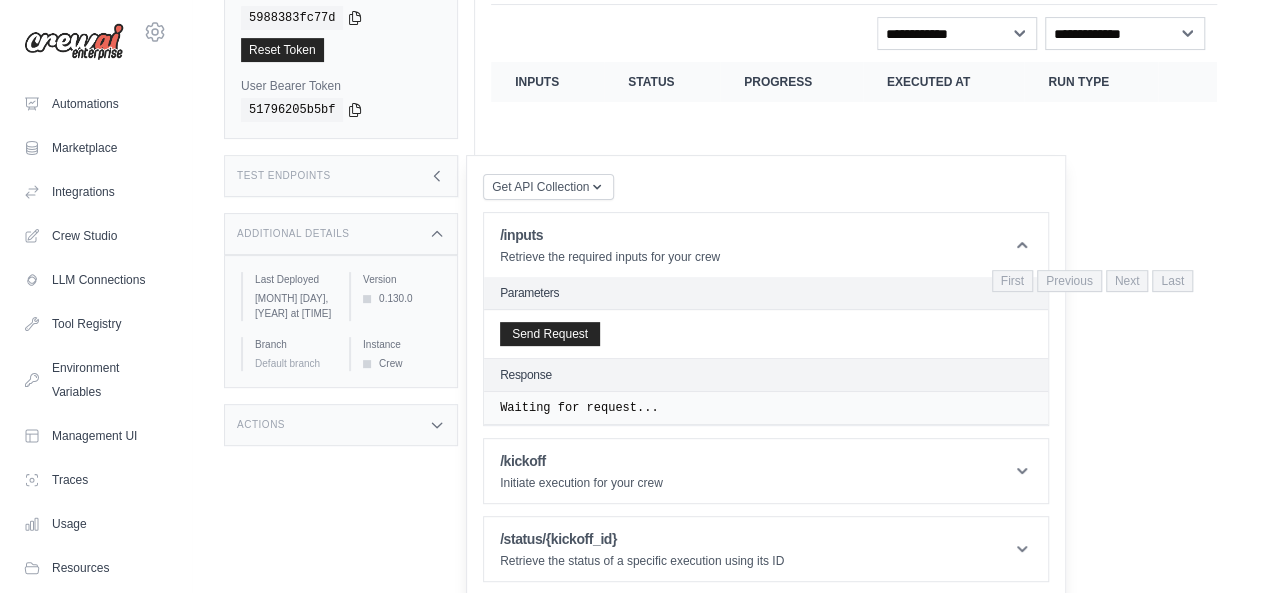 click on "Actions" at bounding box center (341, 425) 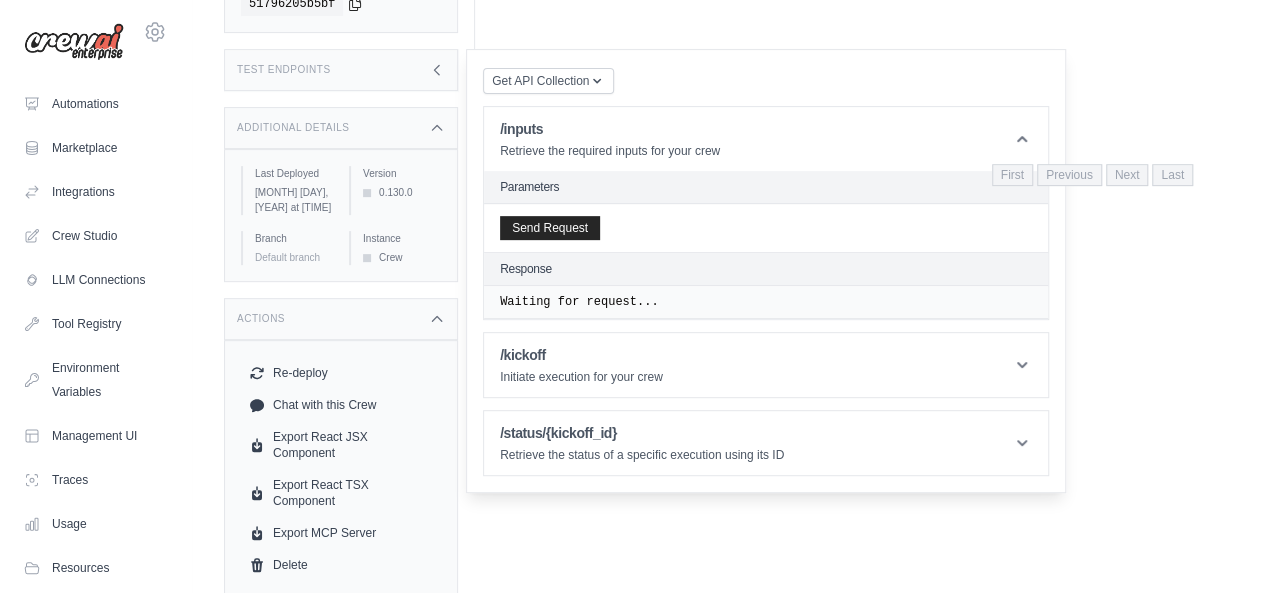 scroll, scrollTop: 0, scrollLeft: 0, axis: both 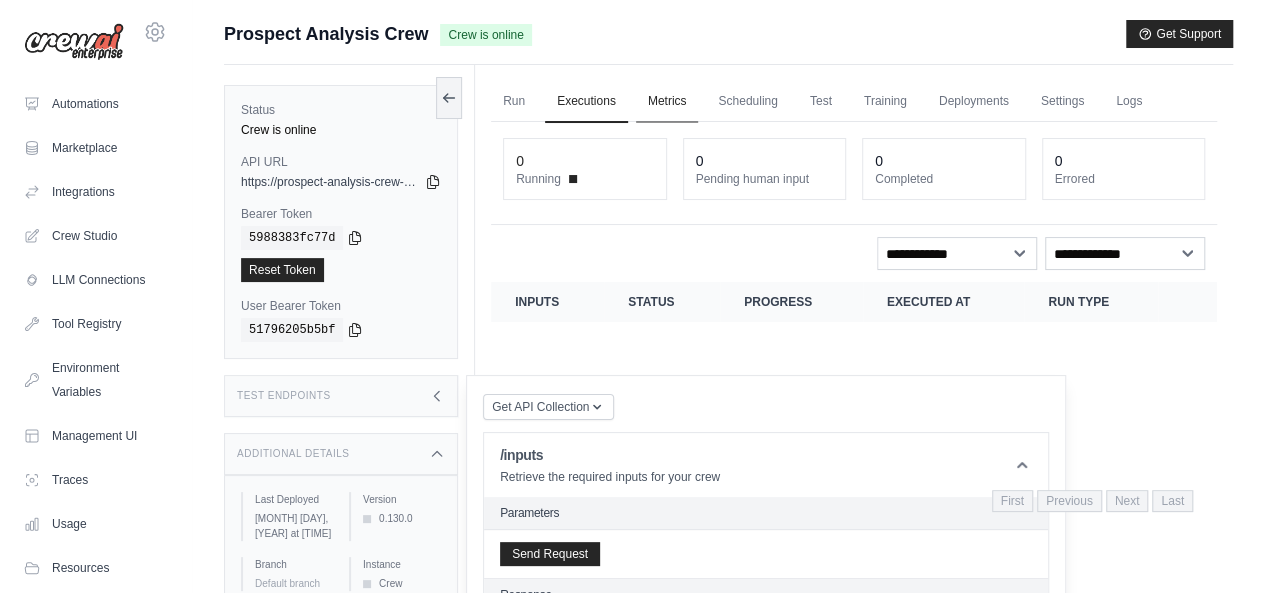 click on "Metrics" at bounding box center (667, 102) 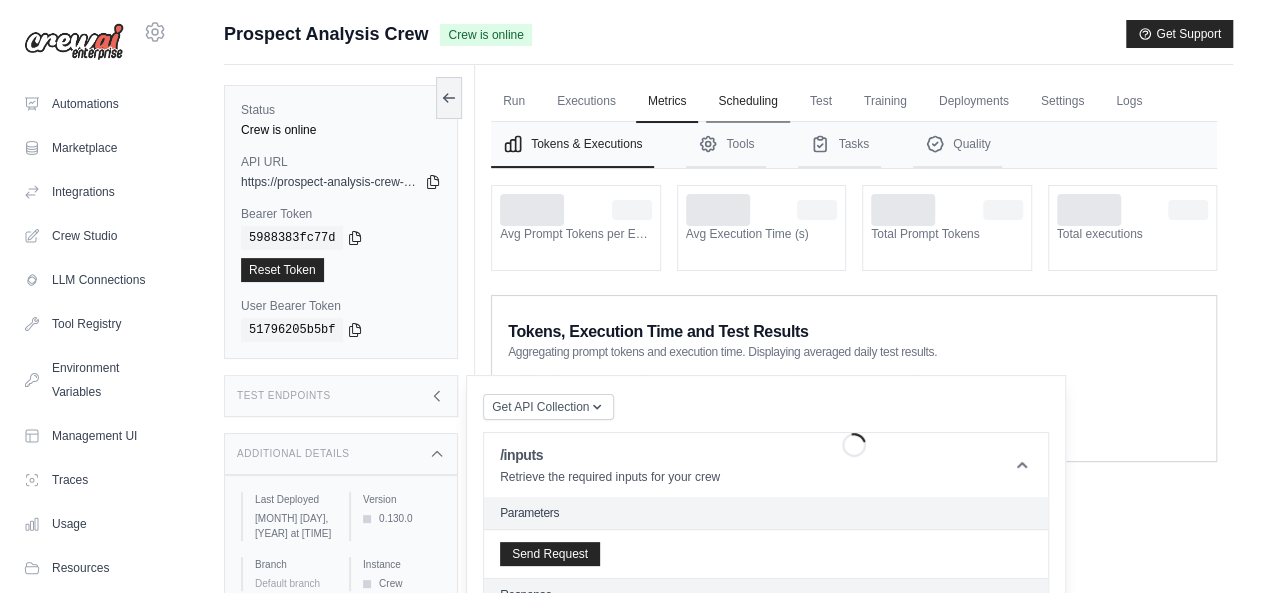 click on "Scheduling" at bounding box center [747, 102] 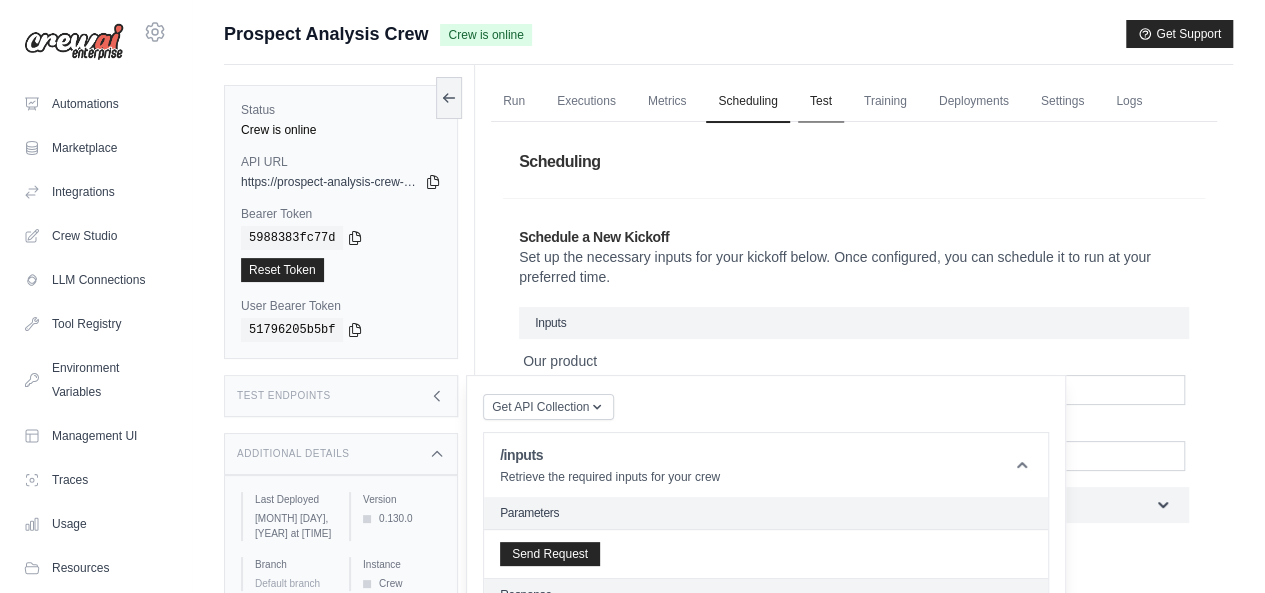click on "Test" at bounding box center (821, 102) 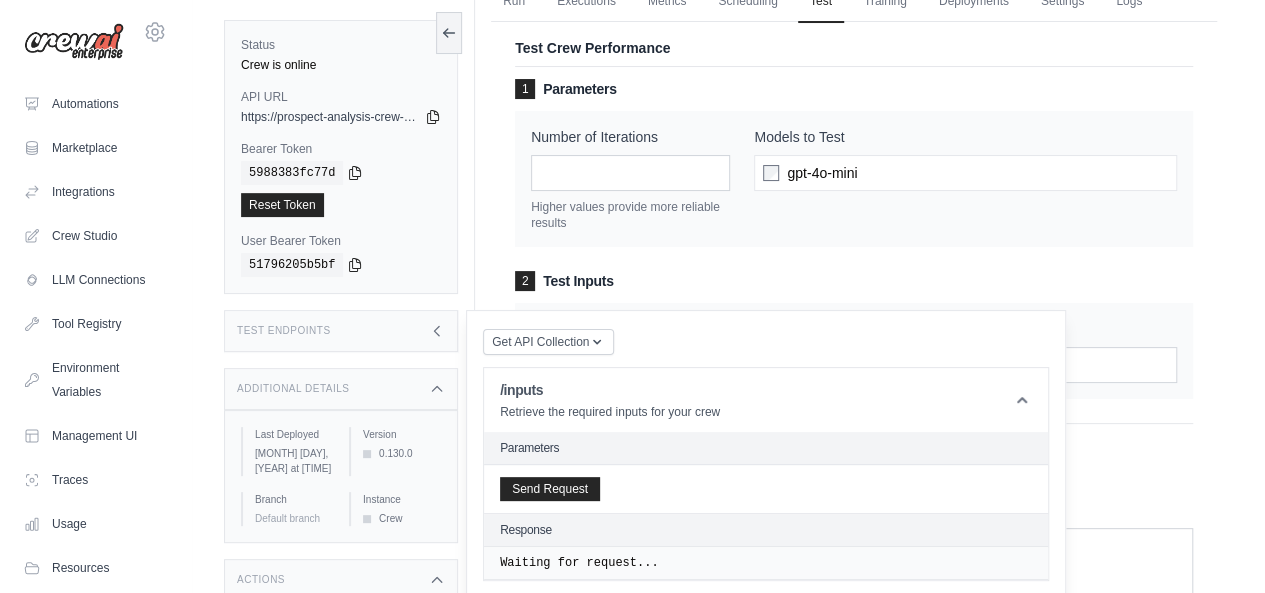 scroll, scrollTop: 300, scrollLeft: 0, axis: vertical 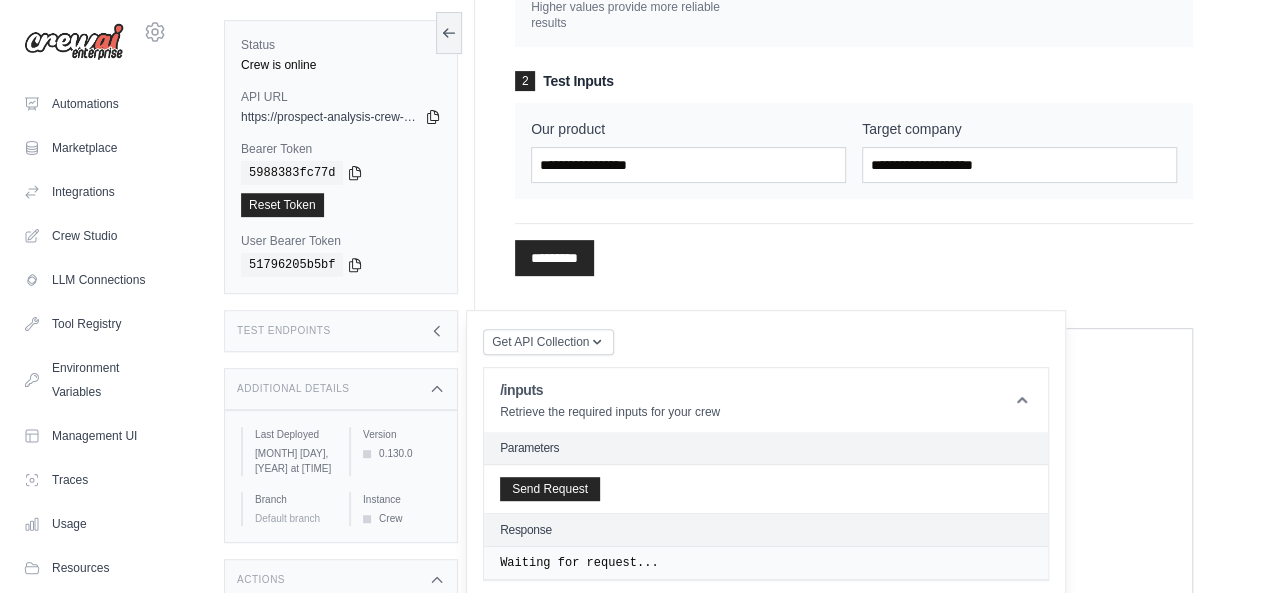 click 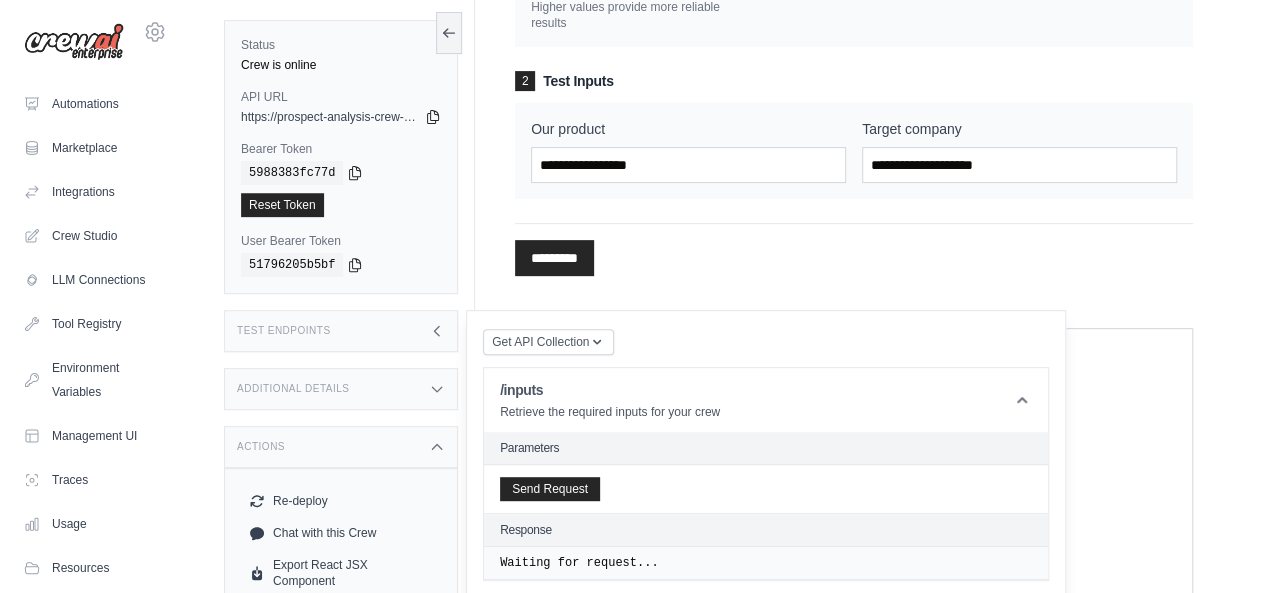 click 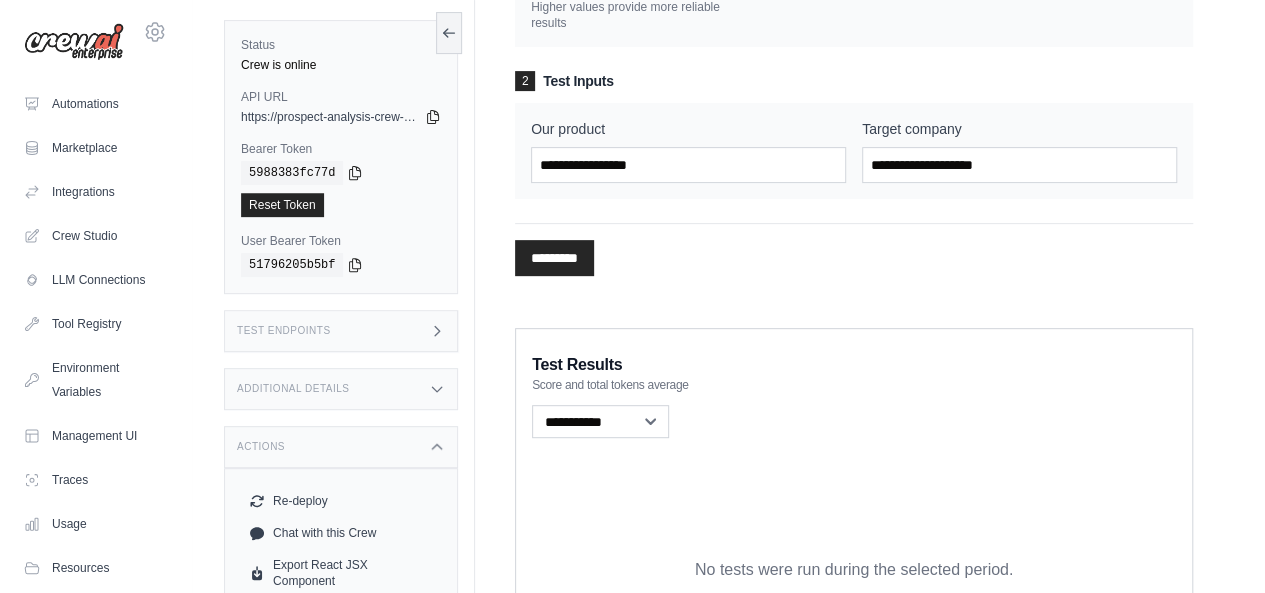 click 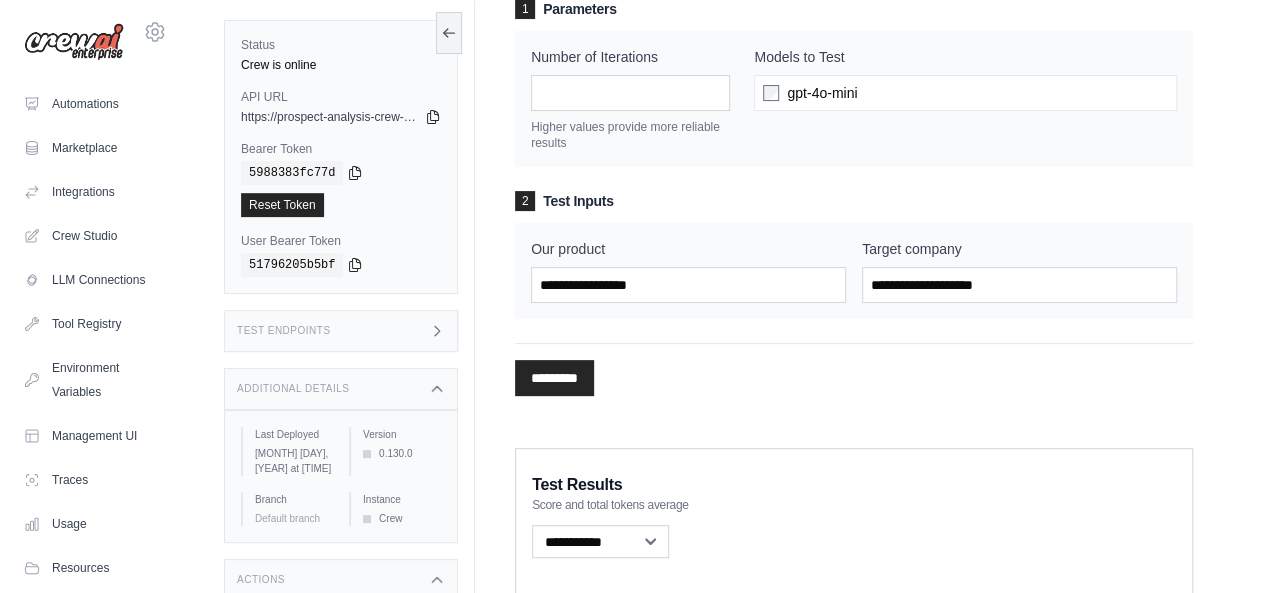 scroll, scrollTop: 0, scrollLeft: 0, axis: both 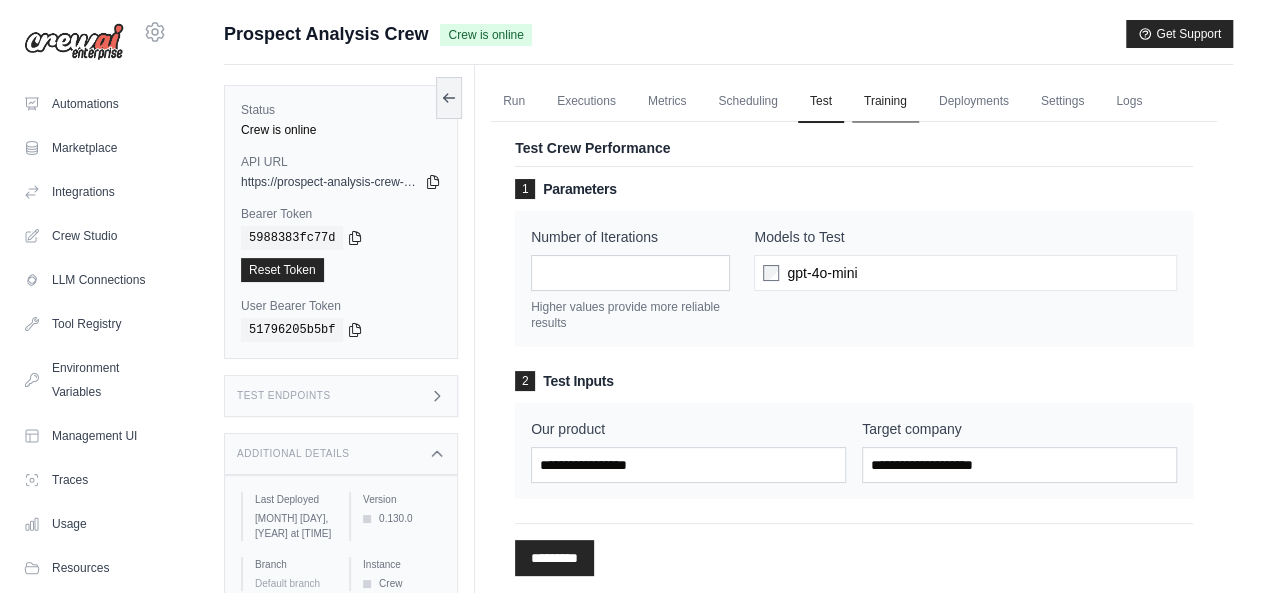 click on "Training" at bounding box center (885, 102) 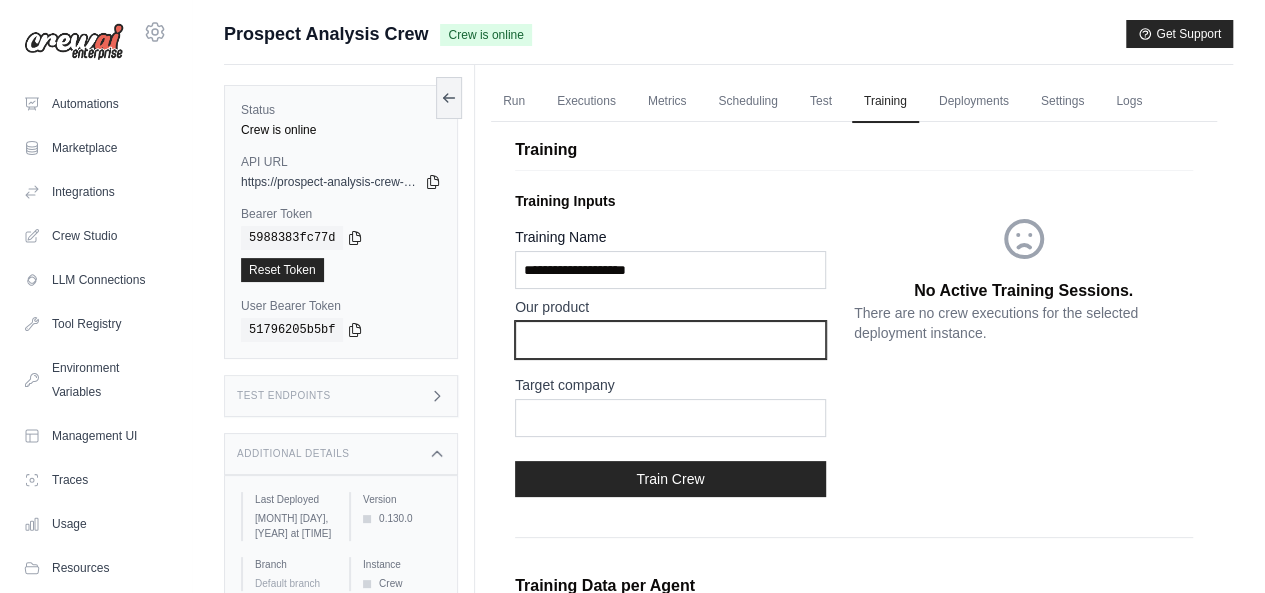 click at bounding box center [670, 340] 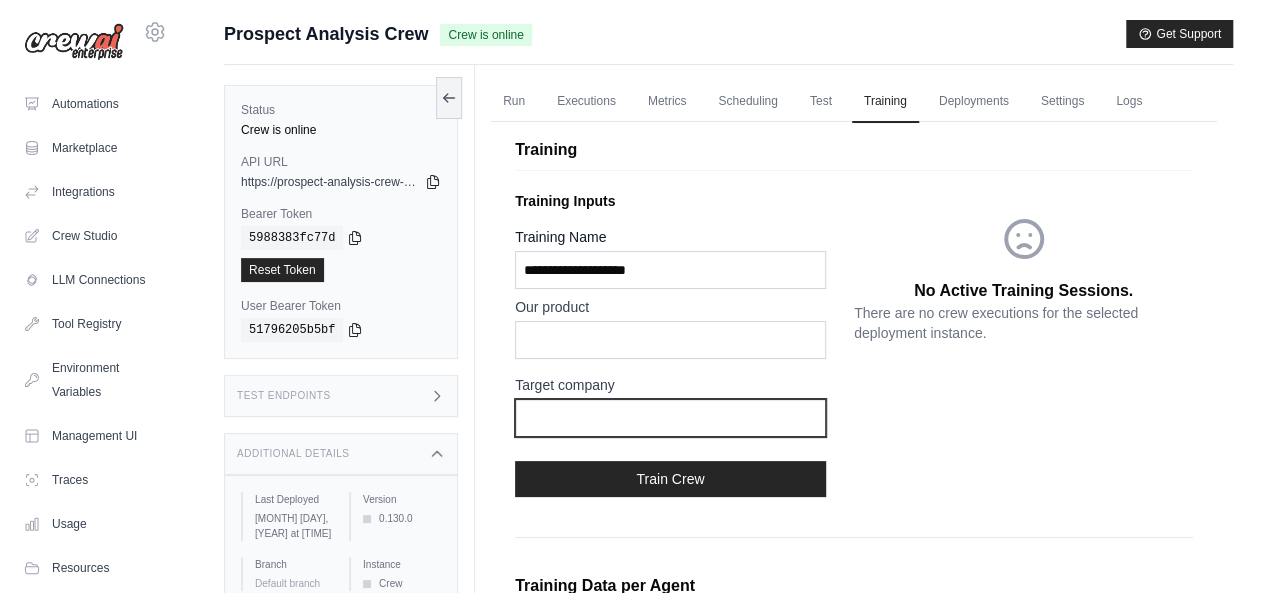 click at bounding box center (670, 418) 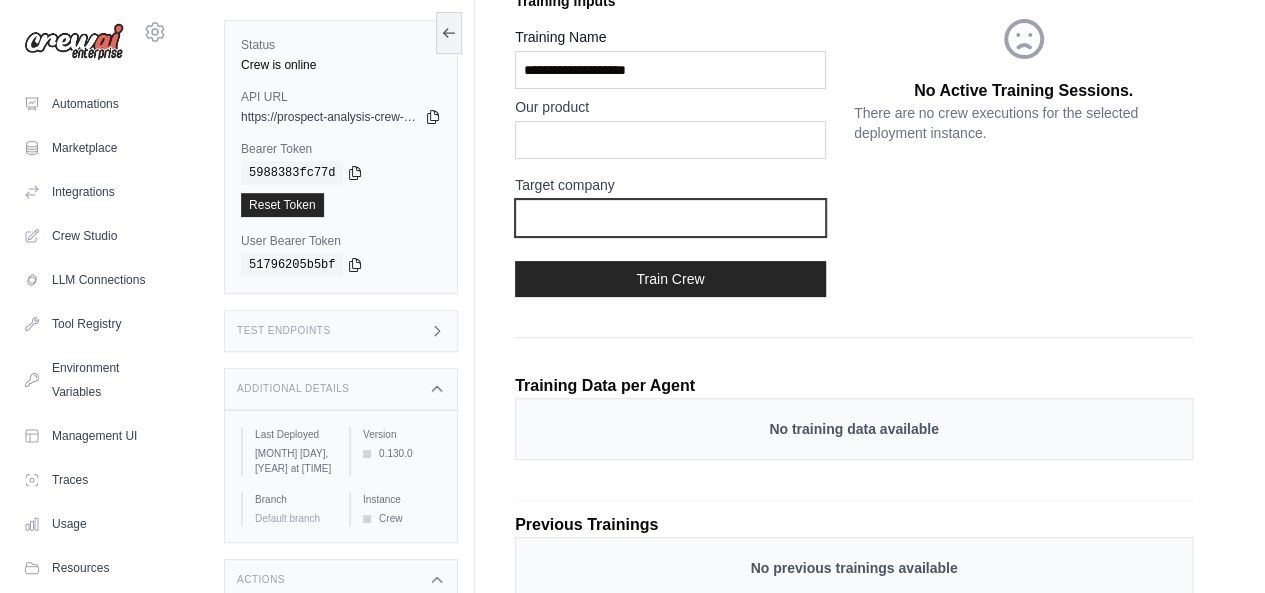 scroll, scrollTop: 0, scrollLeft: 0, axis: both 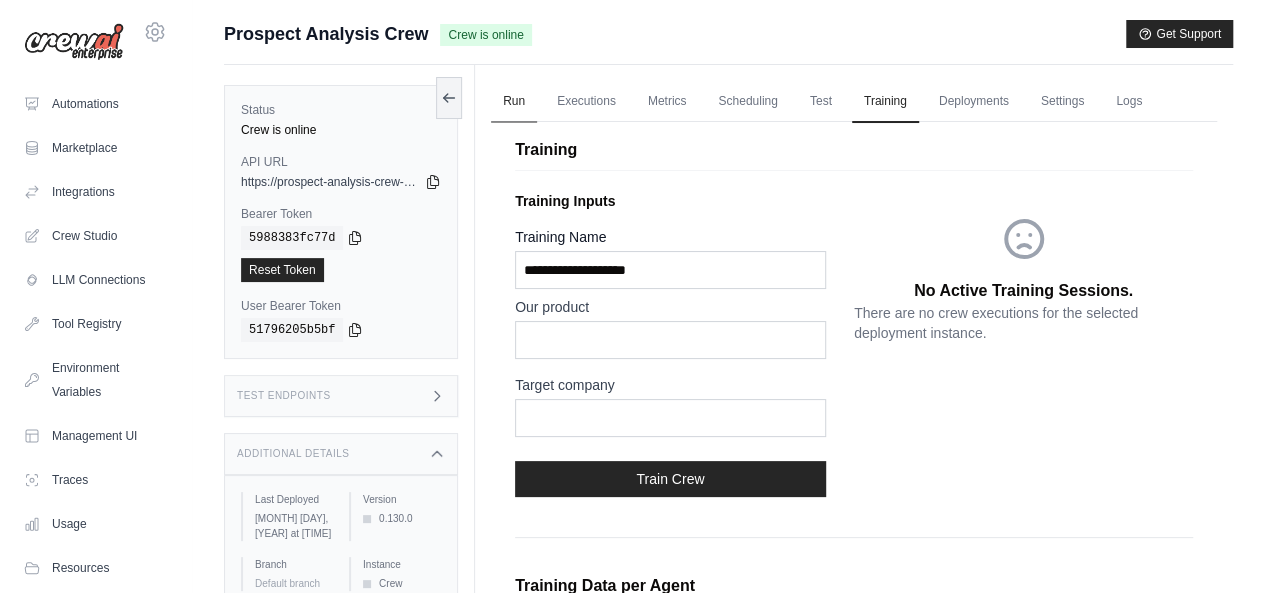 click on "Run" at bounding box center (514, 102) 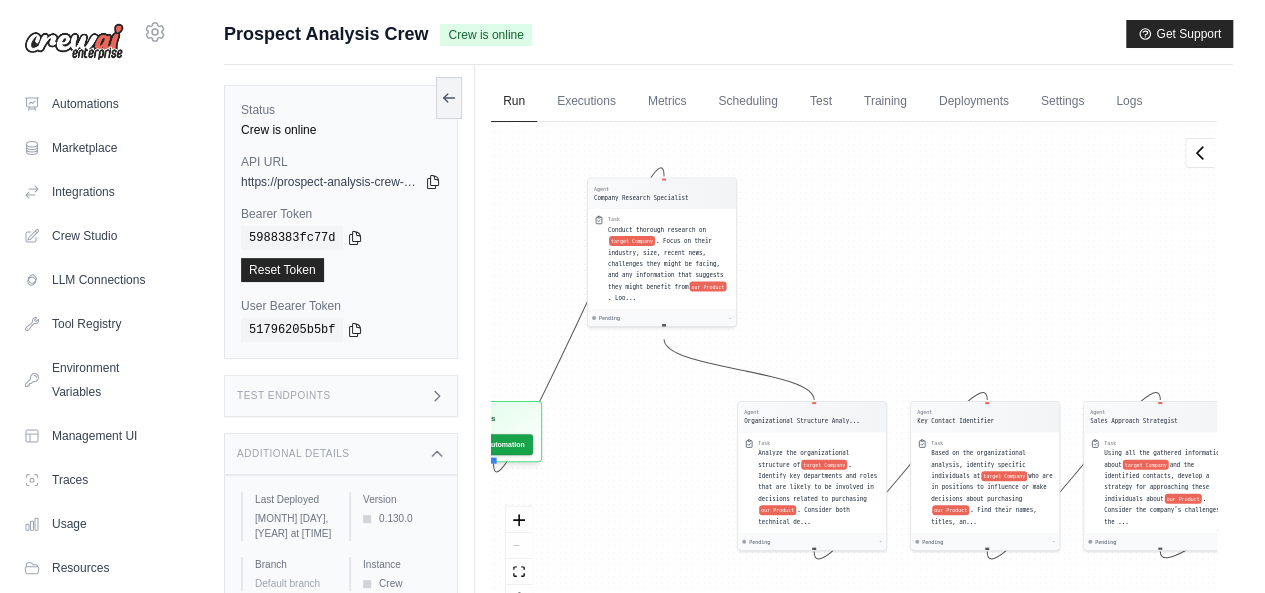 drag, startPoint x: 834, startPoint y: 287, endPoint x: 910, endPoint y: 247, distance: 85.883644 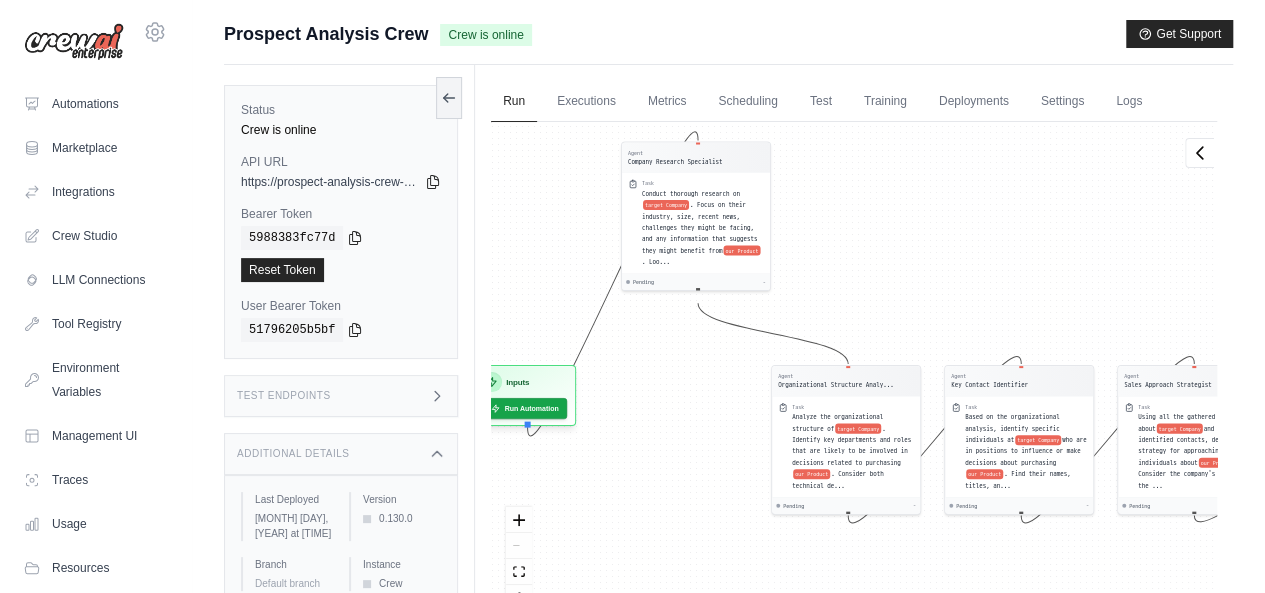 click at bounding box center (519, 559) 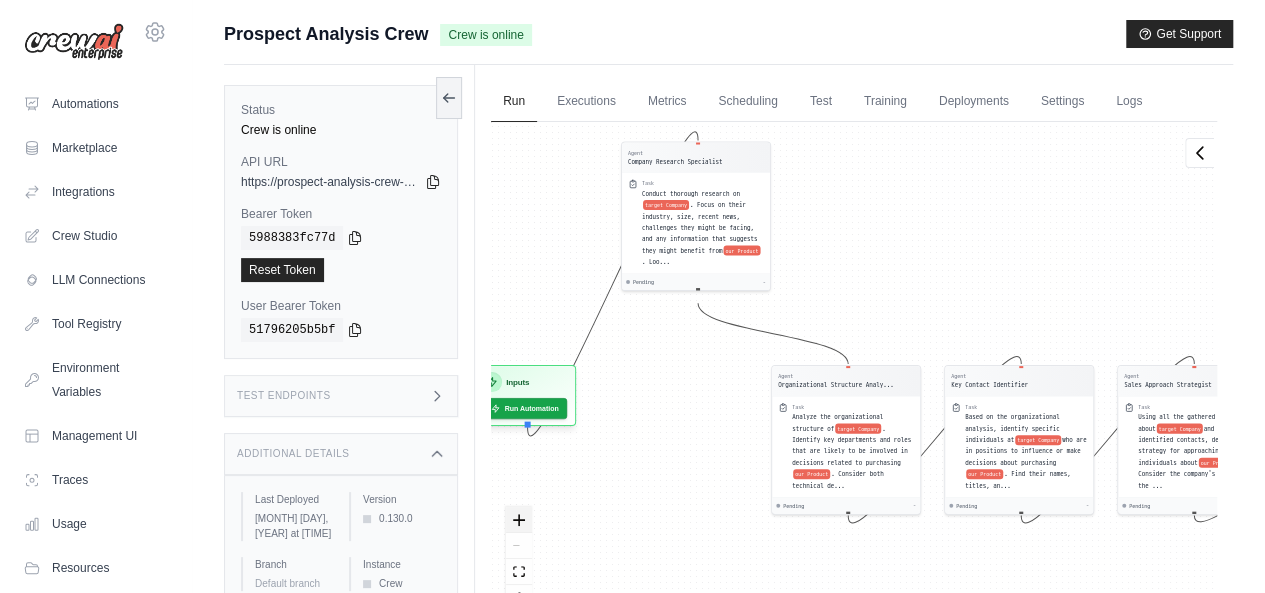 click 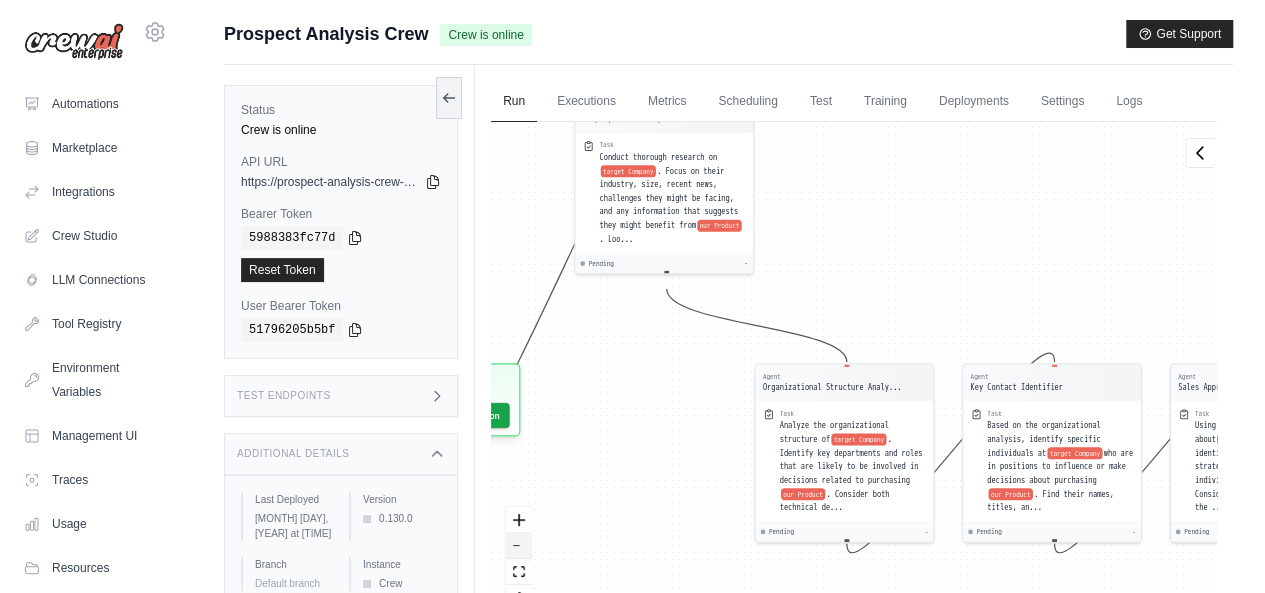 click at bounding box center (519, 546) 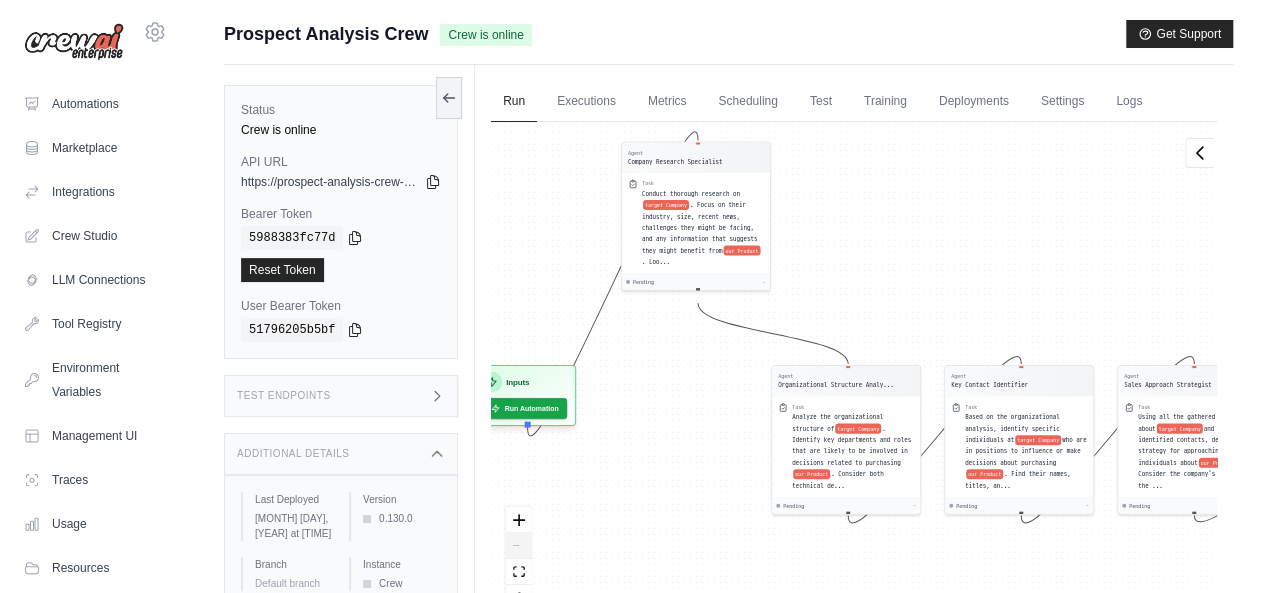 click at bounding box center [519, 559] 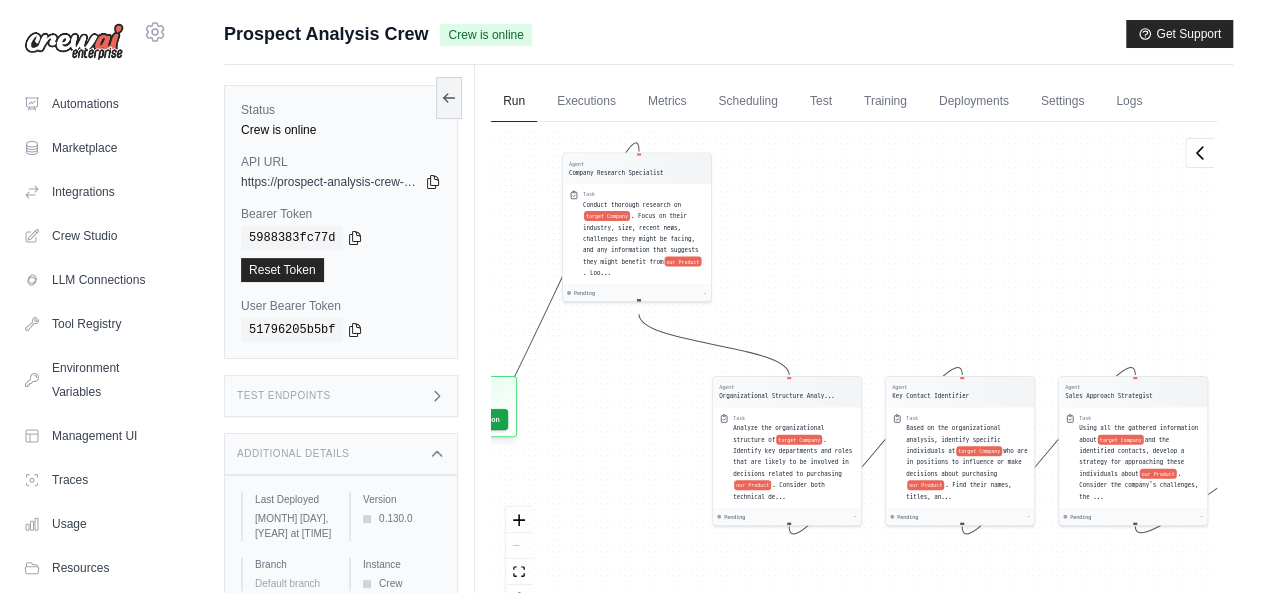 drag, startPoint x: 1053, startPoint y: 255, endPoint x: 982, endPoint y: 269, distance: 72.36712 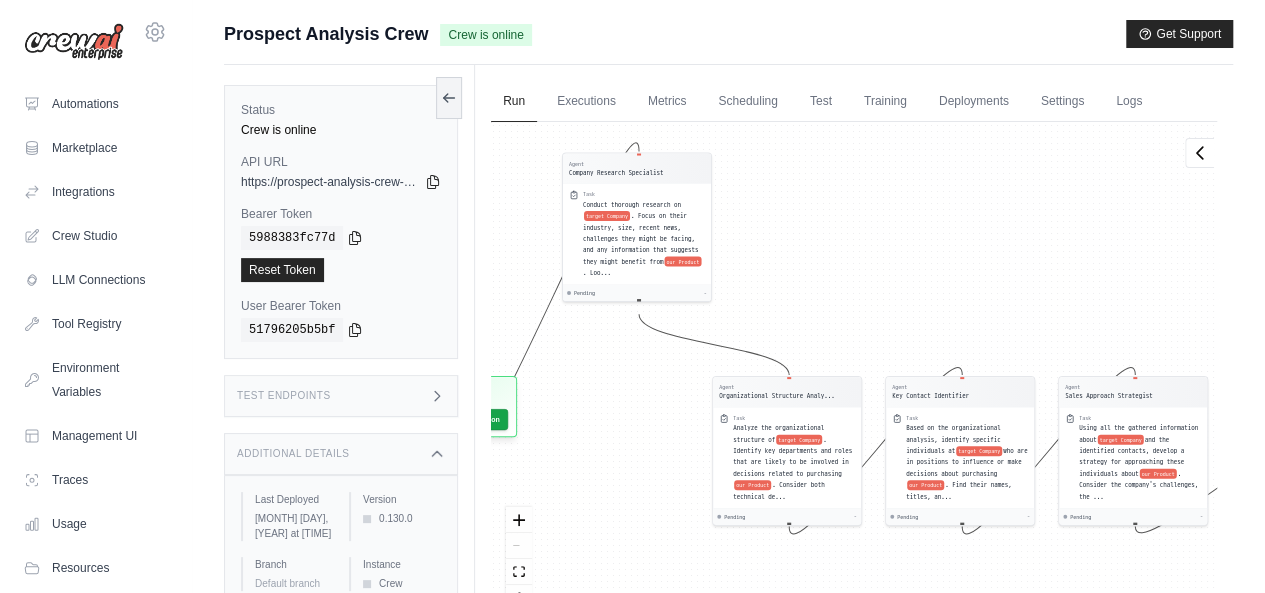 click on "Agent Company Research Specialist Task Conduct thorough research on  target Company . Focus on their industry, size, recent news, challenges they might be facing, and any information that suggests they might benefit from  our Product . Loo... Pending - Agent Organizational Structure Analy... Task Analyze the organizational structure of  target Company . Identify key departments and roles that are likely to be involved in decisions related to purchasing  our Product . Consider both technical de... Pending - Agent Key Contact Identifier Task Based on the organizational analysis, identify specific individuals at  target Company  who are in positions to influence or make decisions about purchasing  our Product . Find their names, titles, an... Pending - Agent Sales Approach Strategist Task Using all the gathered information about  target Company  and the identified contacts, develop a strategy for approaching these individuals about  our Product . Consider the company's challenges, the ... Pending - Inputs Output" at bounding box center [854, 374] 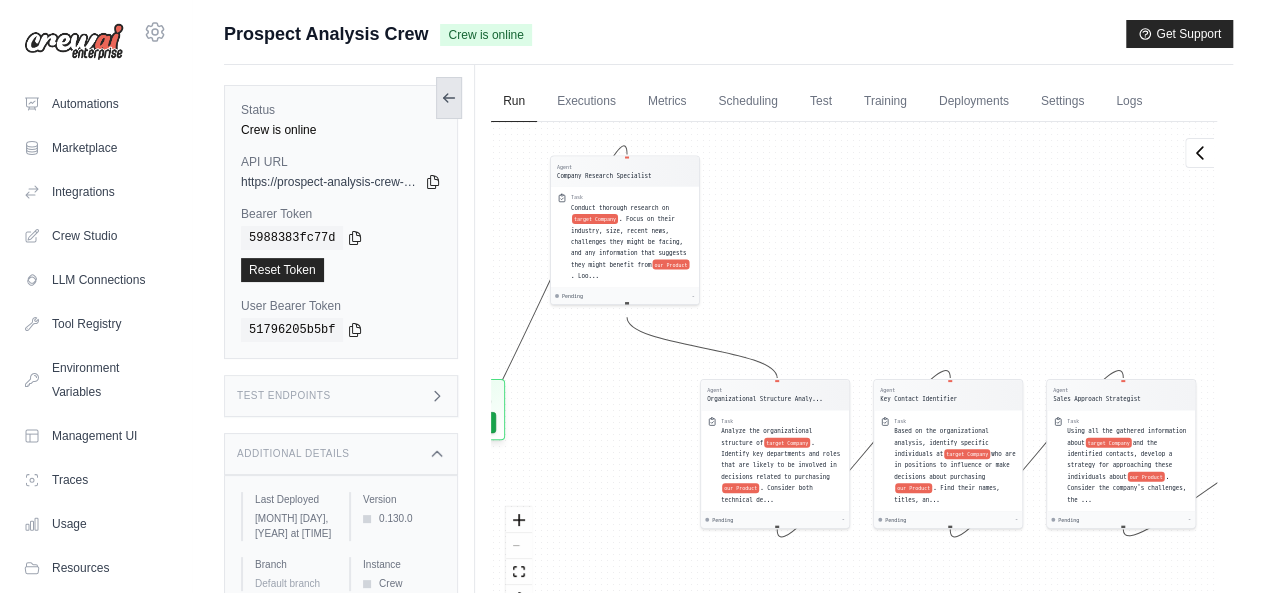 click 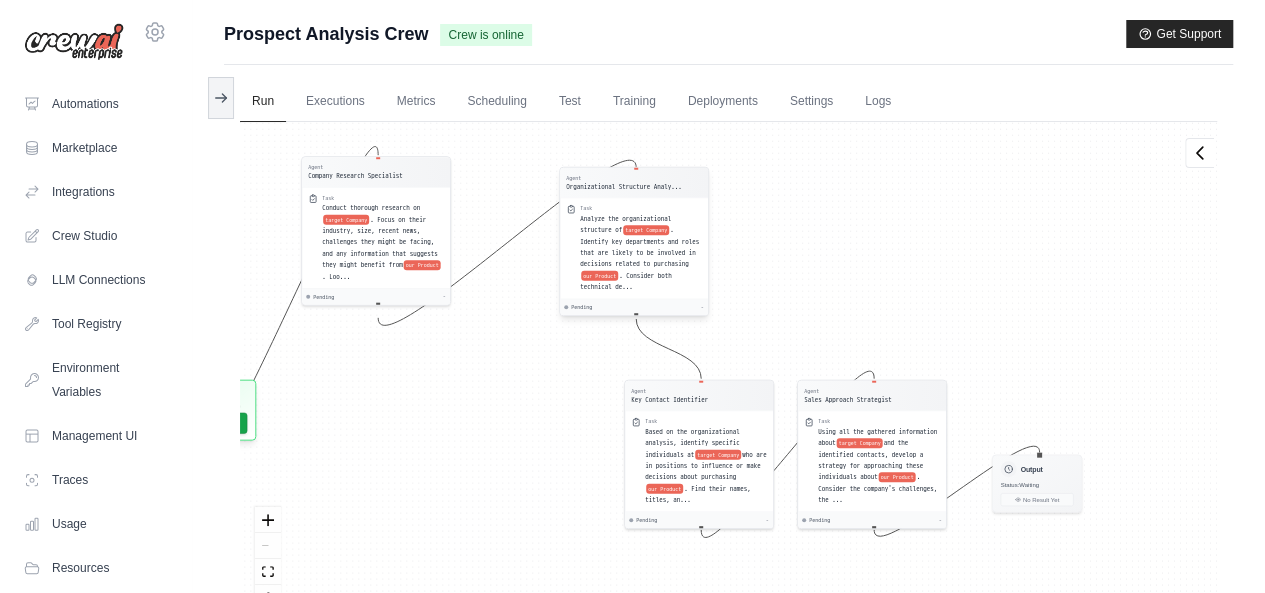drag, startPoint x: 552, startPoint y: 398, endPoint x: 660, endPoint y: 186, distance: 237.92436 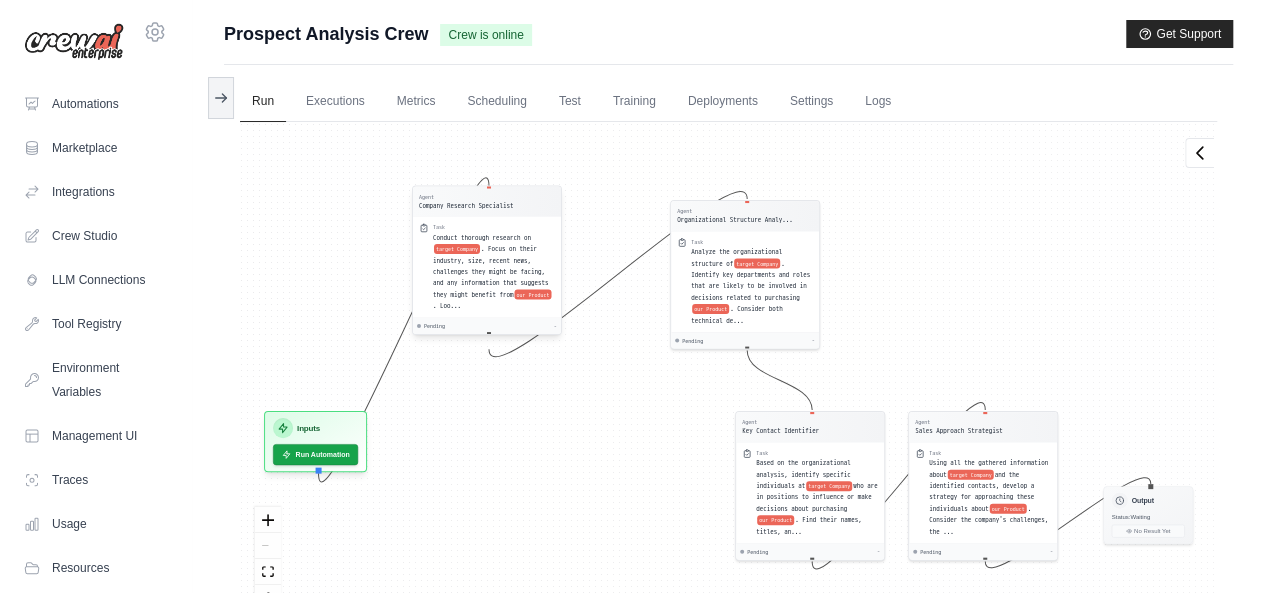 click on "target Company" at bounding box center [457, 249] 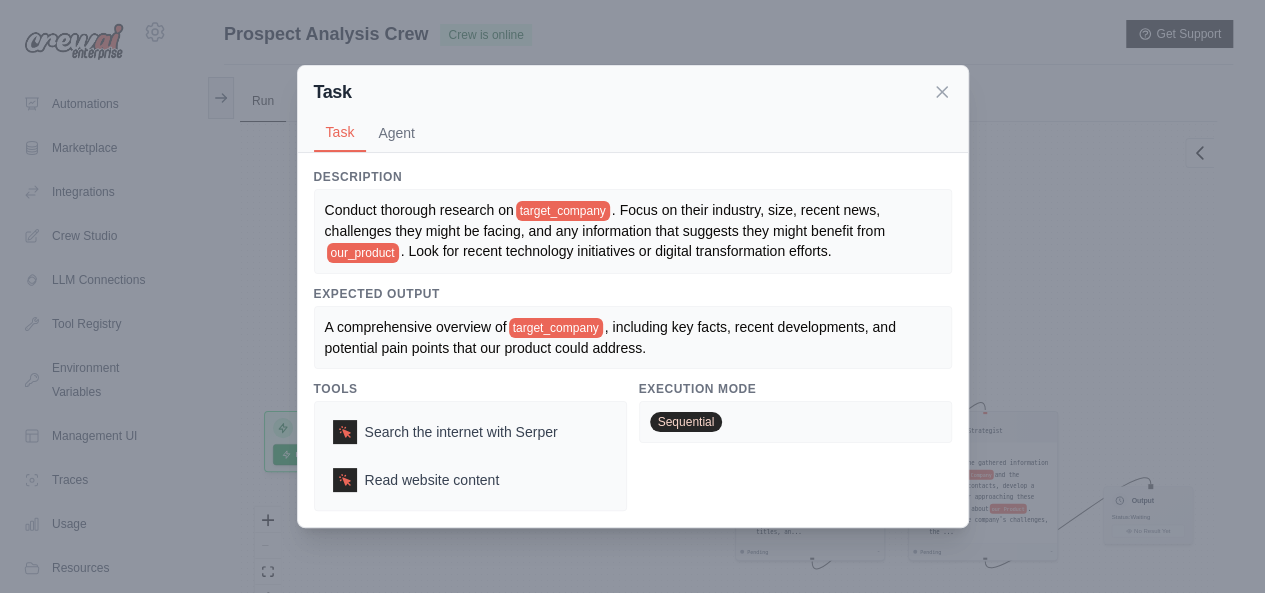 click on ". Look for recent technology initiatives or digital transformation efforts." at bounding box center (616, 251) 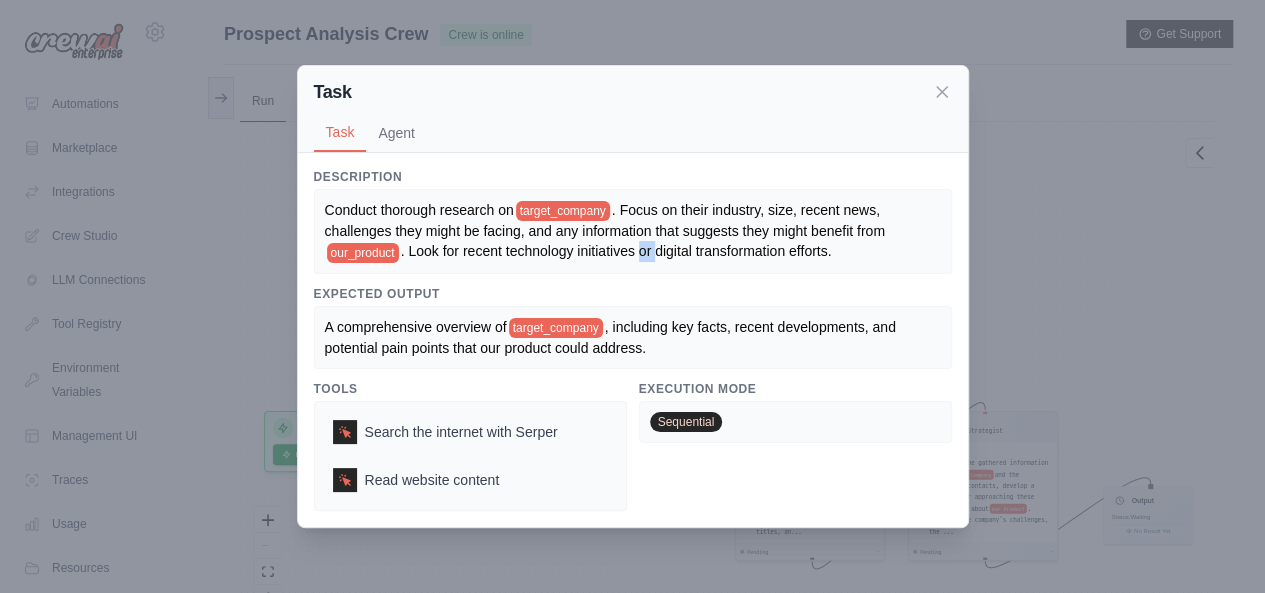 click on ". Look for recent technology initiatives or digital transformation efforts." at bounding box center (616, 251) 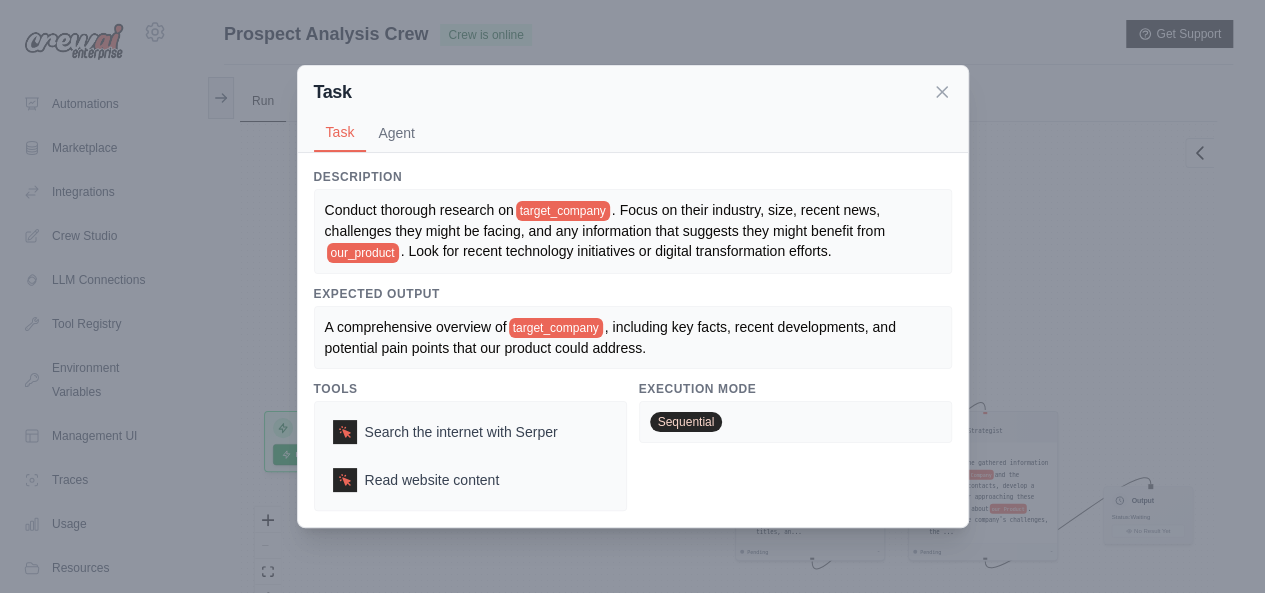 click on ". Focus on their industry, size, recent news, challenges they might be facing, and any information that suggests they might benefit from" at bounding box center (605, 220) 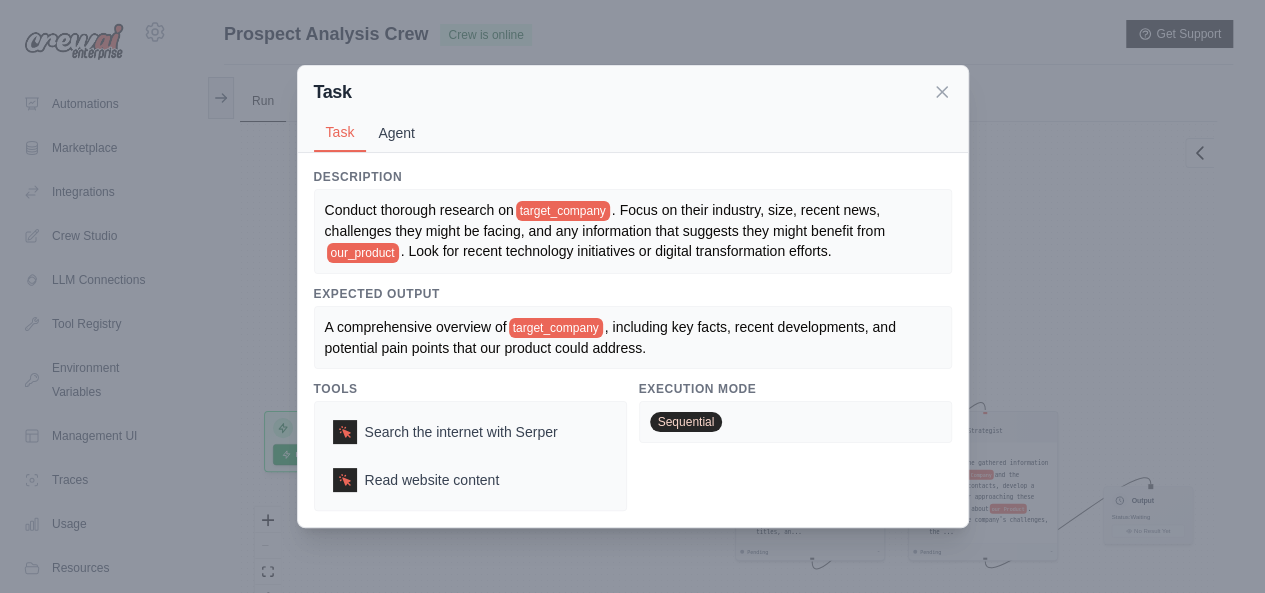 click on "Agent" at bounding box center [396, 133] 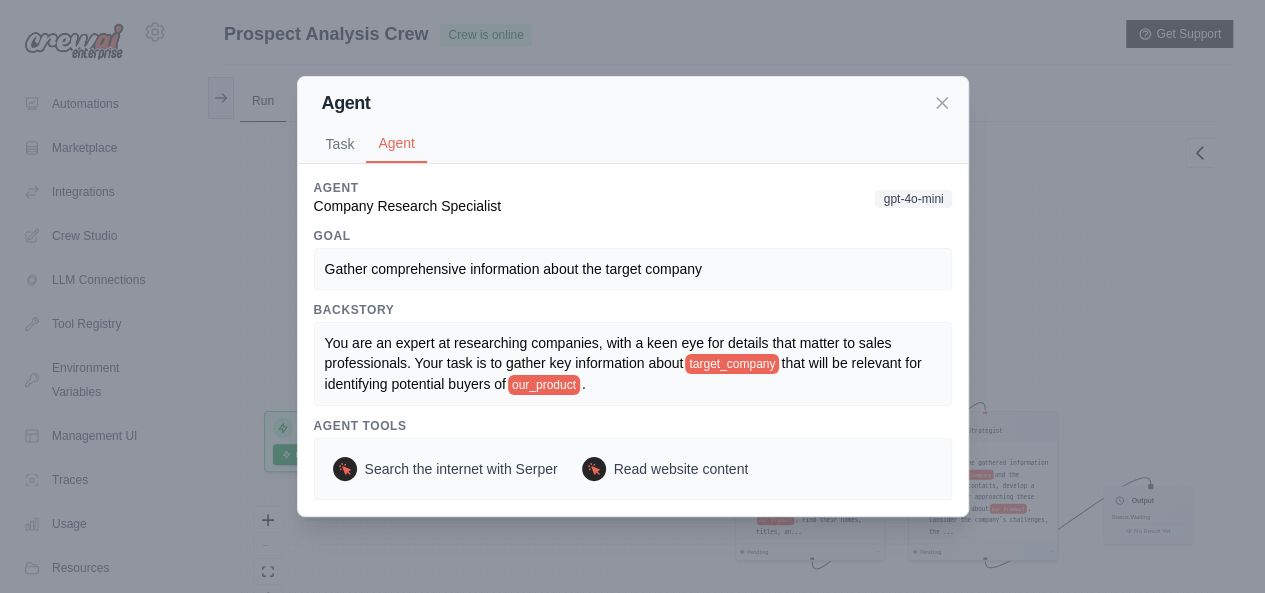 click on "gpt-4o-mini" at bounding box center [913, 199] 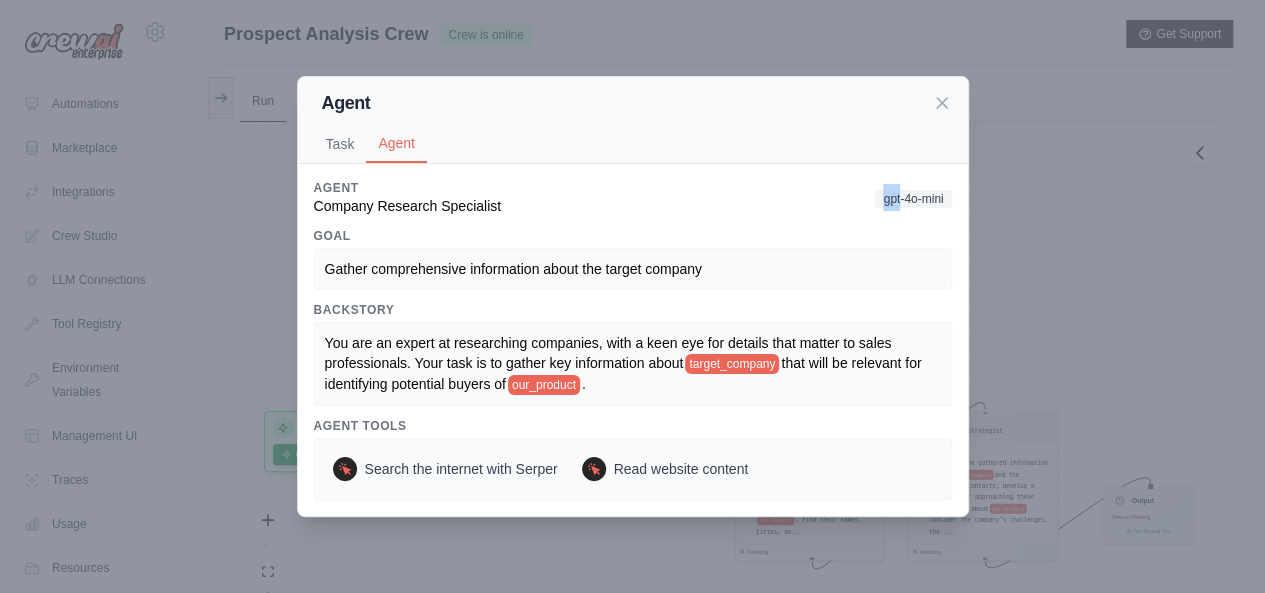 click on "gpt-4o-mini" at bounding box center [913, 199] 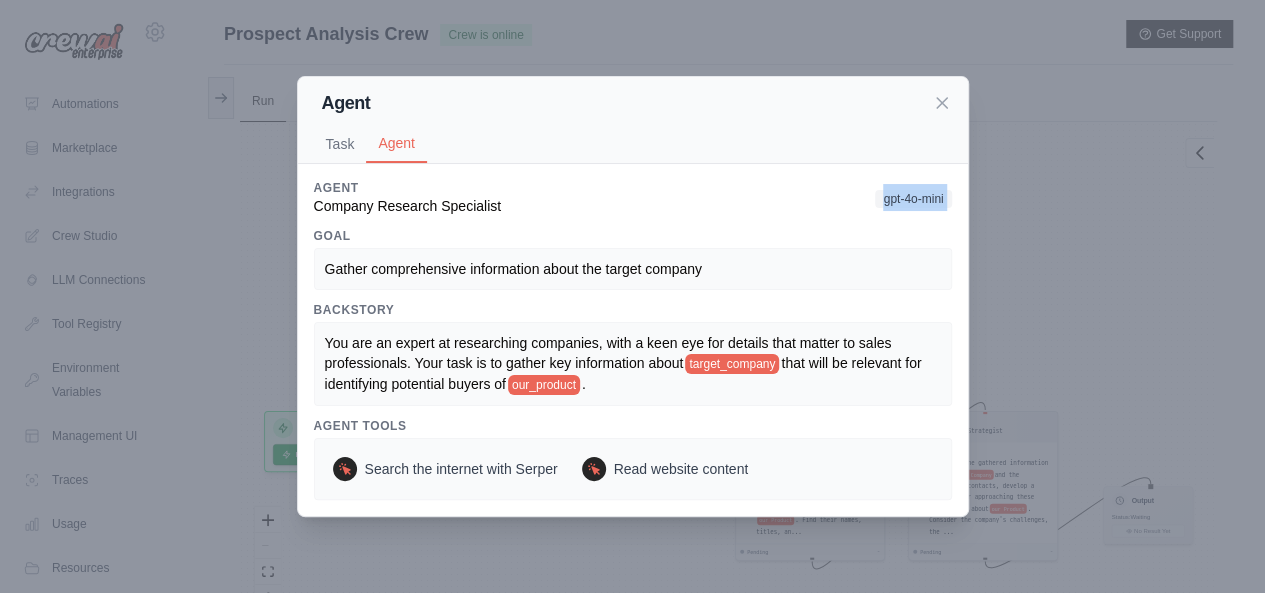 click on "gpt-4o-mini" at bounding box center [913, 199] 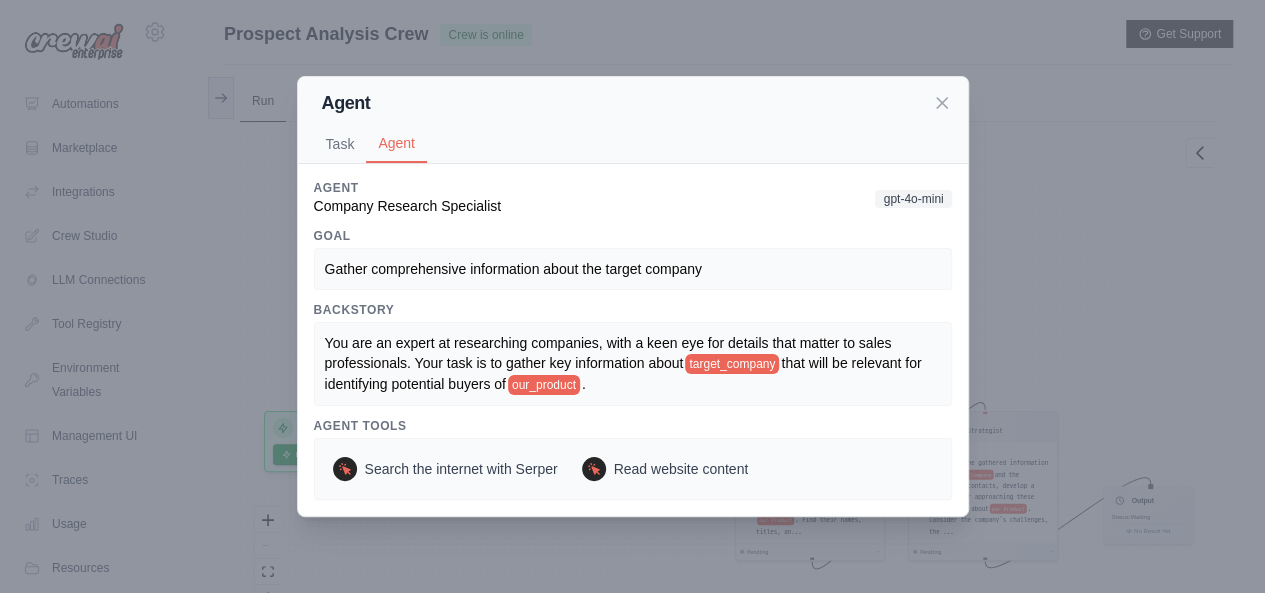 click on "Agent Task Agent Description Conduct thorough research on  target_company . Focus on their industry, size, recent news, challenges they might be facing, and any information that suggests they might benefit from  our_product . Look for recent technology initiatives or digital transformation efforts.
Expected Output A comprehensive overview of  target_company , including key facts, recent developments, and potential pain points that our product could address.
Tools Search the internet with Serper Read website content Execution Mode Sequential Agent Company Research Specialist gpt-4o-mini Goal Gather comprehensive information about the target company Backstory You are an expert at researching companies, with a keen eye for details that matter to sales professionals. Your task is to gather key information about  target_company  that will be relevant for identifying potential buyers of  our_product .
Agent Tools Search the internet with Serper Read website content" at bounding box center [632, 296] 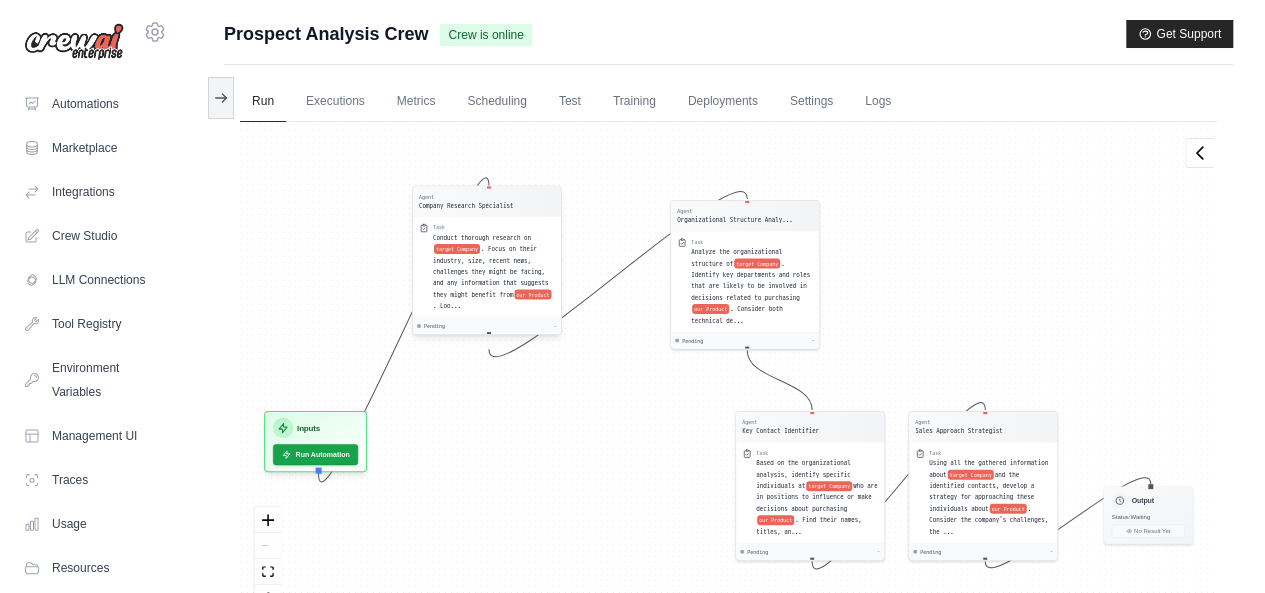 click on "Company Research Specialist" at bounding box center (466, 205) 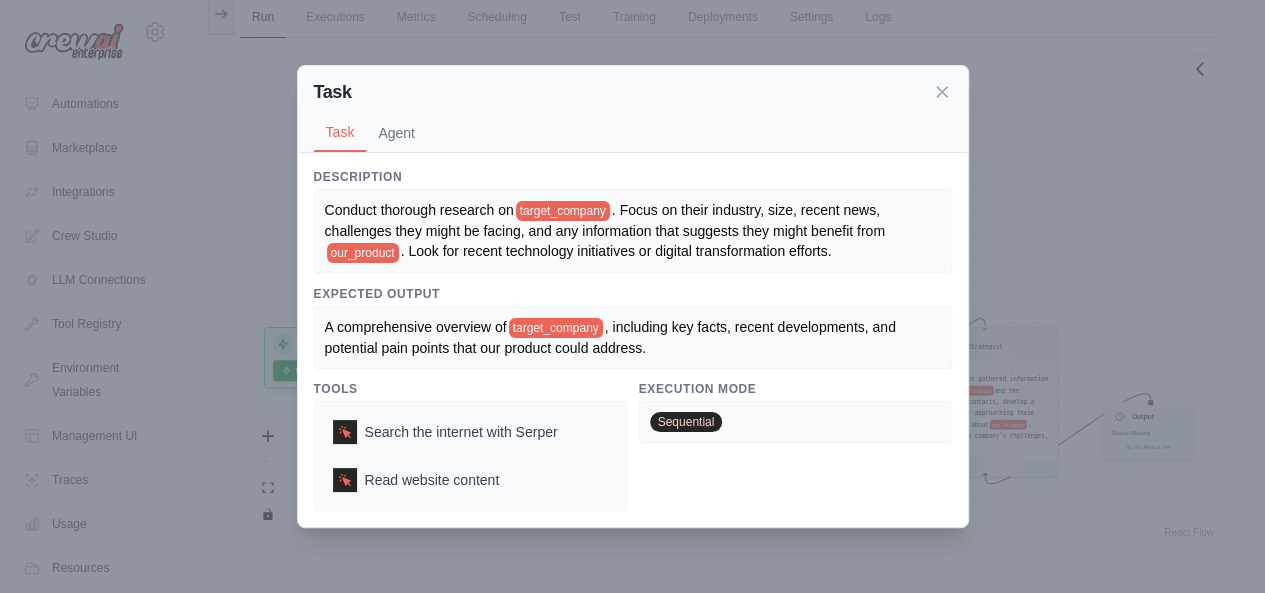 scroll, scrollTop: 0, scrollLeft: 0, axis: both 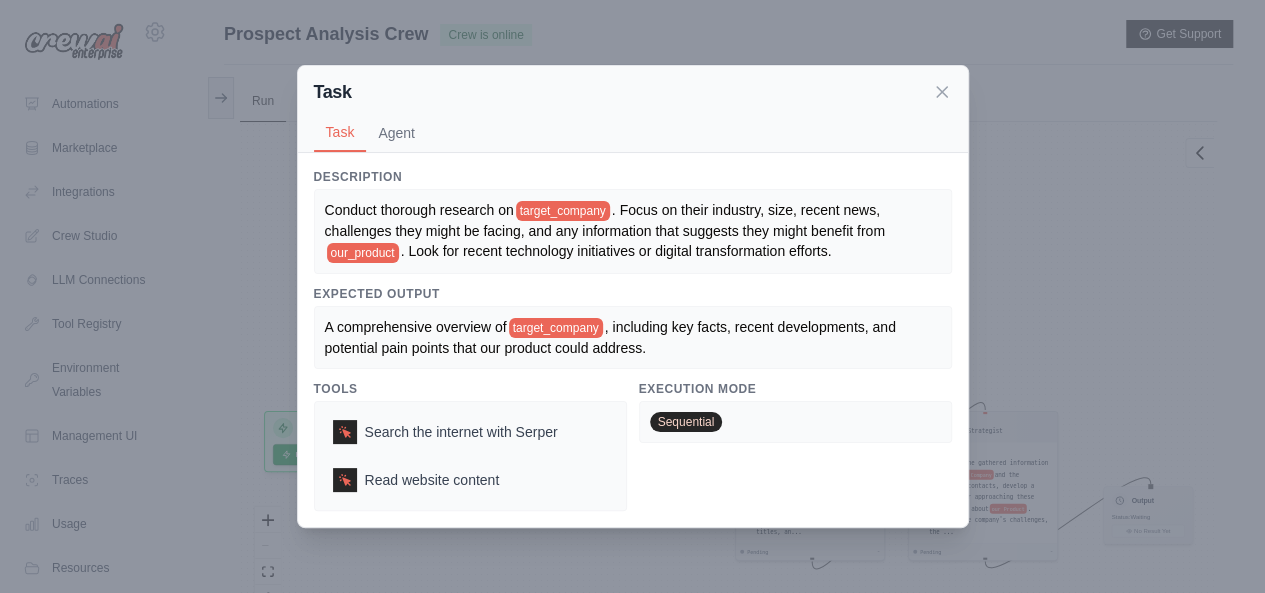 click on "Task Task Agent Description Conduct thorough research on  target_company . Focus on their industry, size, recent news, challenges they might be facing, and any information that suggests they might benefit from  our_product . Look for recent technology initiatives or digital transformation efforts.
Expected Output A comprehensive overview of  target_company , including key facts, recent developments, and potential pain points that our product could address.
Tools Search the internet with Serper Read website content Execution Mode Sequential Agent Company Research Specialist gpt-4o-mini Goal Gather comprehensive information about the target company Backstory You are an expert at researching companies, with a keen eye for details that matter to sales professionals. Your task is to gather key information about  target_company  that will be relevant for identifying potential buyers of  our_product .
Agent Tools Search the internet with Serper Read website content" at bounding box center (632, 296) 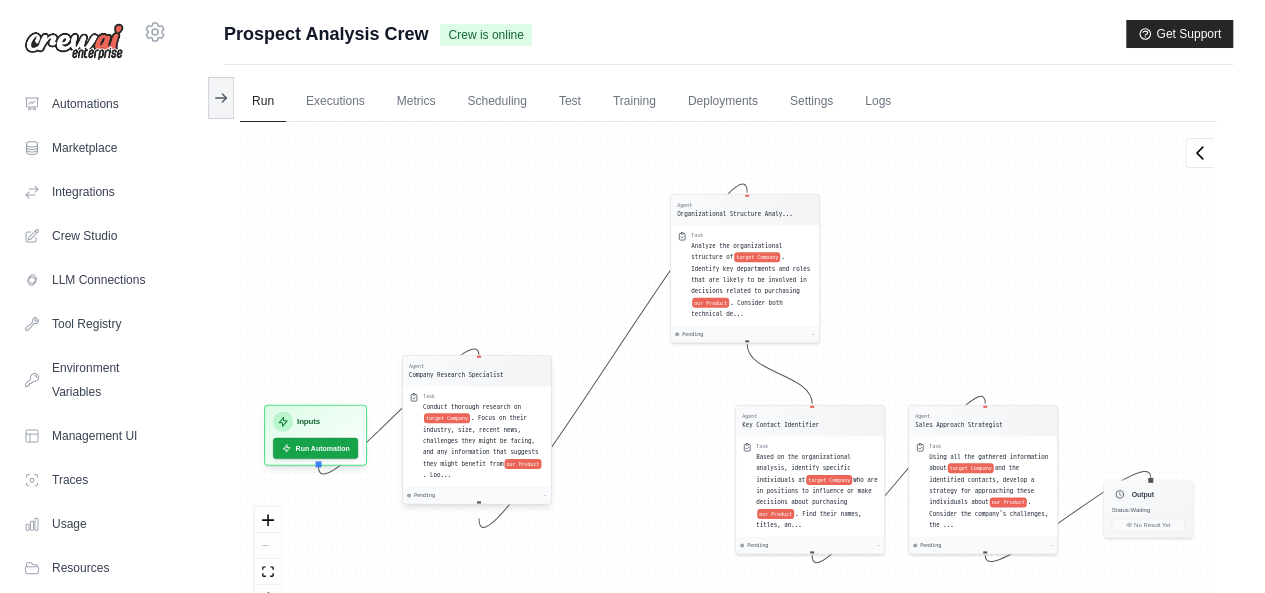 drag, startPoint x: 508, startPoint y: 197, endPoint x: 498, endPoint y: 373, distance: 176.28386 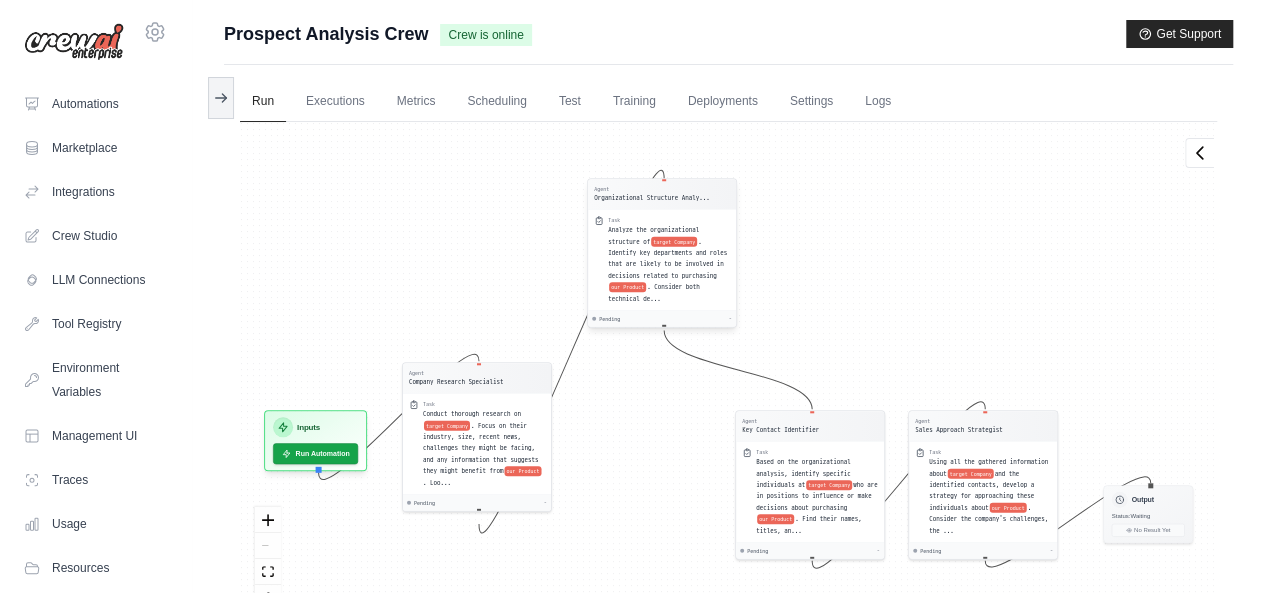 drag, startPoint x: 747, startPoint y: 207, endPoint x: 663, endPoint y: 187, distance: 86.34813 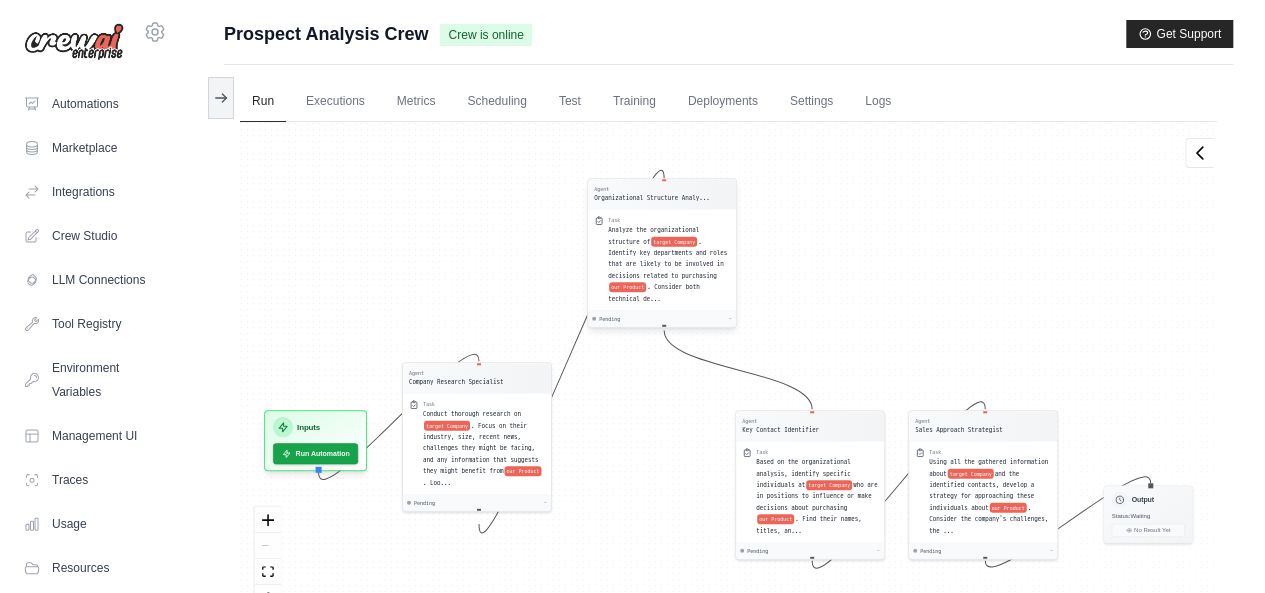 click on "Agent Organizational Structure Analy..." at bounding box center [662, 194] 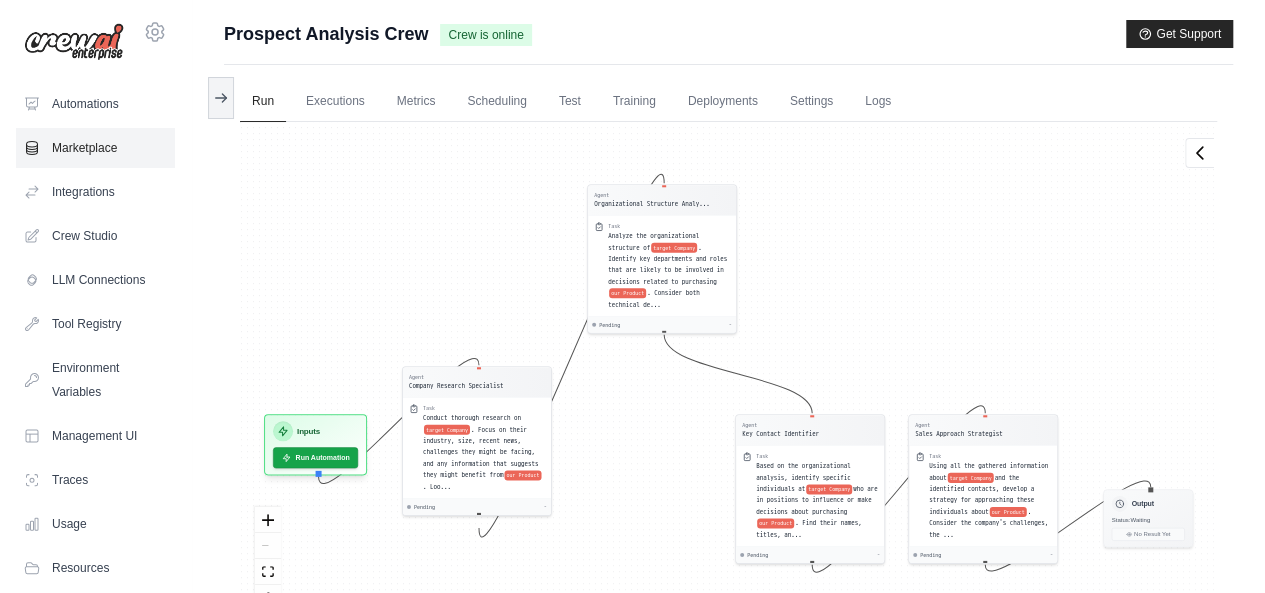 click on "Marketplace" at bounding box center [95, 148] 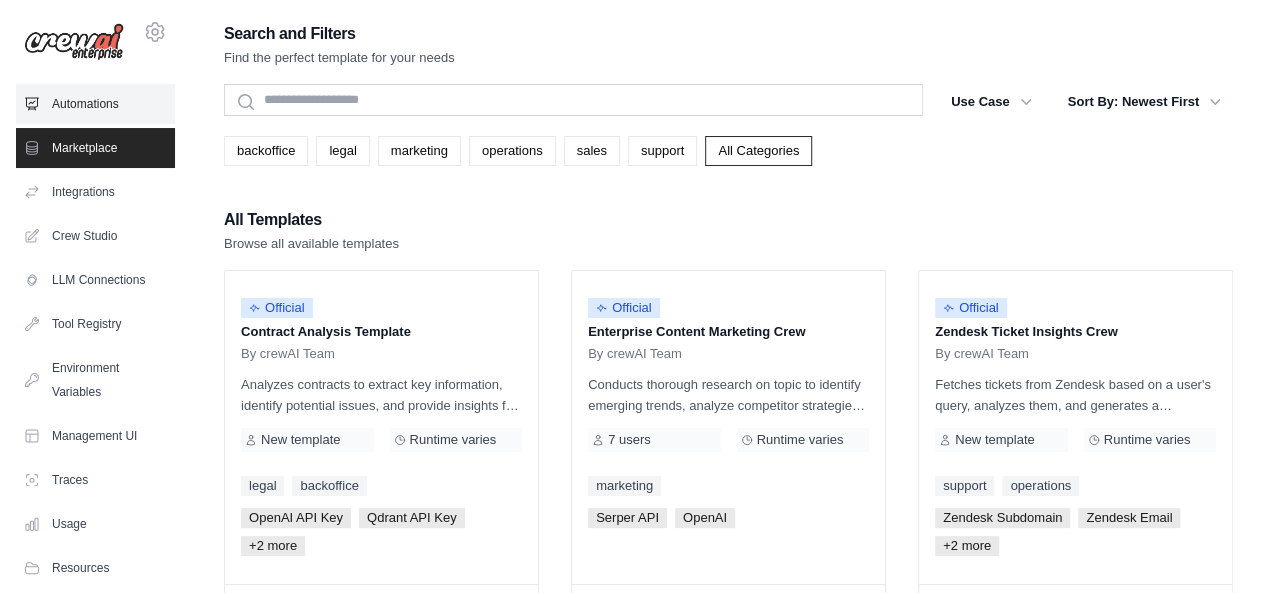 click on "Automations" at bounding box center (95, 104) 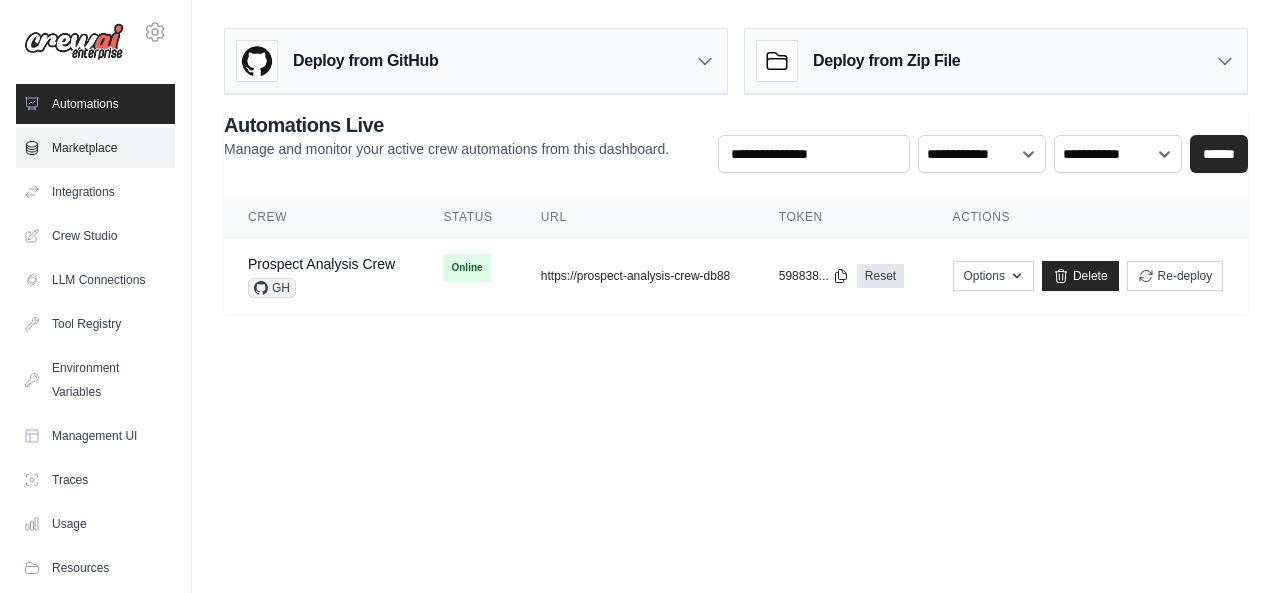 click on "Marketplace" at bounding box center (95, 148) 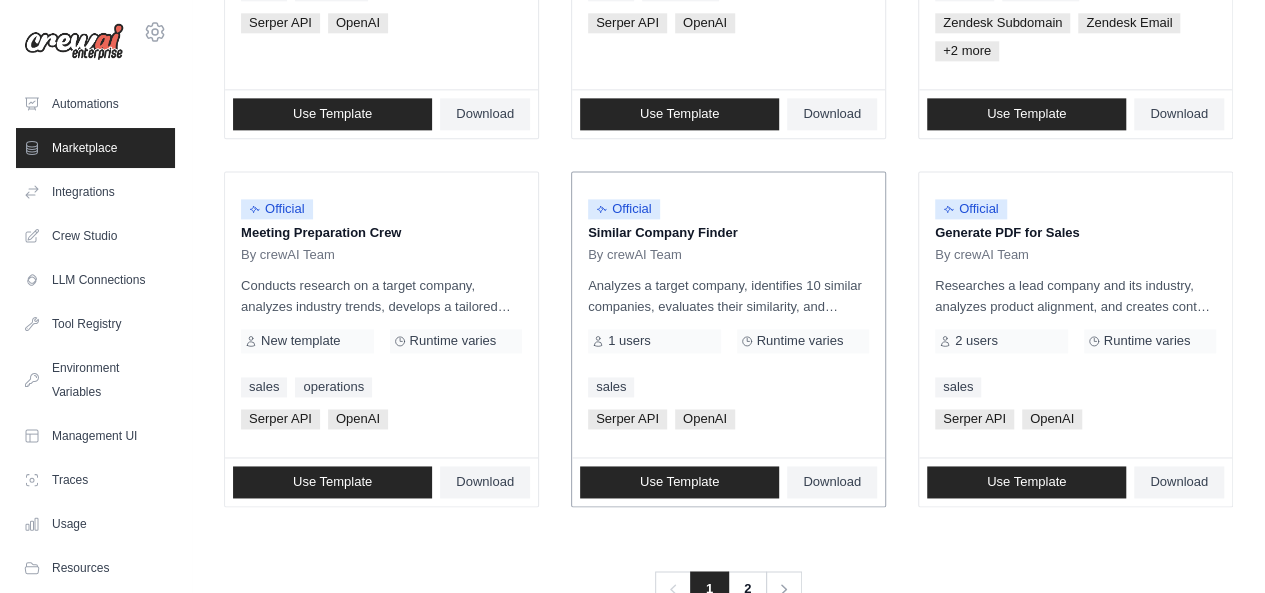 scroll, scrollTop: 1300, scrollLeft: 0, axis: vertical 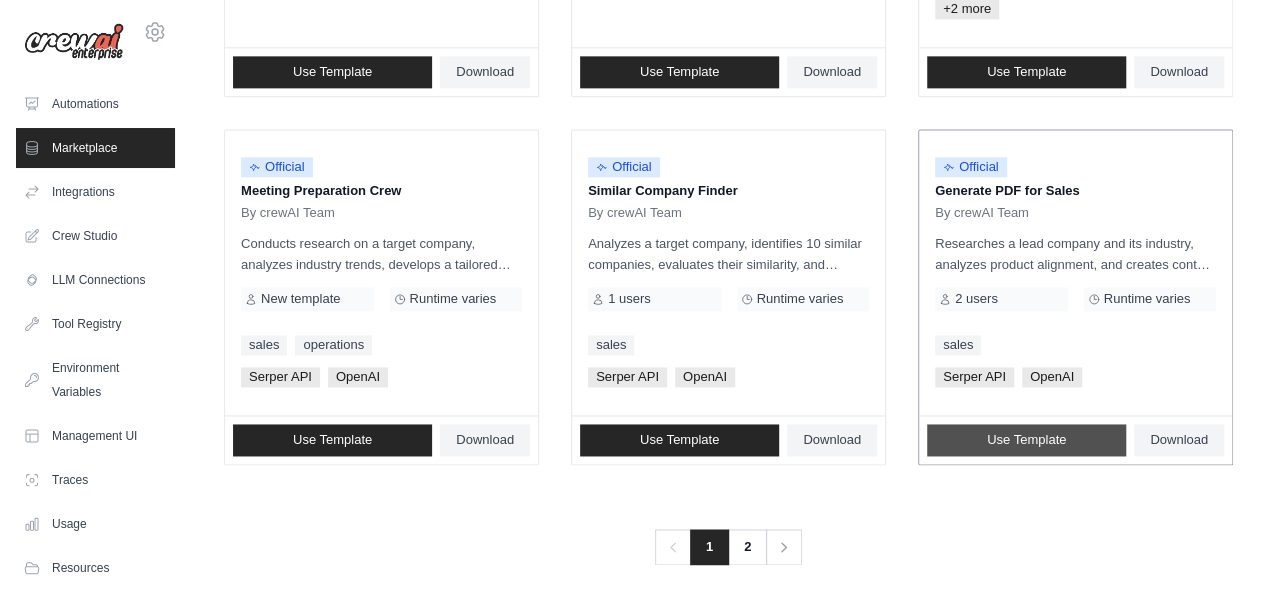 click on "Use Template" at bounding box center [1026, 440] 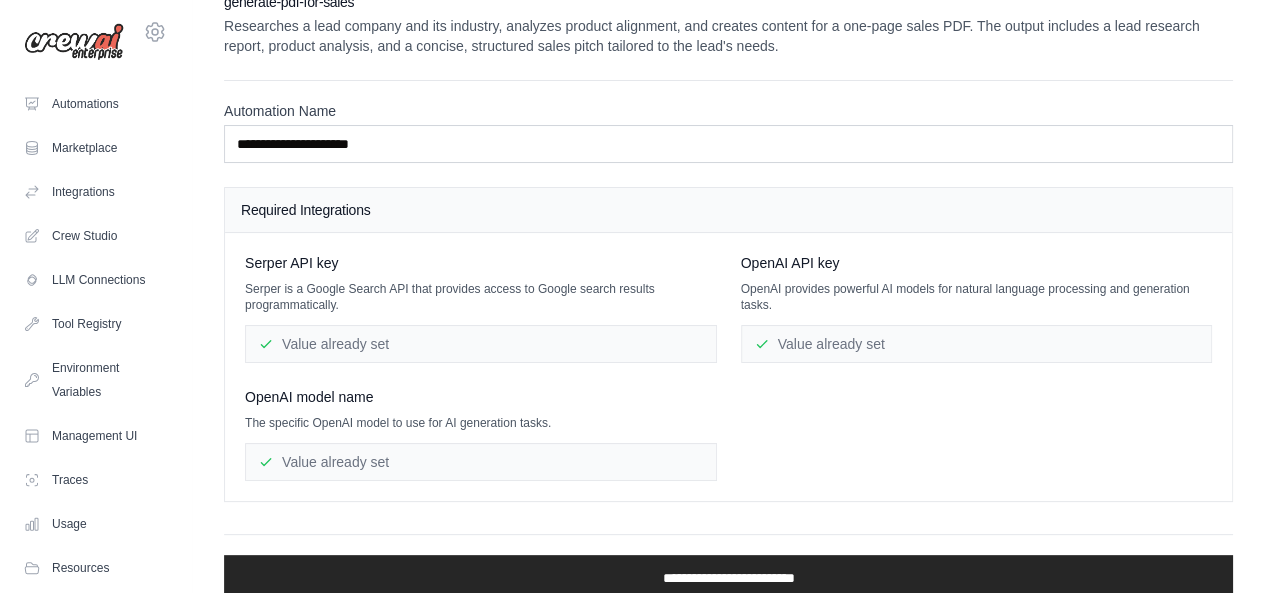 scroll, scrollTop: 51, scrollLeft: 0, axis: vertical 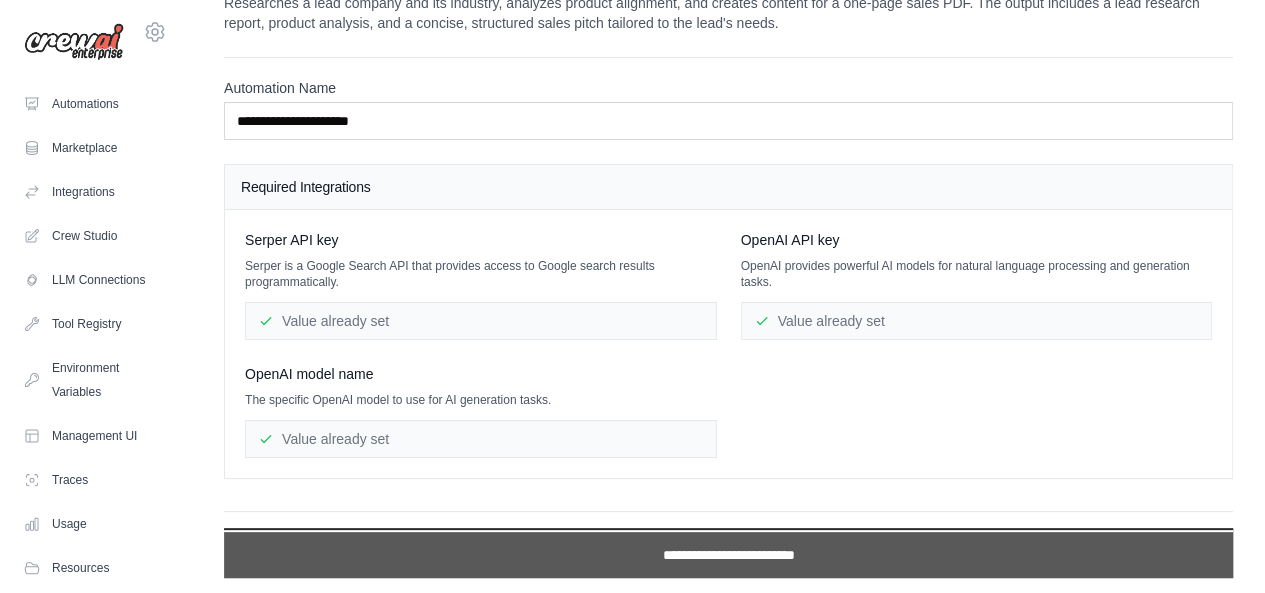 click on "**********" at bounding box center (728, 555) 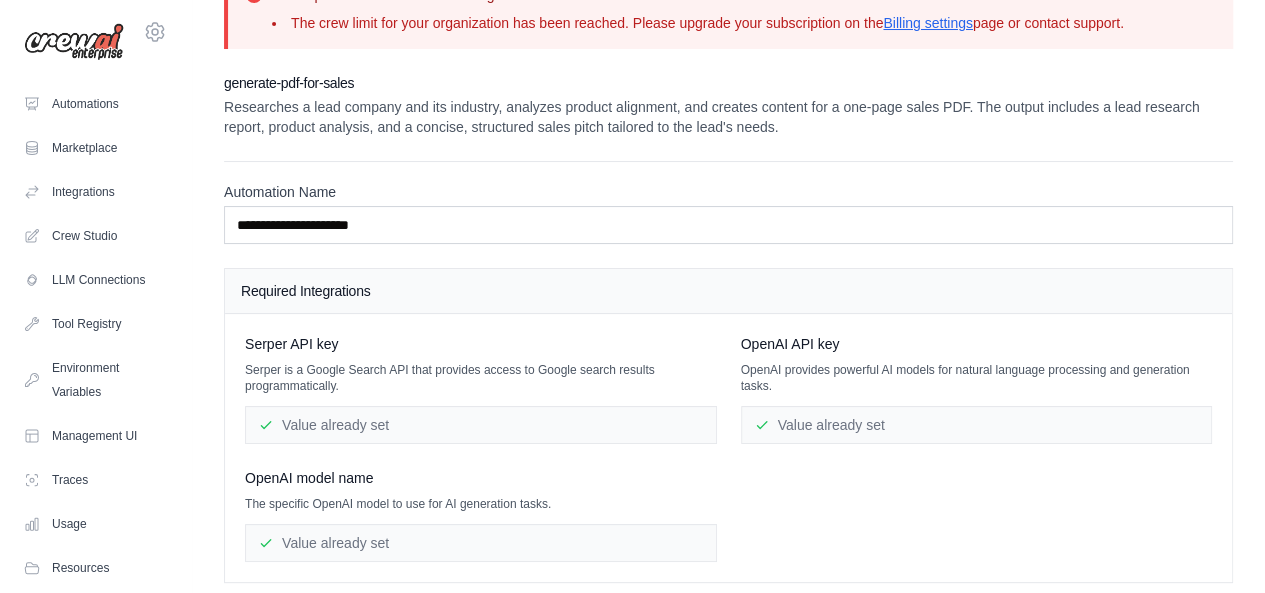 scroll, scrollTop: 0, scrollLeft: 0, axis: both 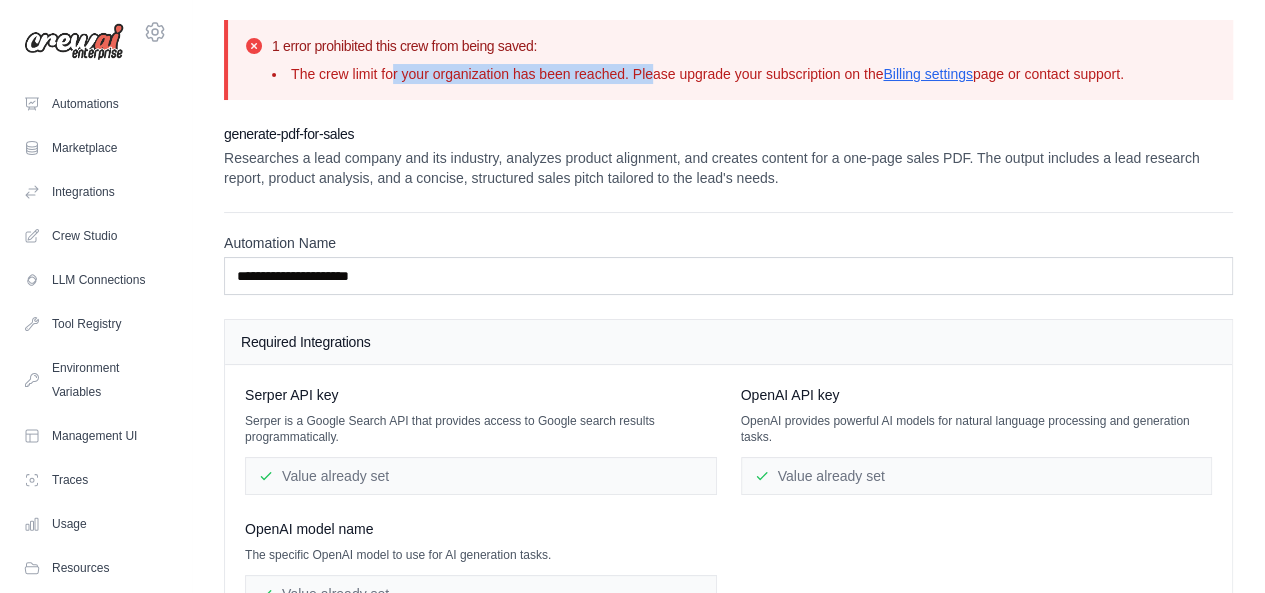 drag, startPoint x: 393, startPoint y: 69, endPoint x: 650, endPoint y: 74, distance: 257.04865 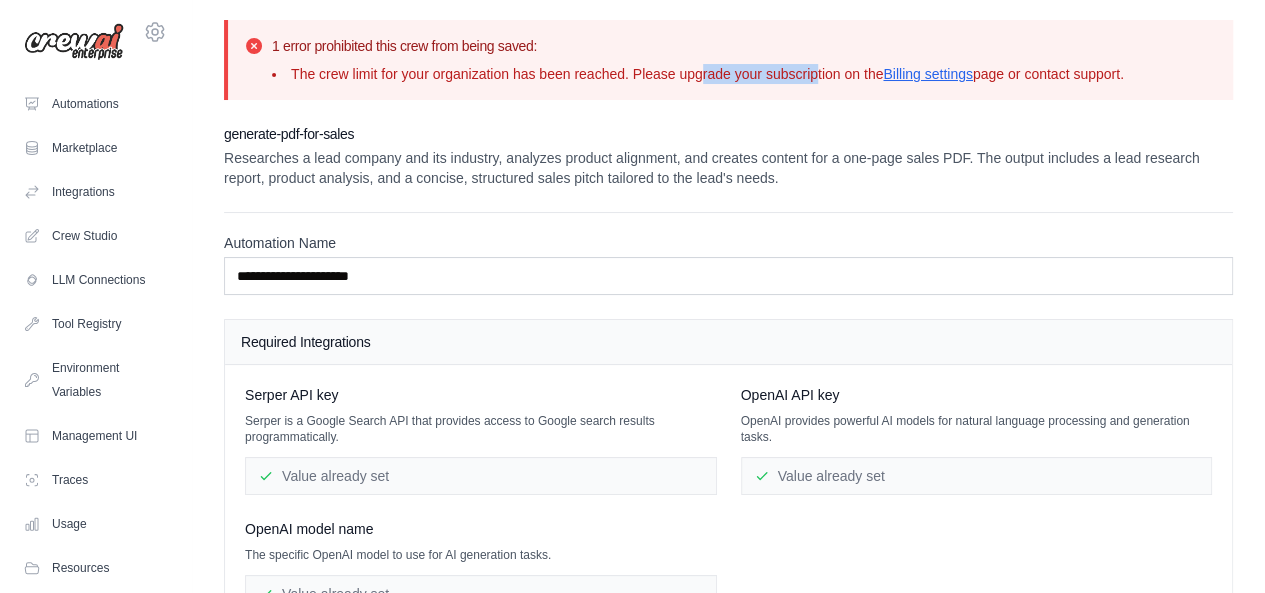 drag, startPoint x: 707, startPoint y: 73, endPoint x: 819, endPoint y: 75, distance: 112.01785 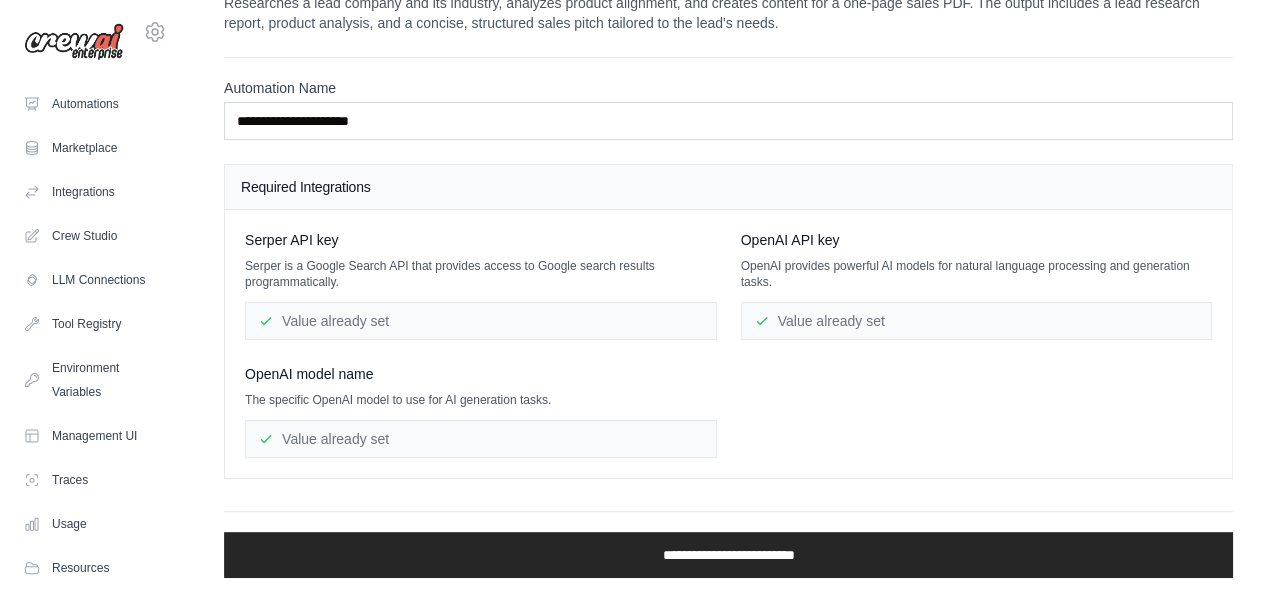 scroll, scrollTop: 0, scrollLeft: 0, axis: both 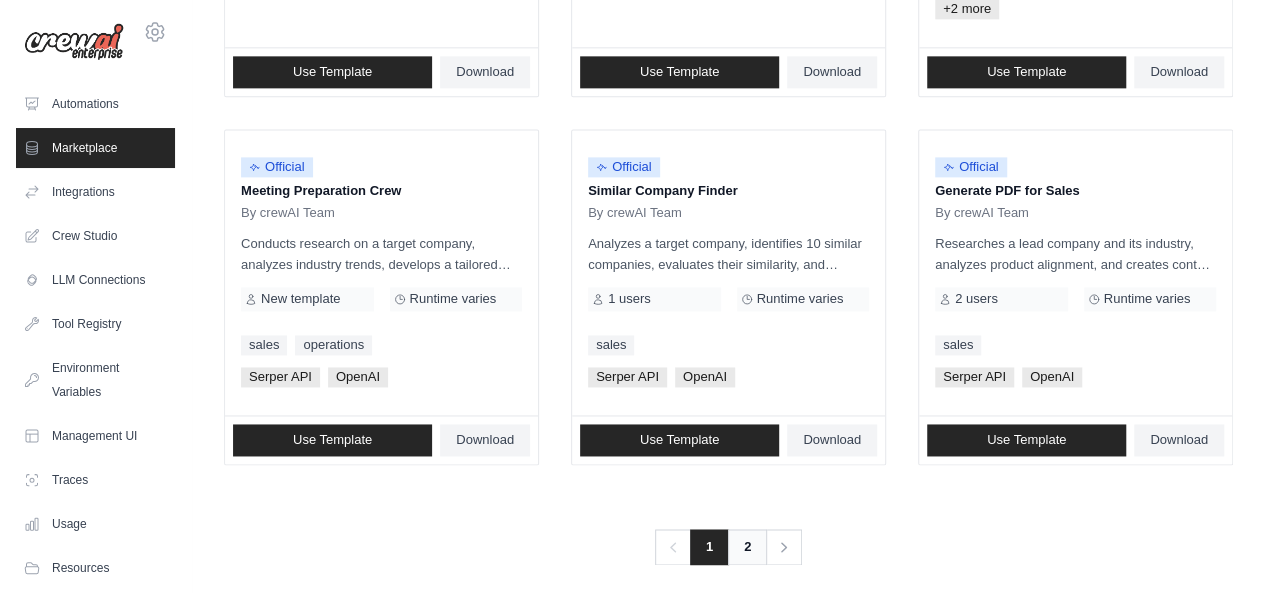 click on "2" at bounding box center (747, 547) 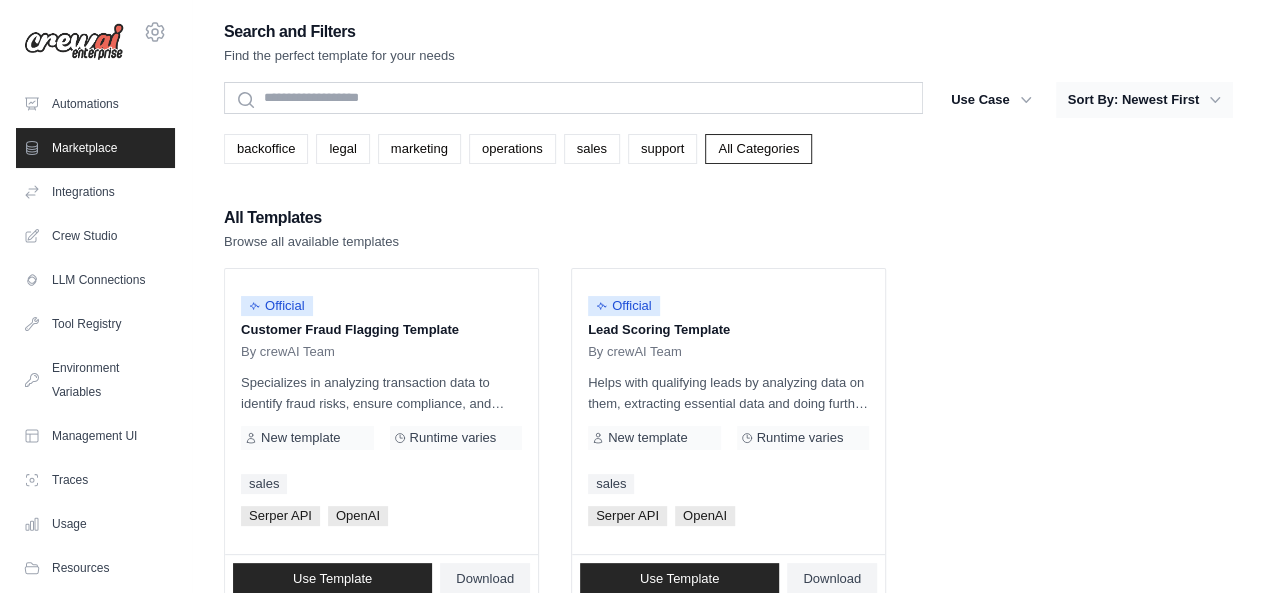 scroll, scrollTop: 0, scrollLeft: 0, axis: both 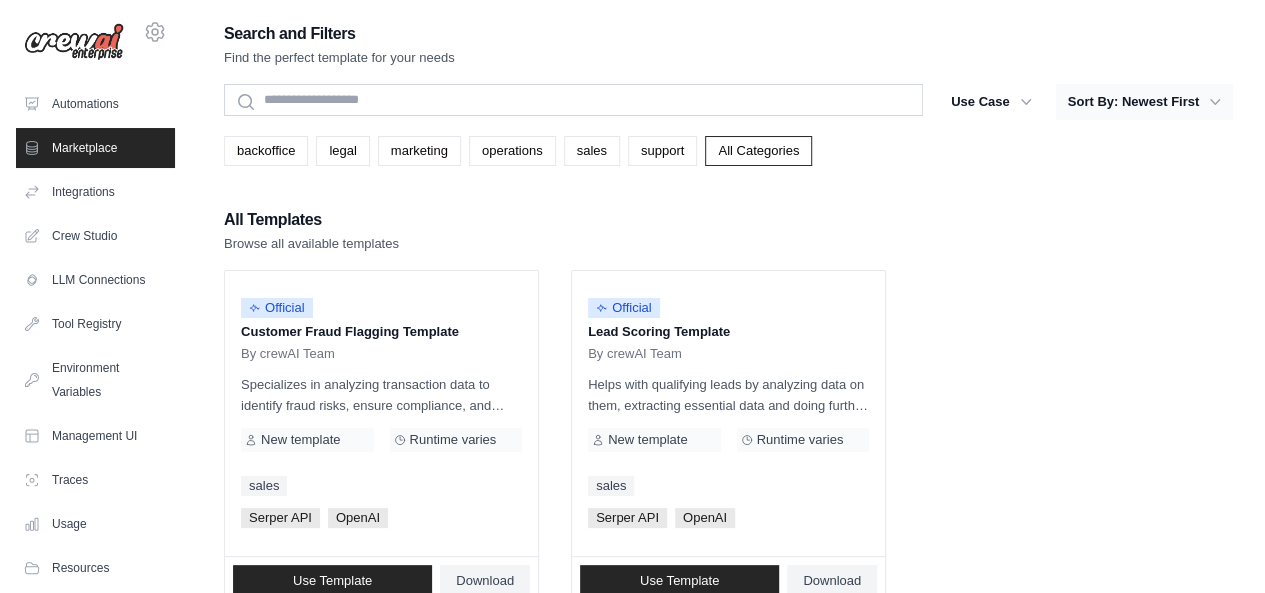 click on "Sort By:
Newest First" at bounding box center (1144, 102) 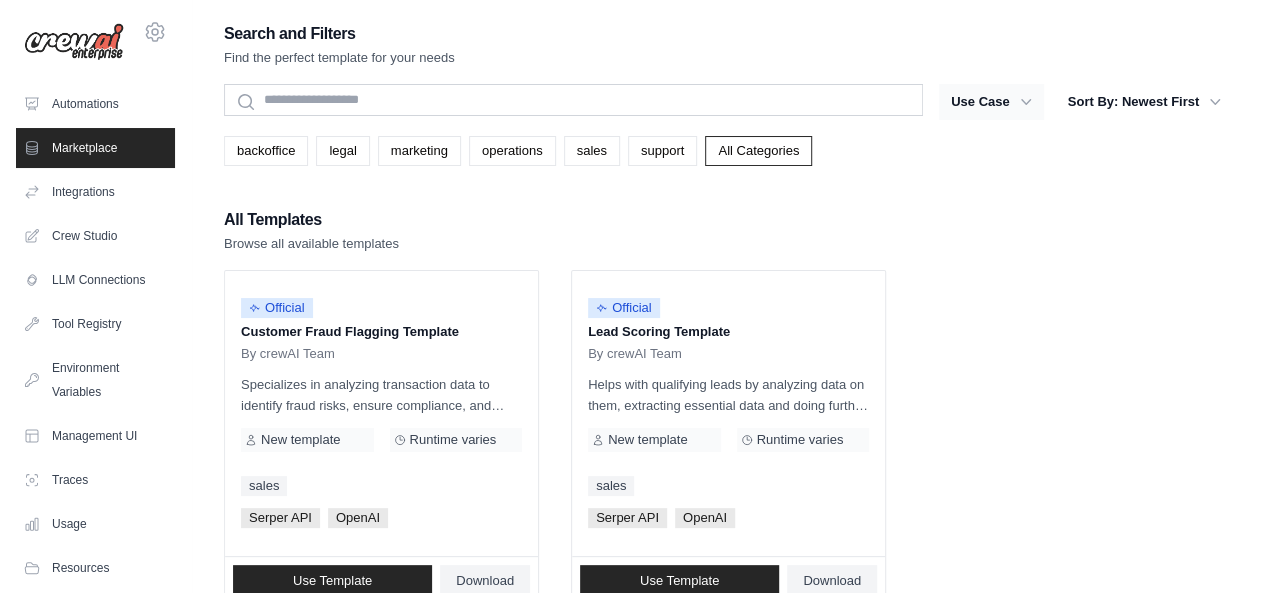 click on "Use Case" at bounding box center [991, 102] 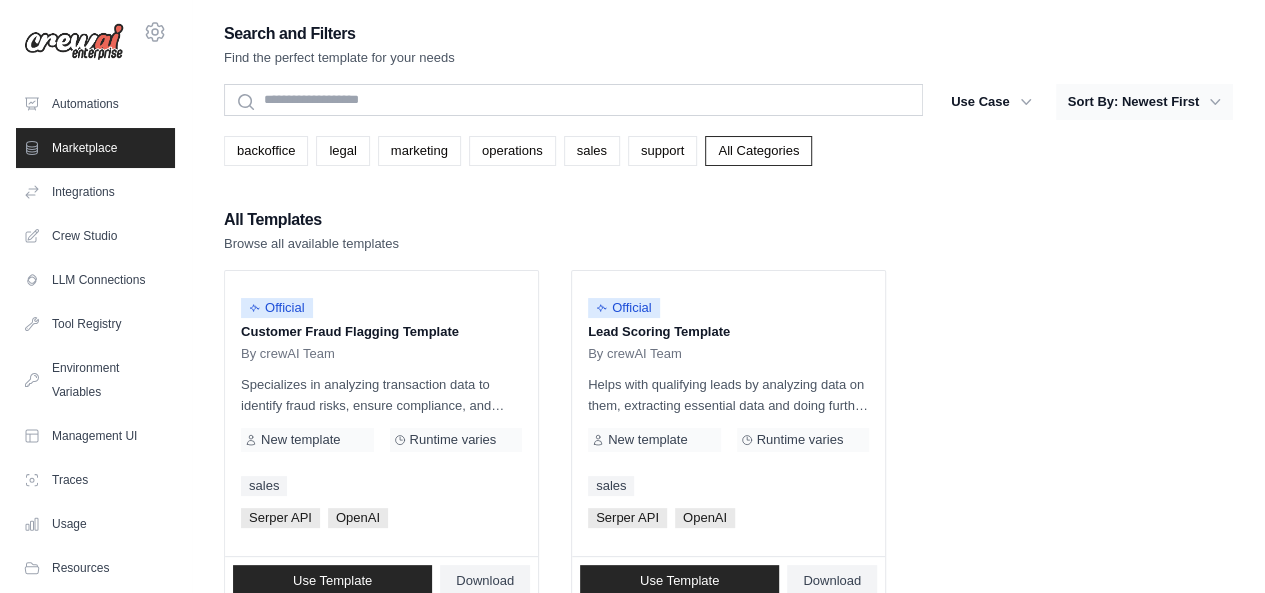 click on "Sort By:
Newest First" at bounding box center [1144, 102] 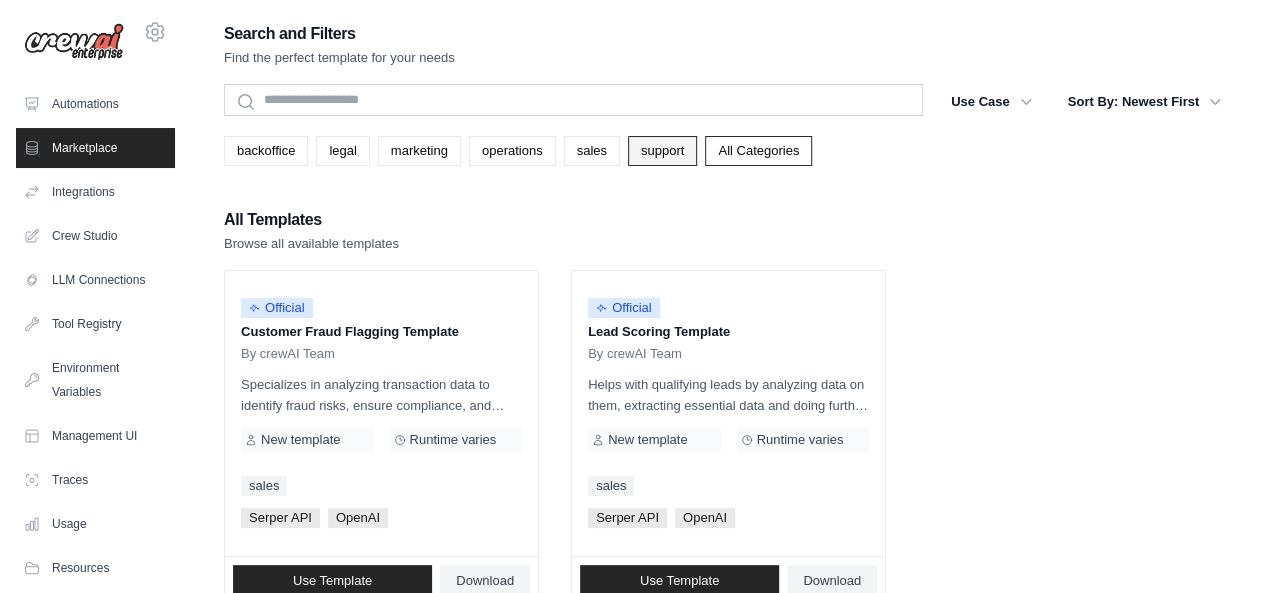 click on "support" at bounding box center [662, 151] 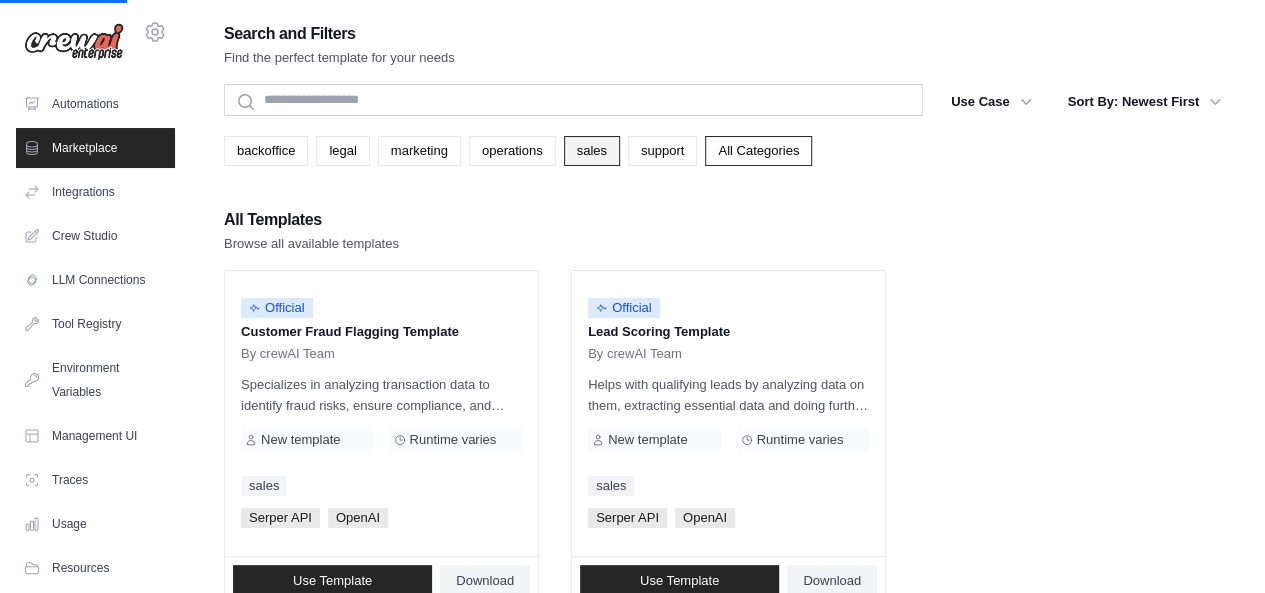 click on "sales" at bounding box center (592, 151) 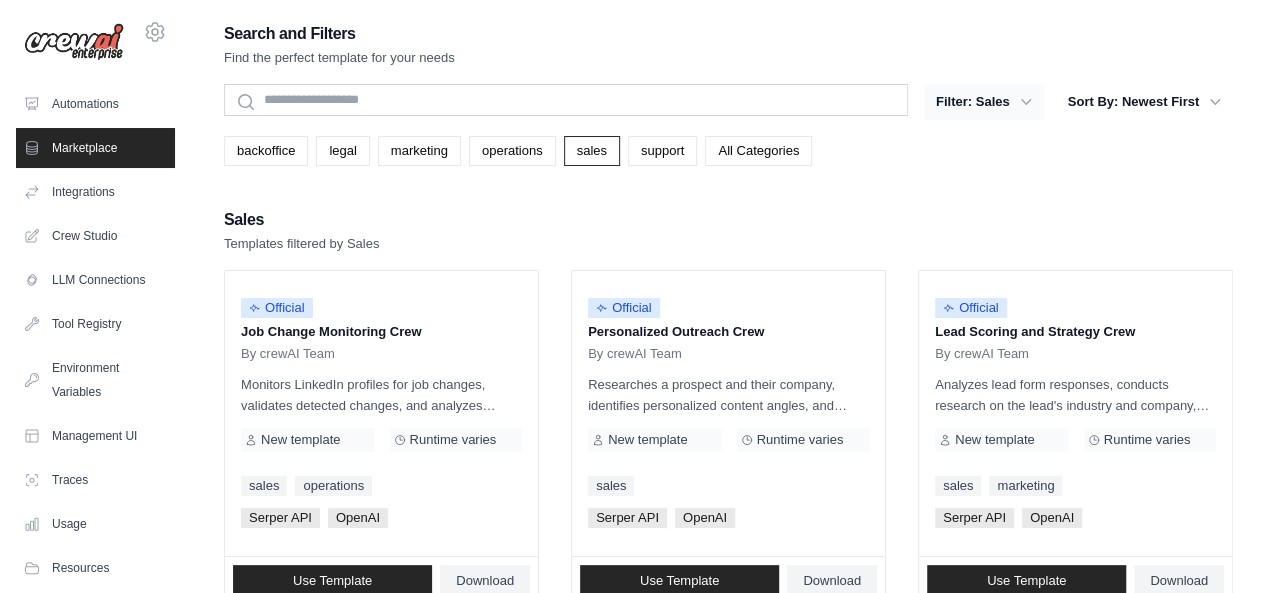 click on "Filter:
Sales" at bounding box center (984, 102) 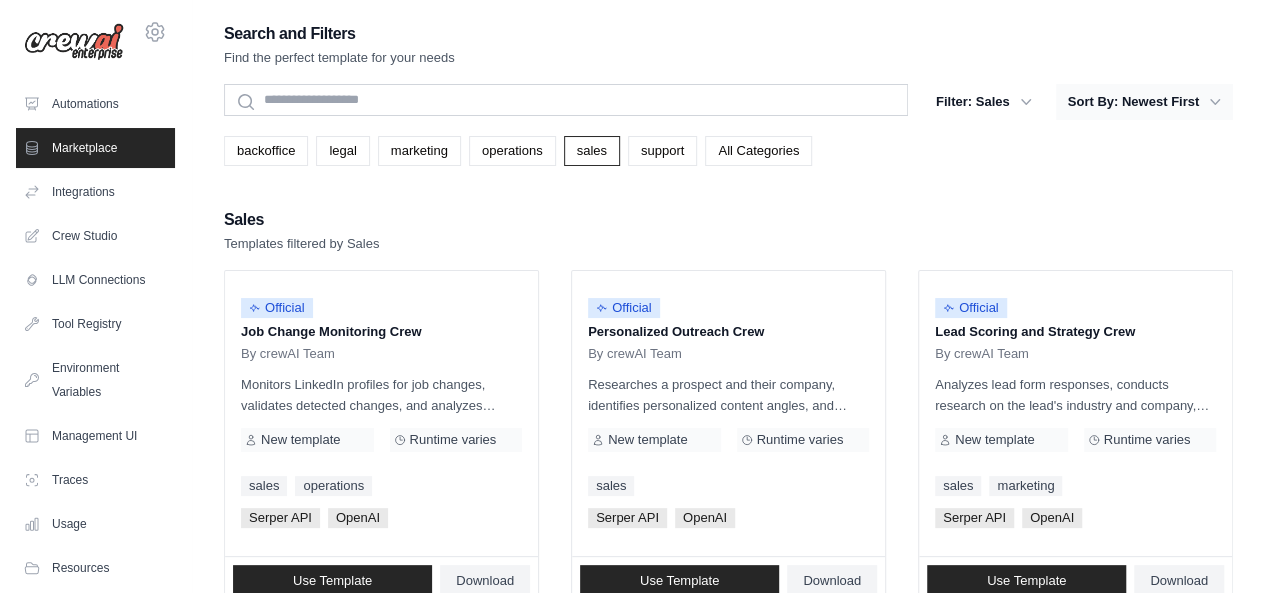 click on "Sort By:
Newest First" at bounding box center [1144, 102] 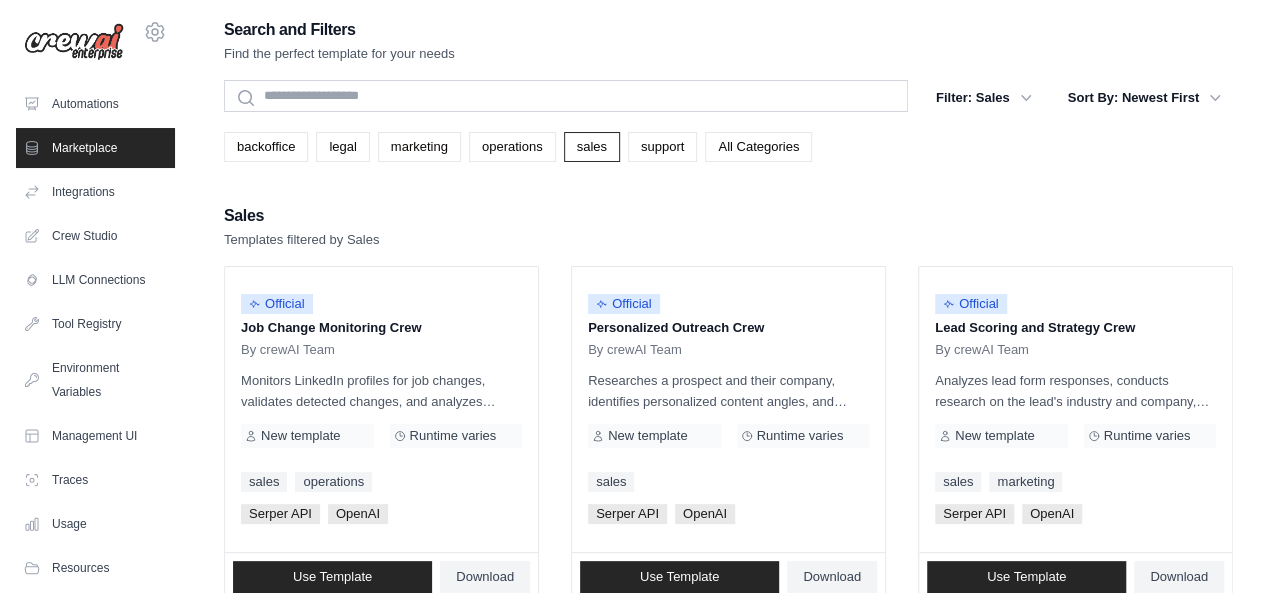 scroll, scrollTop: 0, scrollLeft: 0, axis: both 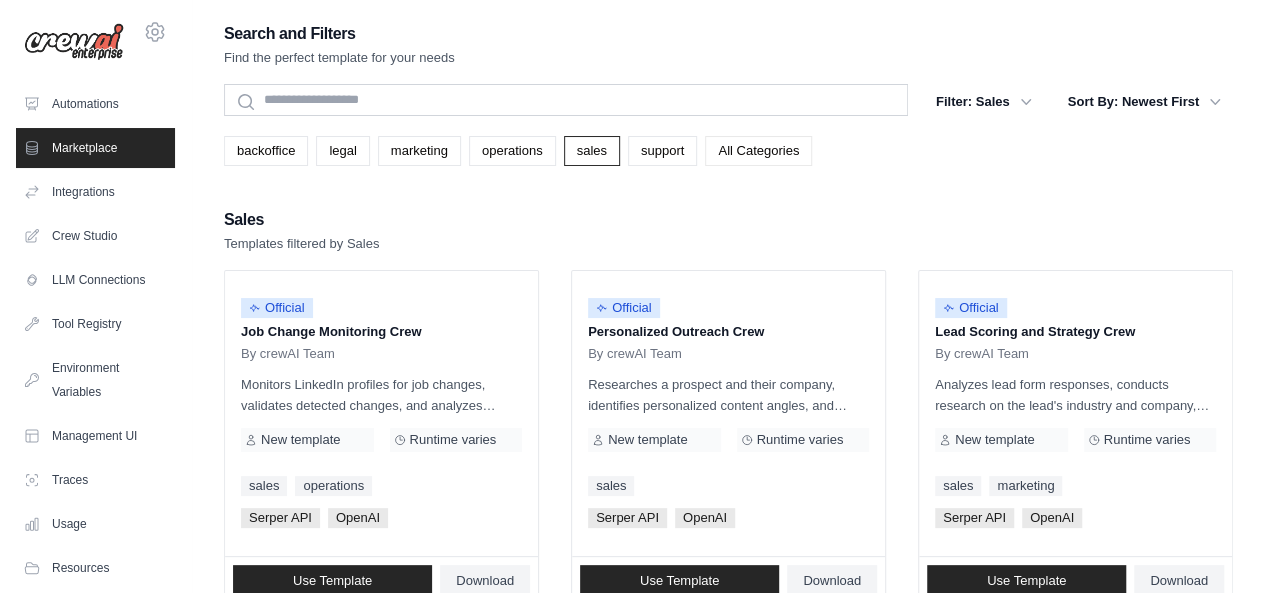 click on "All Categories" at bounding box center (758, 151) 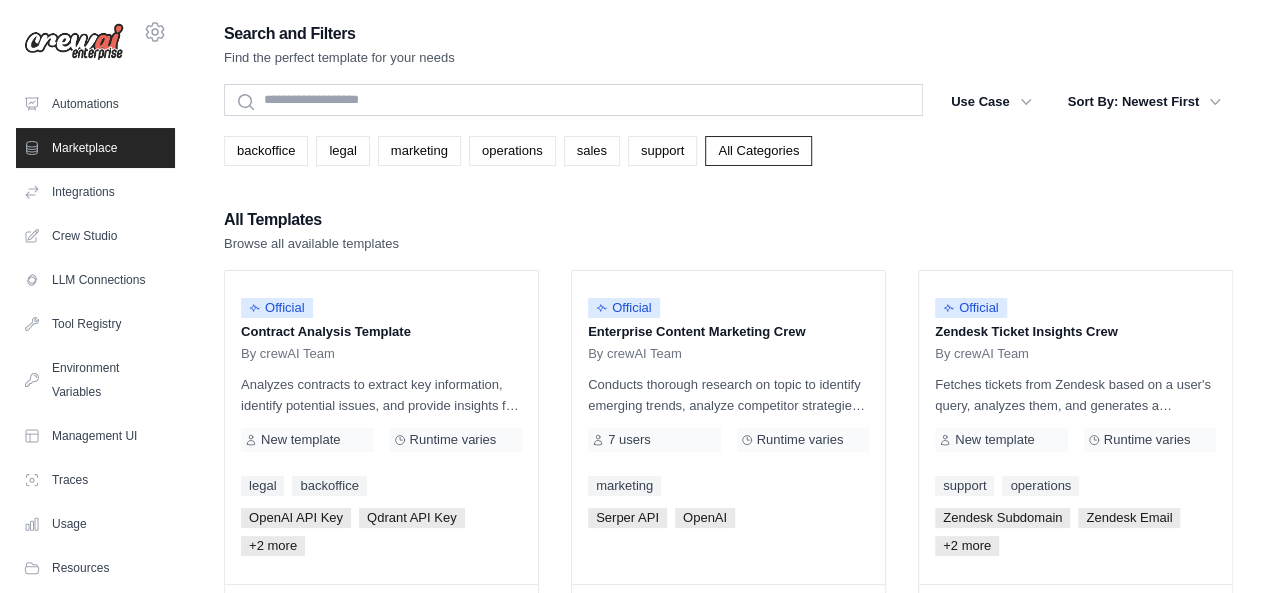 click 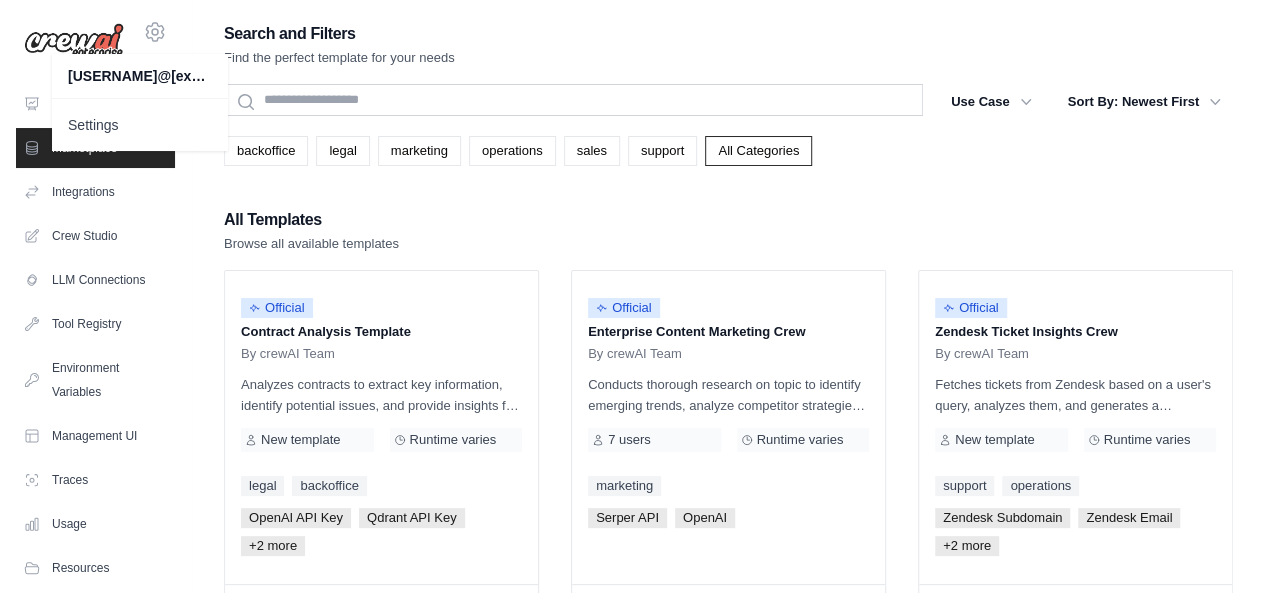 click 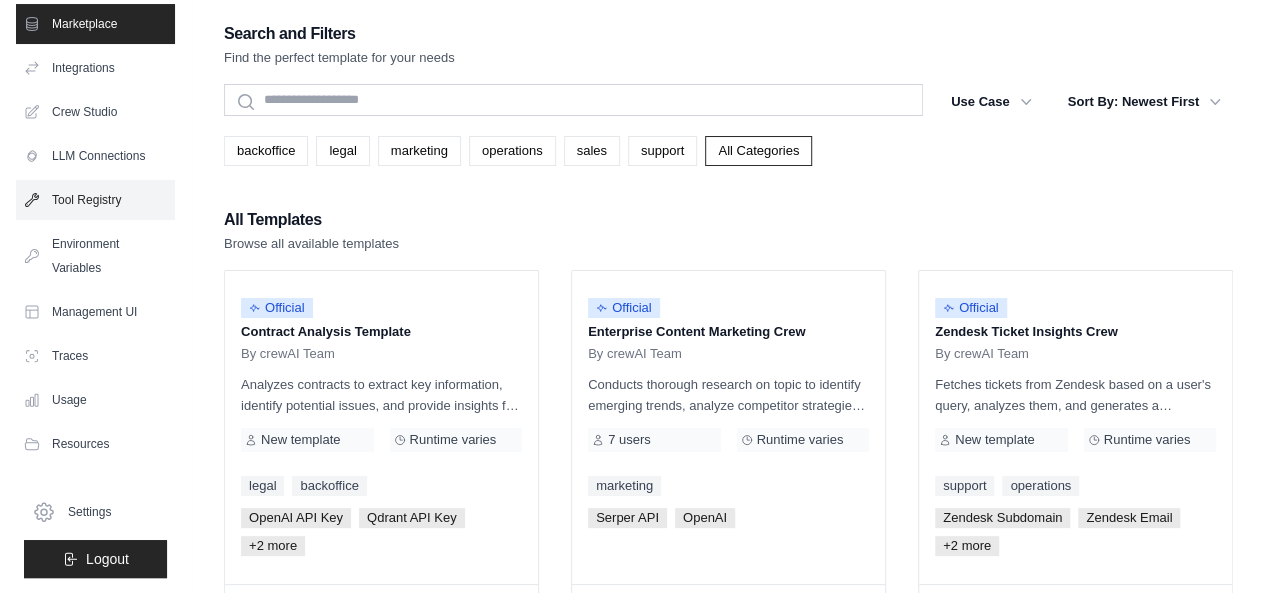 scroll, scrollTop: 0, scrollLeft: 0, axis: both 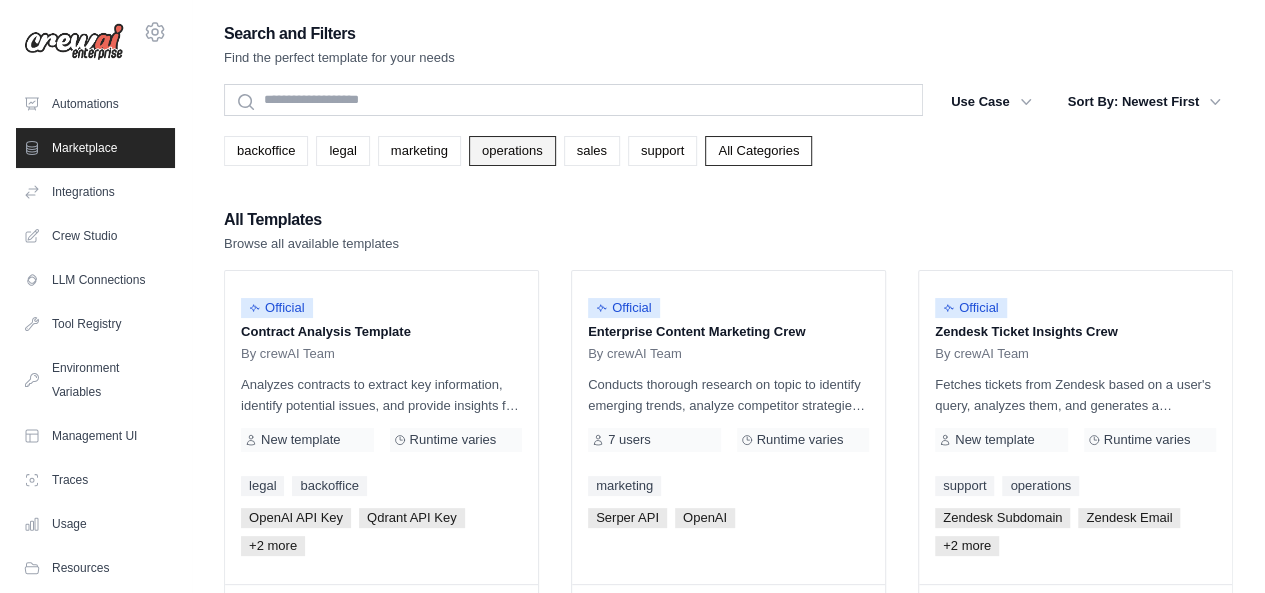 click on "operations" at bounding box center [512, 151] 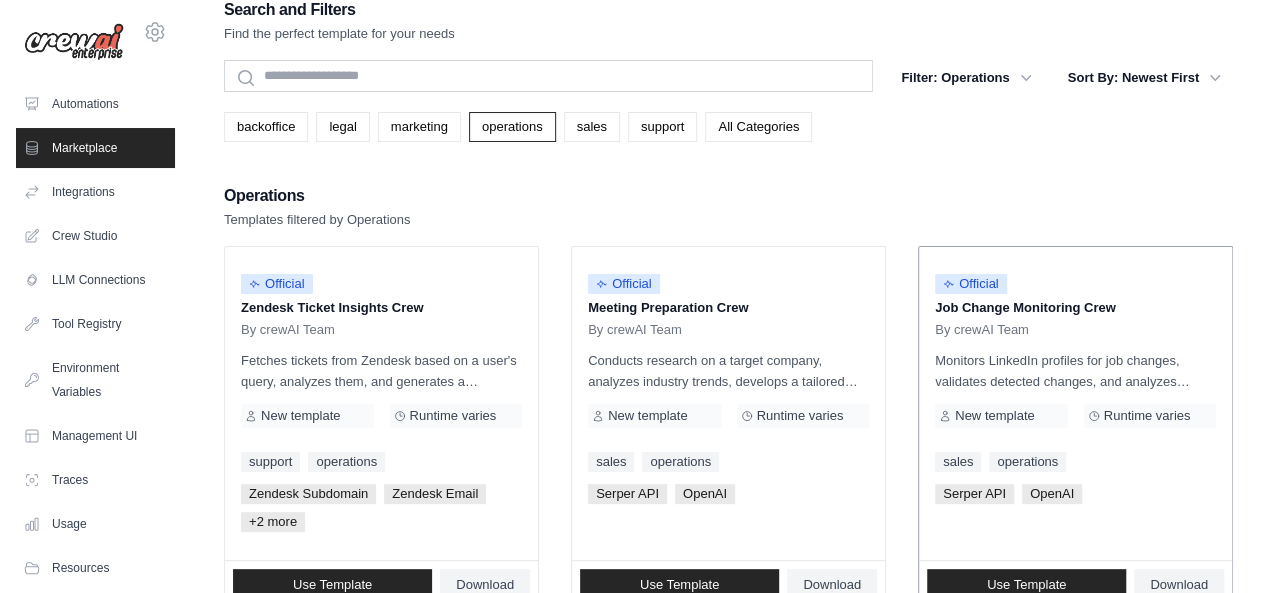 scroll, scrollTop: 0, scrollLeft: 0, axis: both 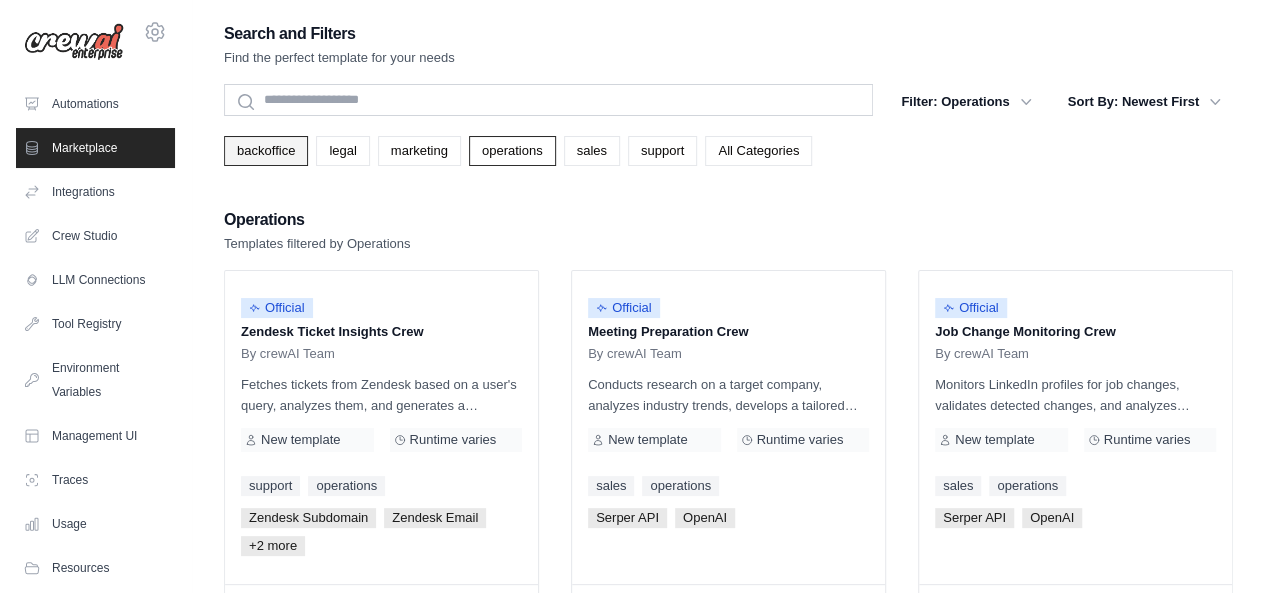 click on "backoffice" at bounding box center (266, 151) 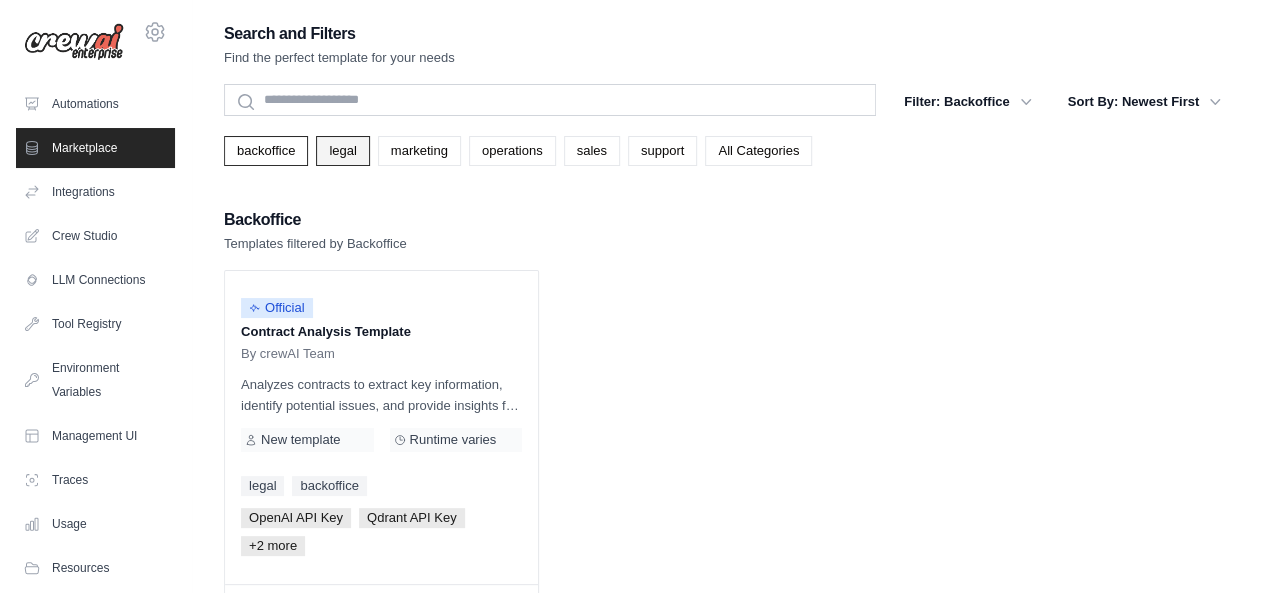 click on "legal" at bounding box center (342, 151) 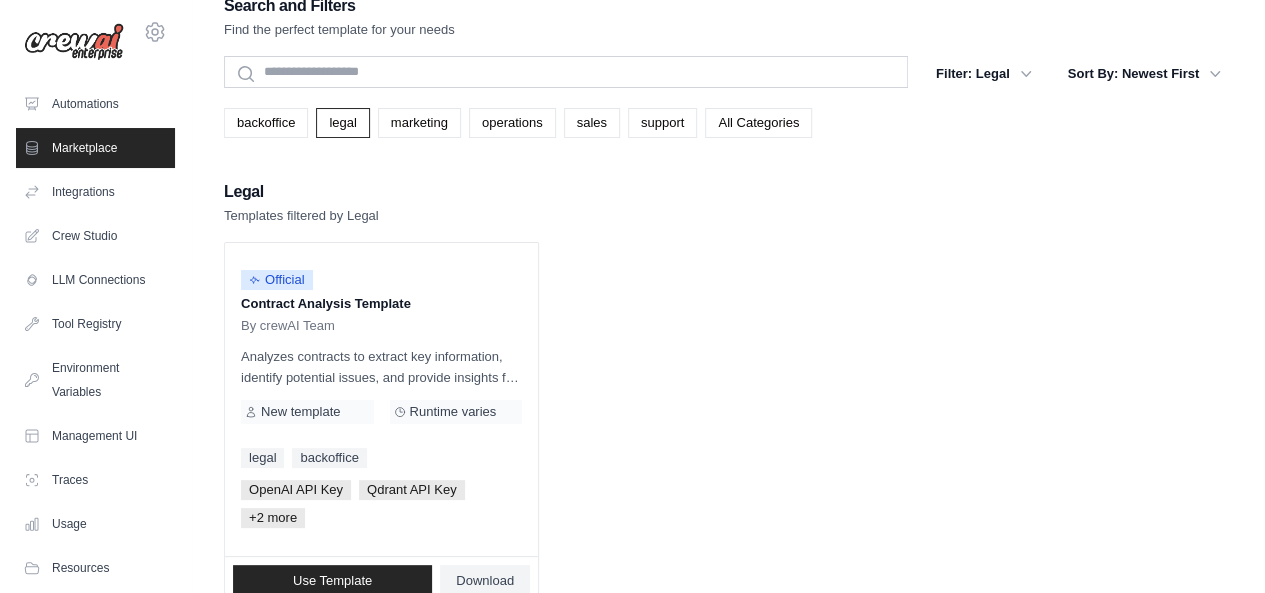 scroll, scrollTop: 0, scrollLeft: 0, axis: both 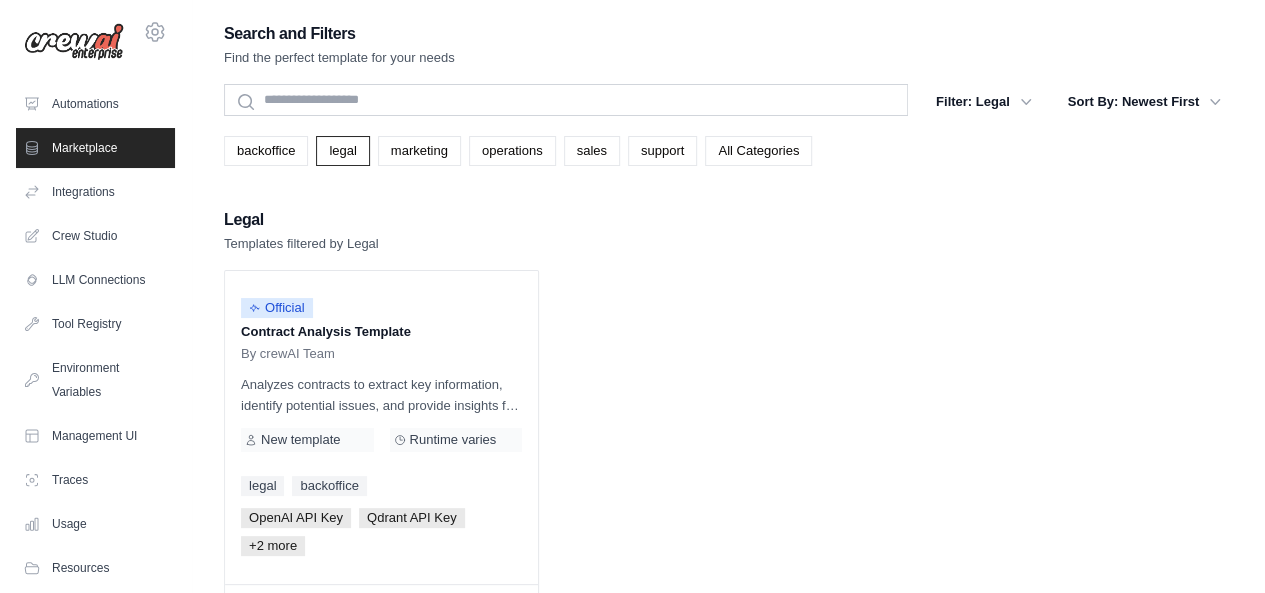 click on "Official
Contract Analysis Template
By
crewAI Team
Analyzes contracts to extract key information, identify potential issues, and provide insights for legal and business decisions using a qdrant vector database.
New template
Runtime varies
legal
backoffice
OpenAI API Key
Qdrant API Key
+2 more" at bounding box center (728, 452) 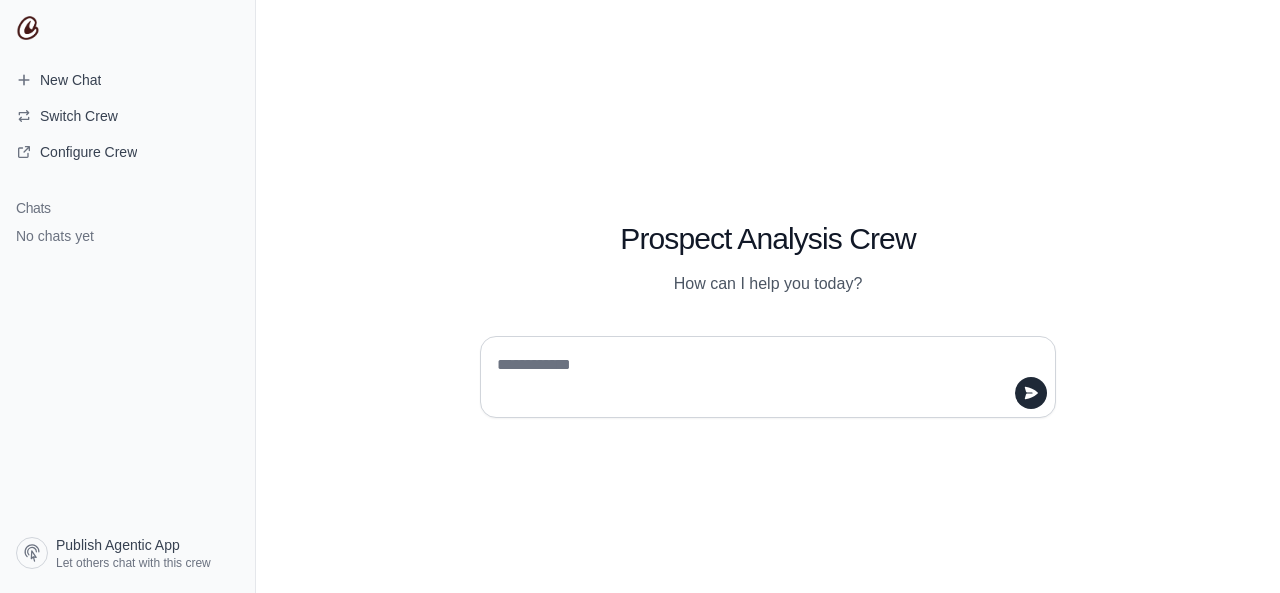 scroll, scrollTop: 0, scrollLeft: 0, axis: both 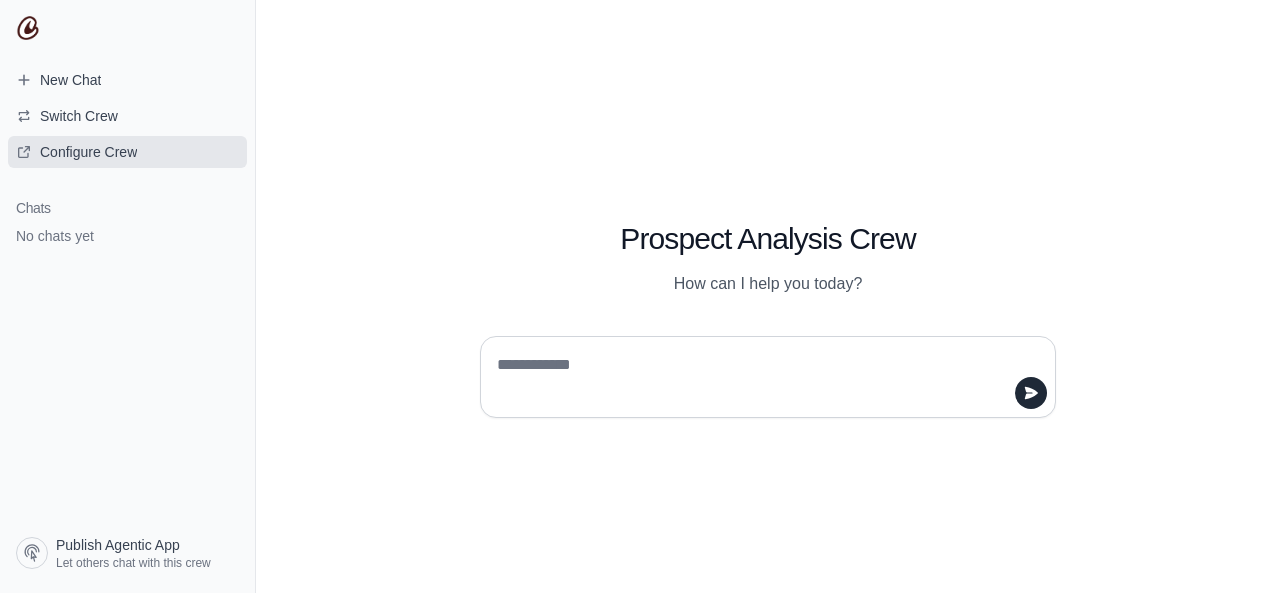 click on "Configure
Crew" at bounding box center [88, 152] 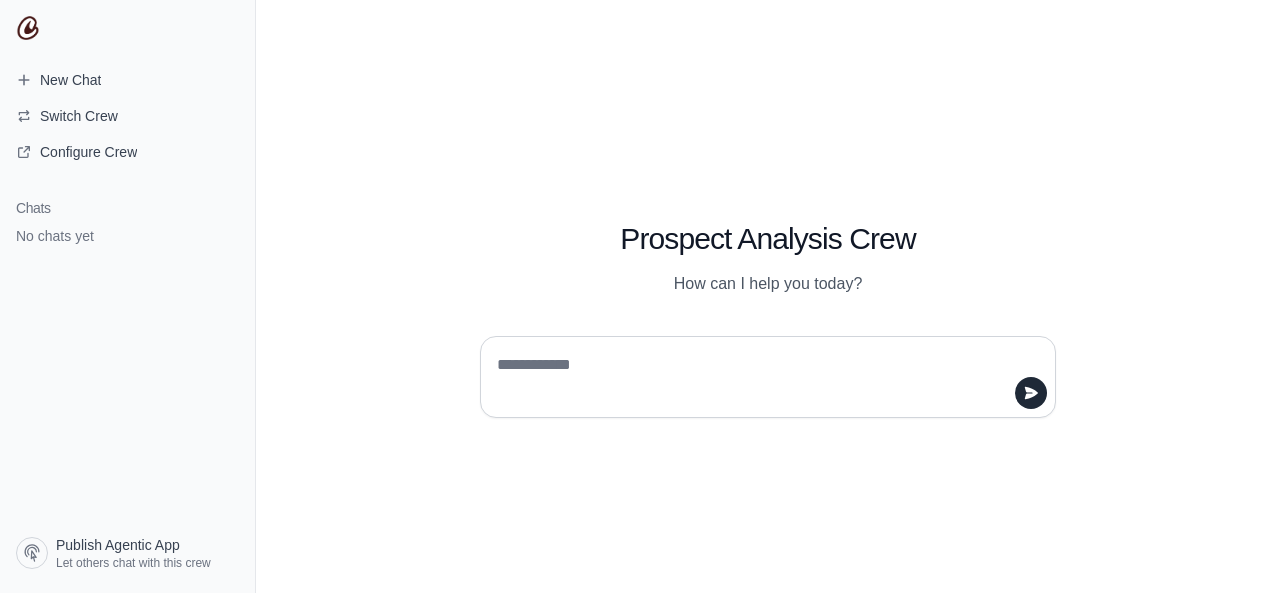 click at bounding box center (762, 377) 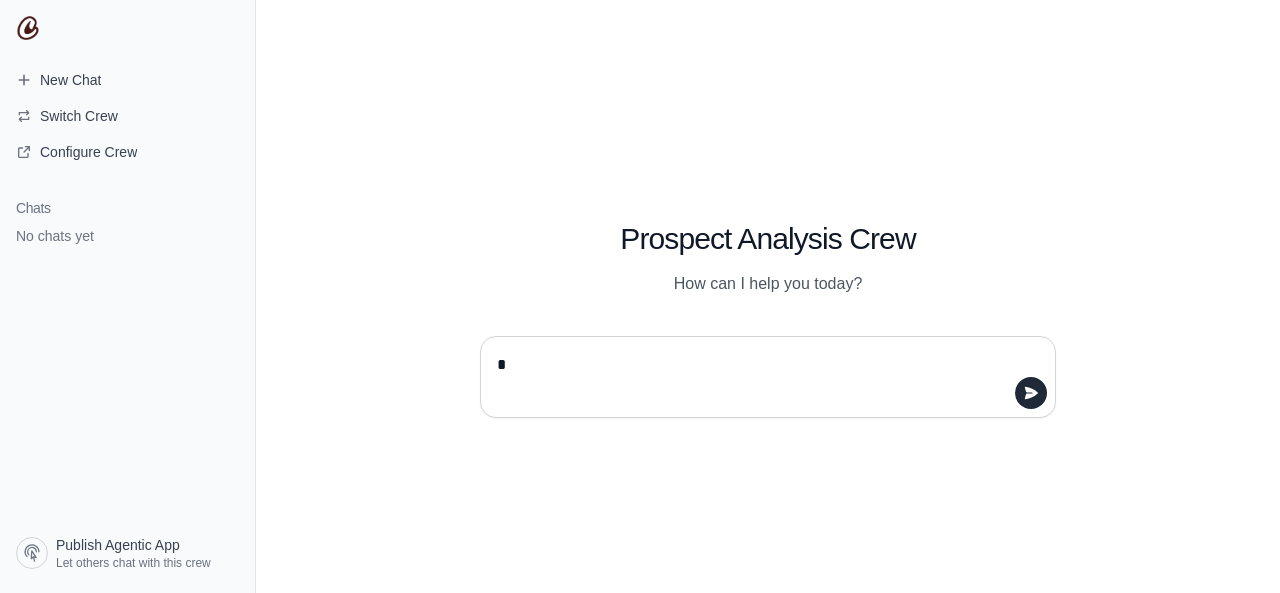 type on "**" 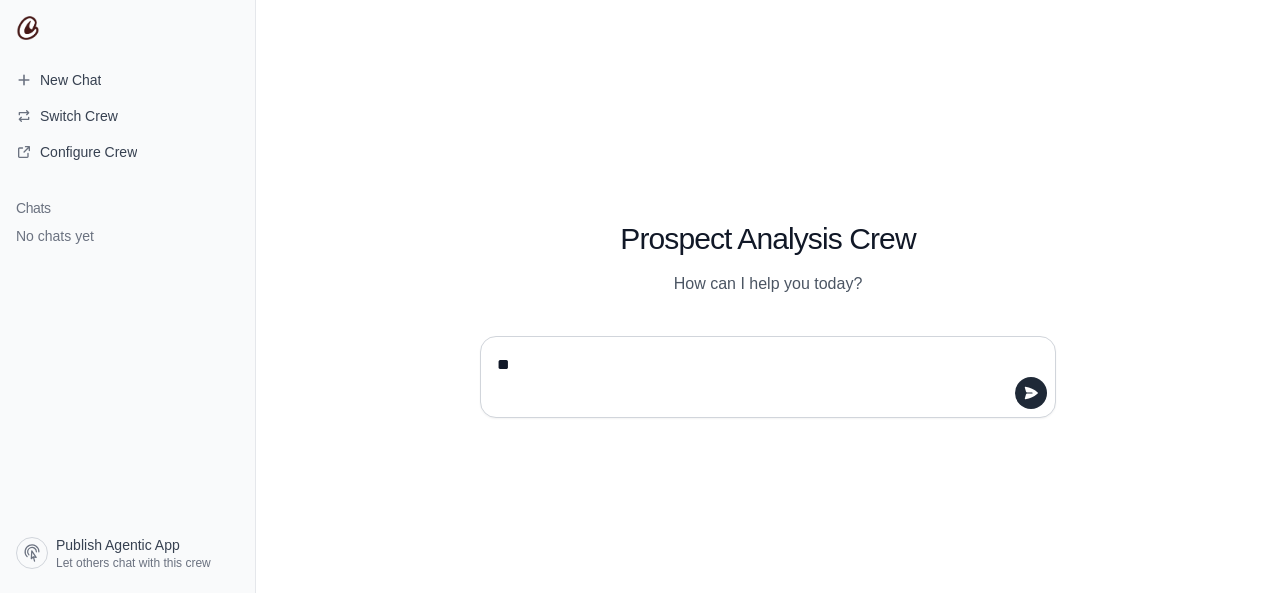 type 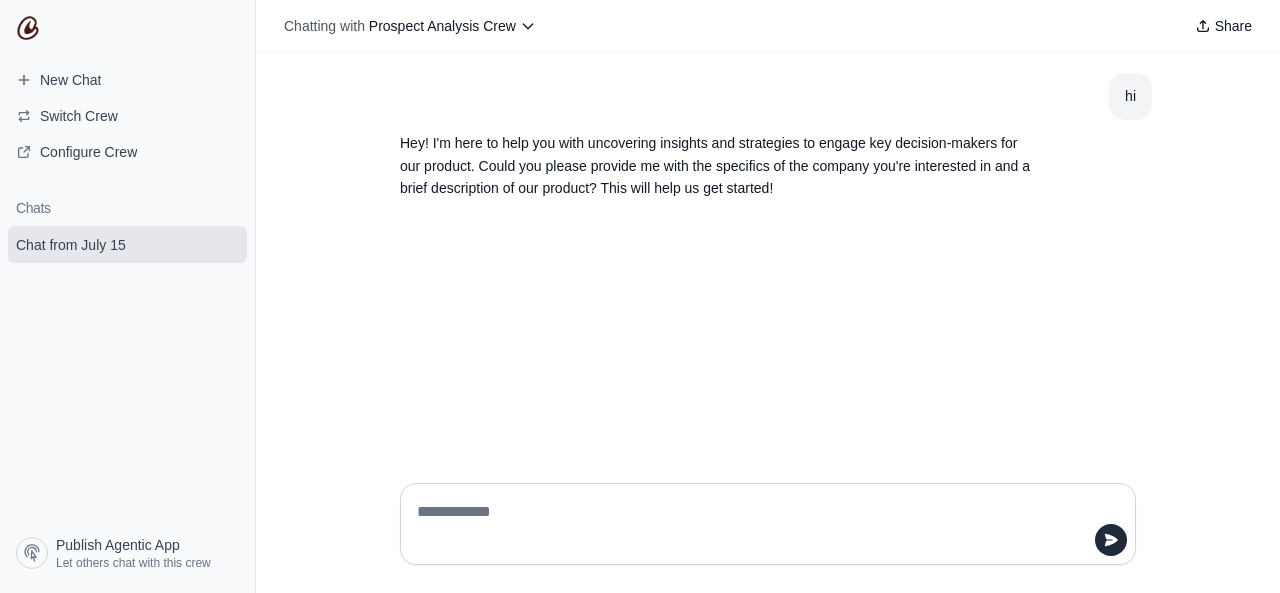 click at bounding box center (762, 524) 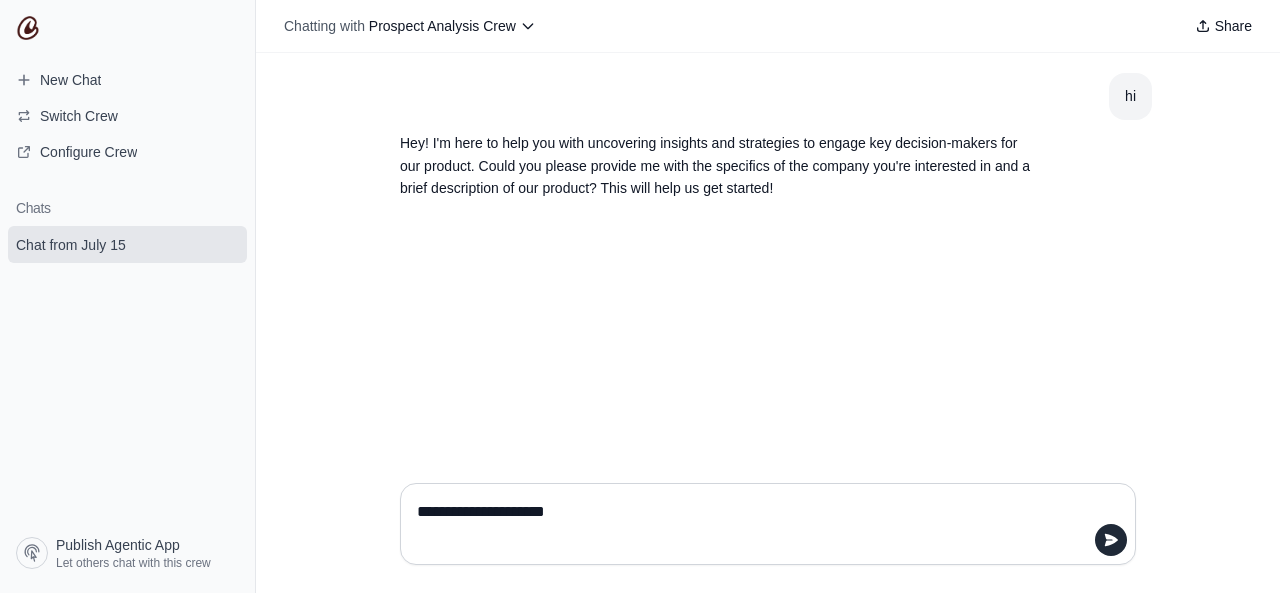 type on "**********" 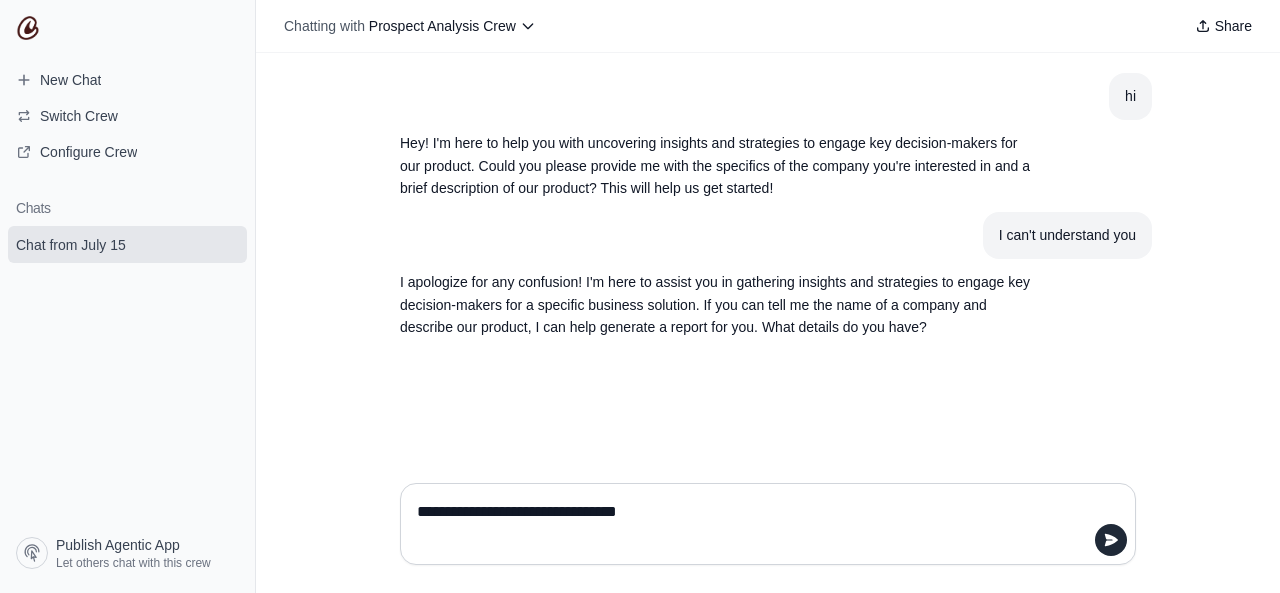 type on "**********" 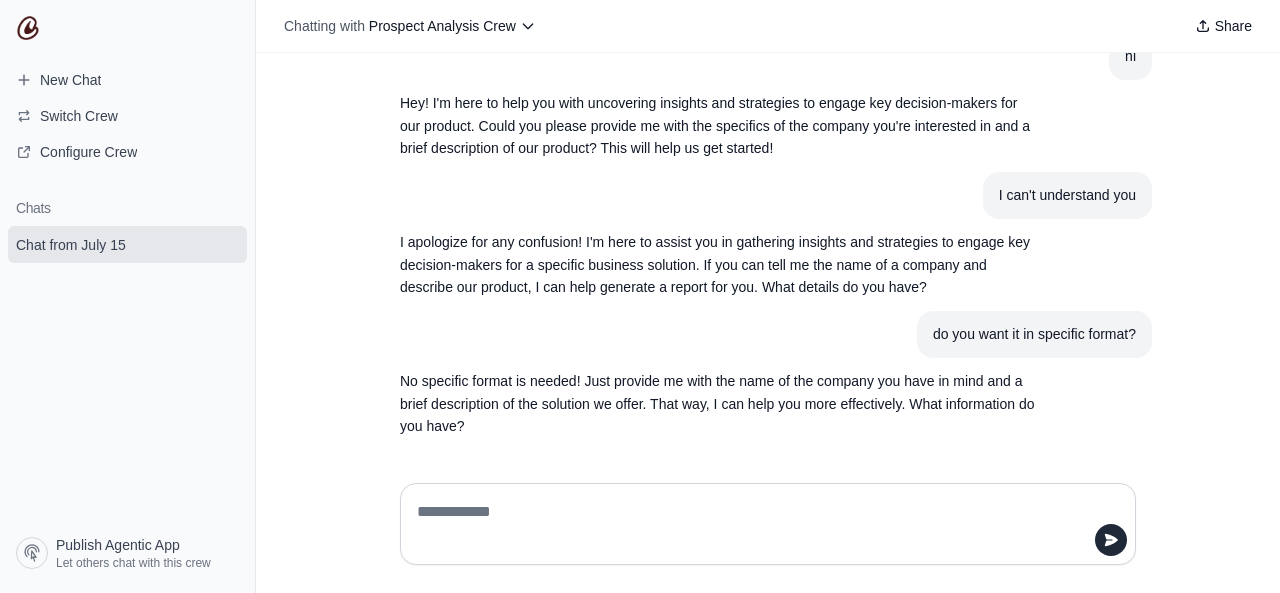 scroll, scrollTop: 42, scrollLeft: 0, axis: vertical 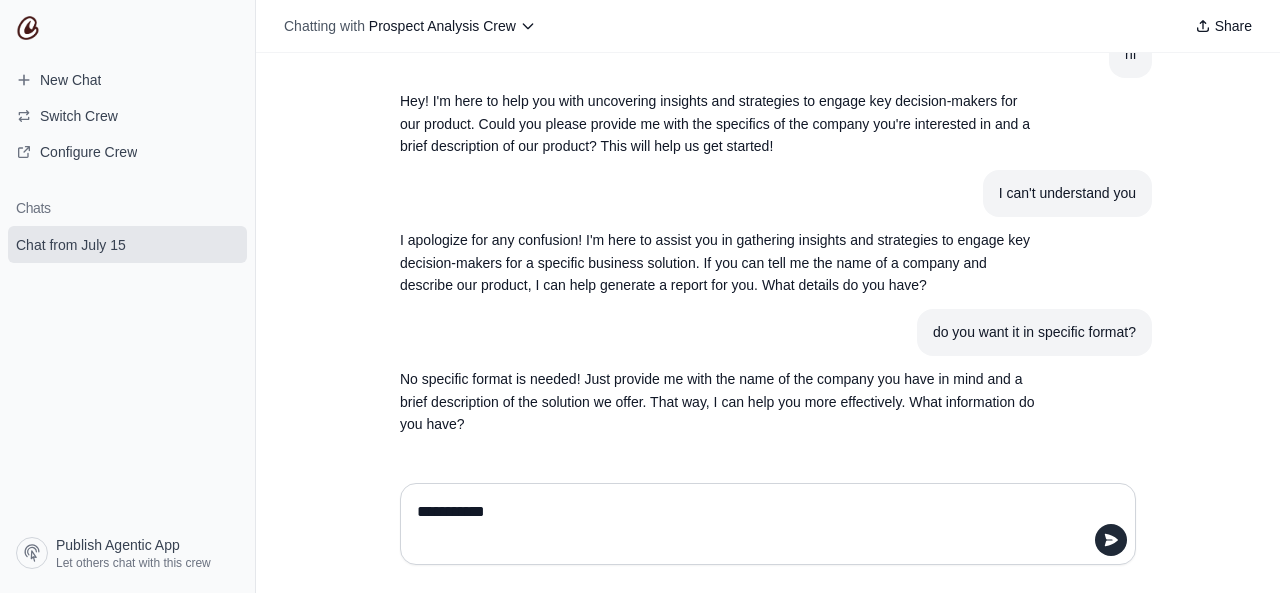 type on "**********" 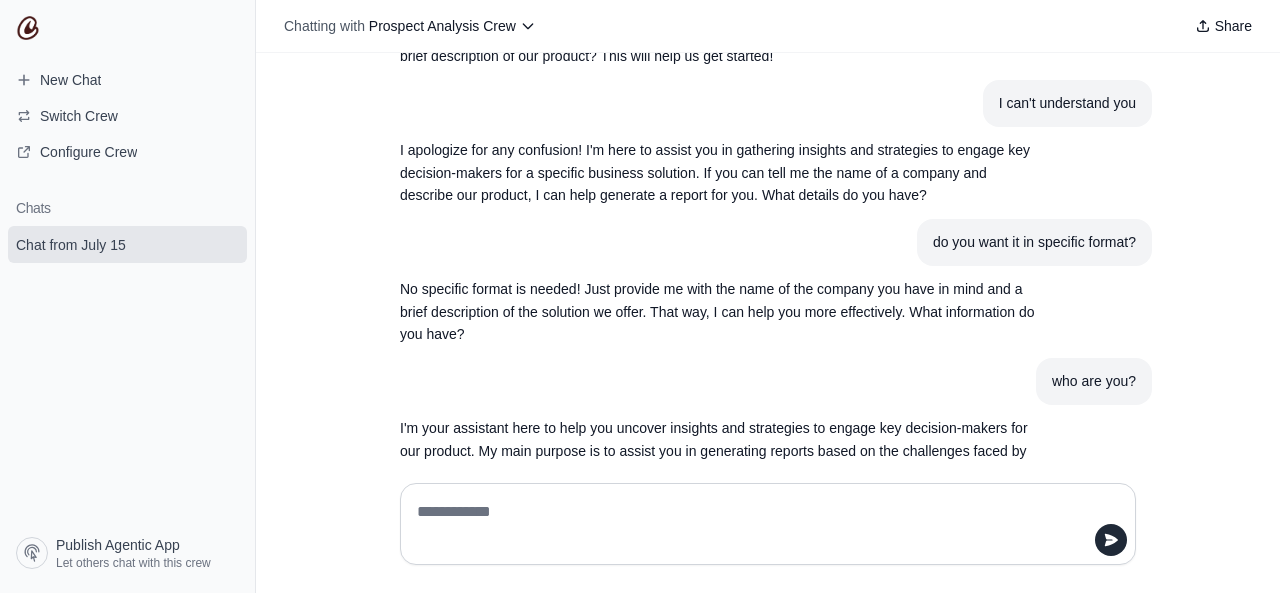scroll, scrollTop: 203, scrollLeft: 0, axis: vertical 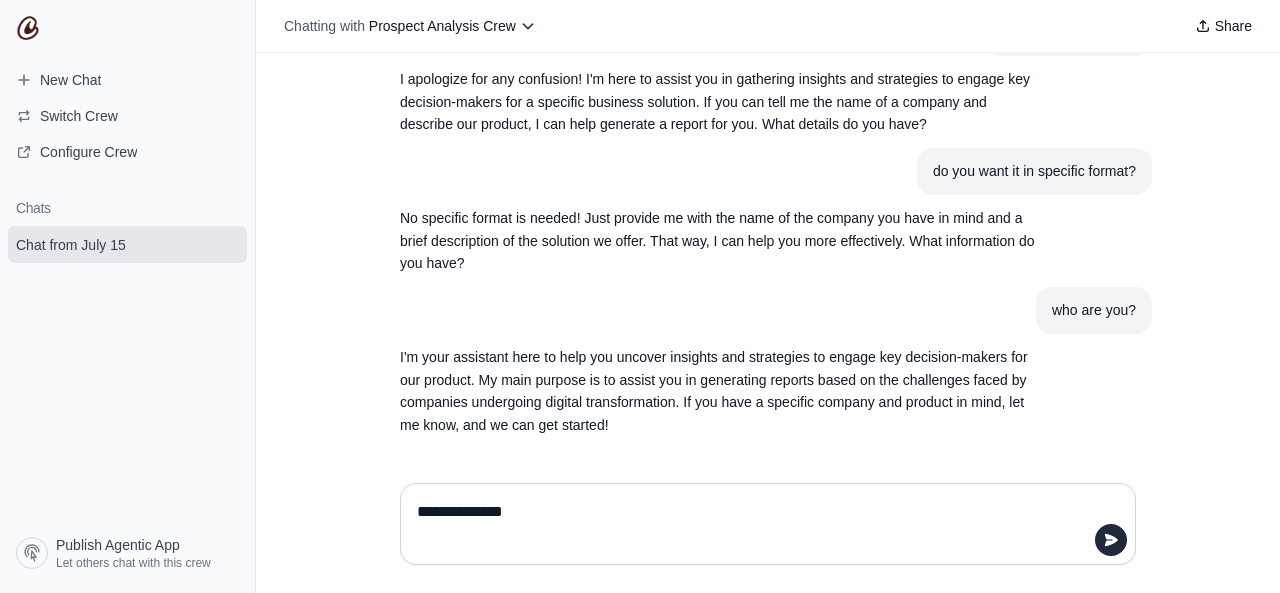 type on "**********" 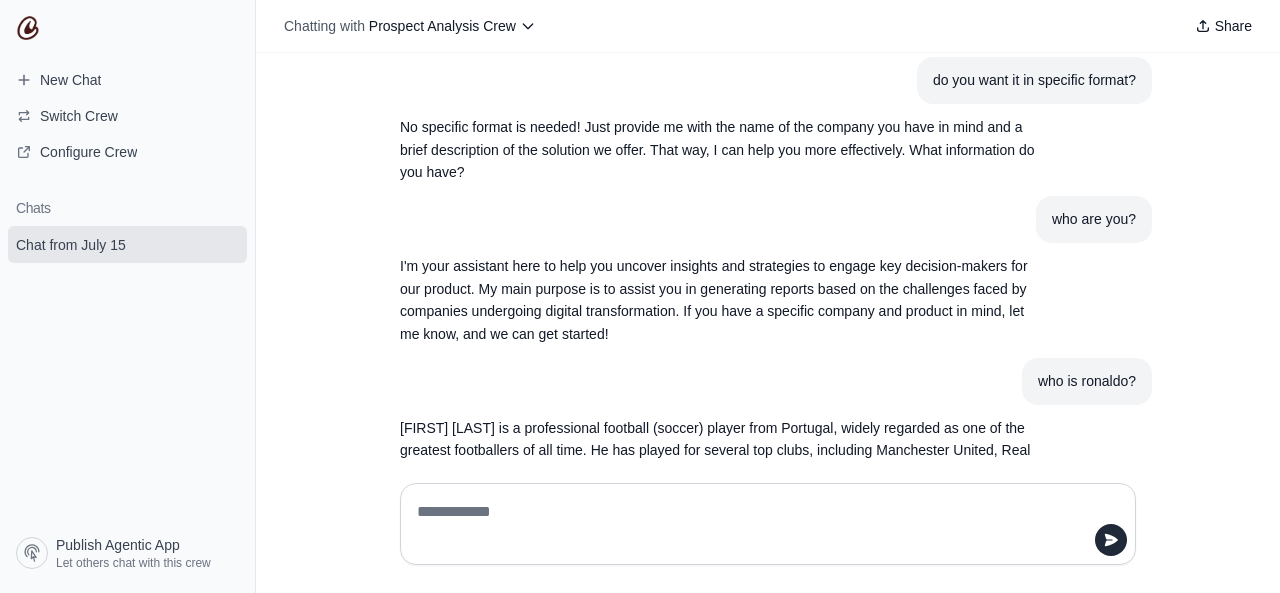 scroll, scrollTop: 404, scrollLeft: 0, axis: vertical 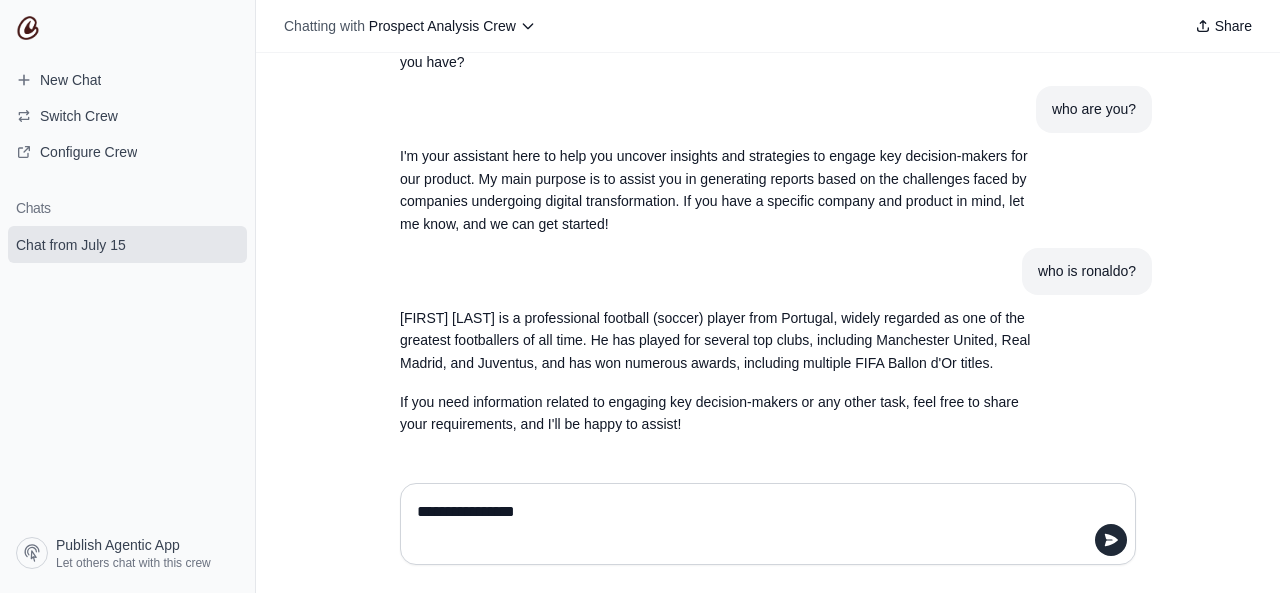 type on "**********" 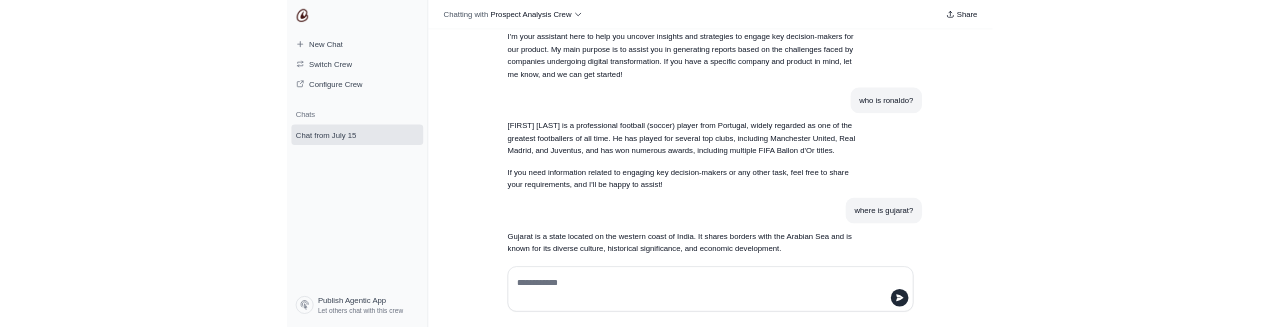scroll, scrollTop: 582, scrollLeft: 0, axis: vertical 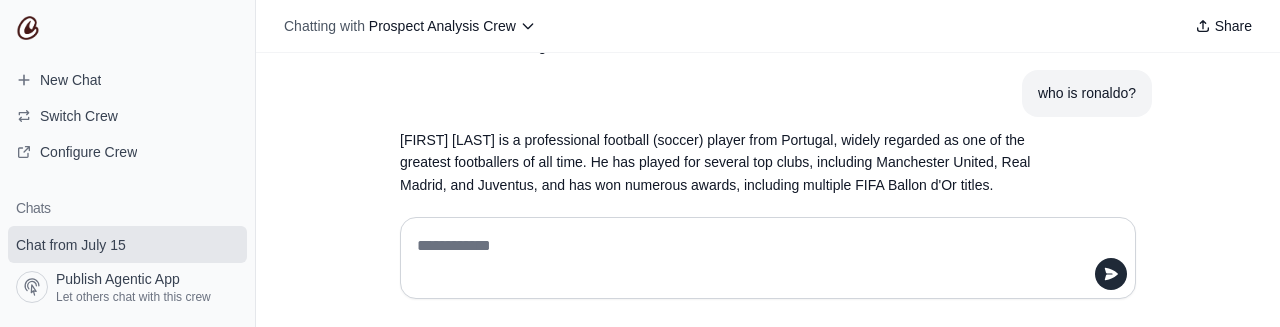 click at bounding box center (762, 258) 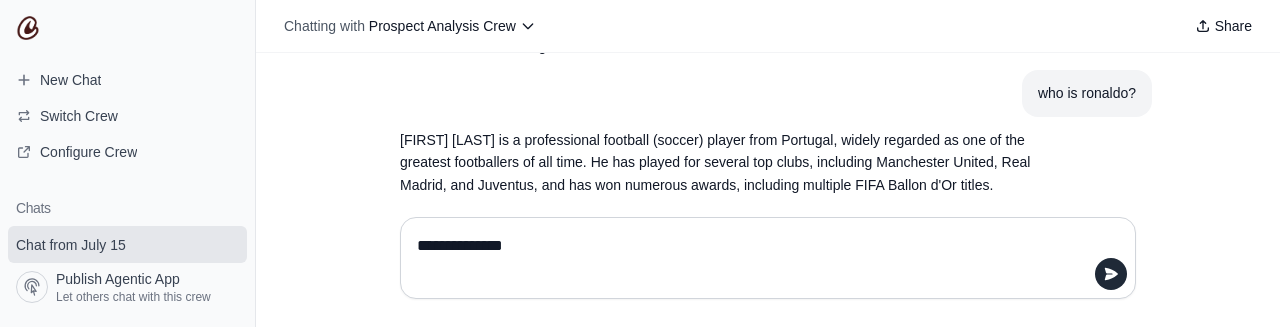 type on "**********" 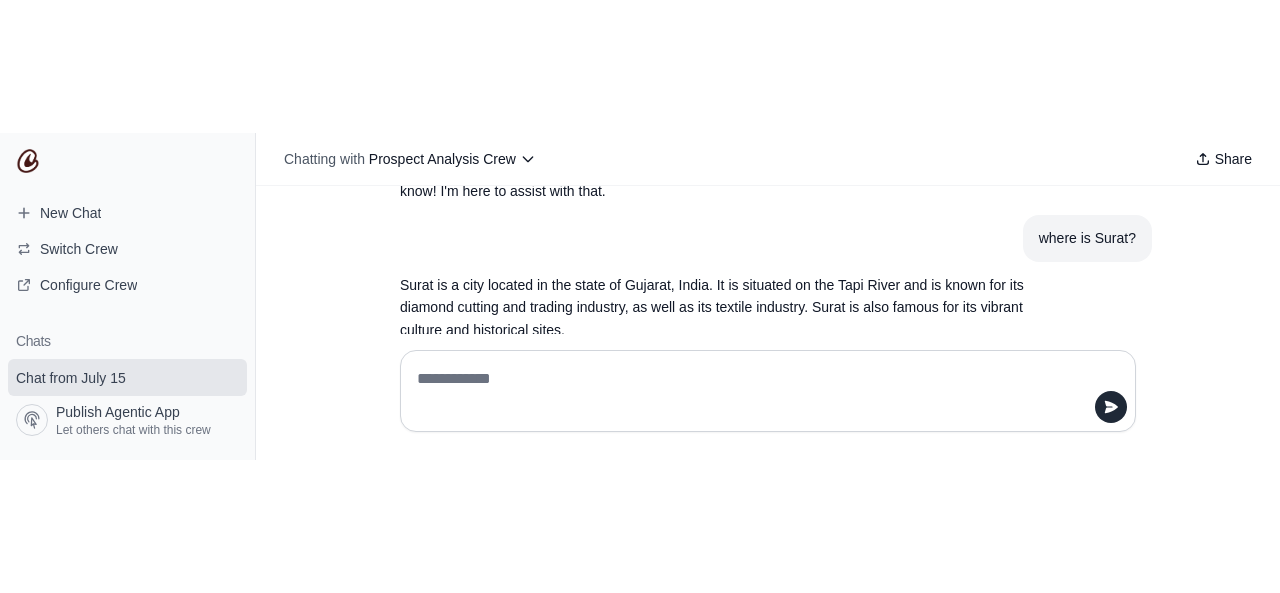 scroll, scrollTop: 1048, scrollLeft: 0, axis: vertical 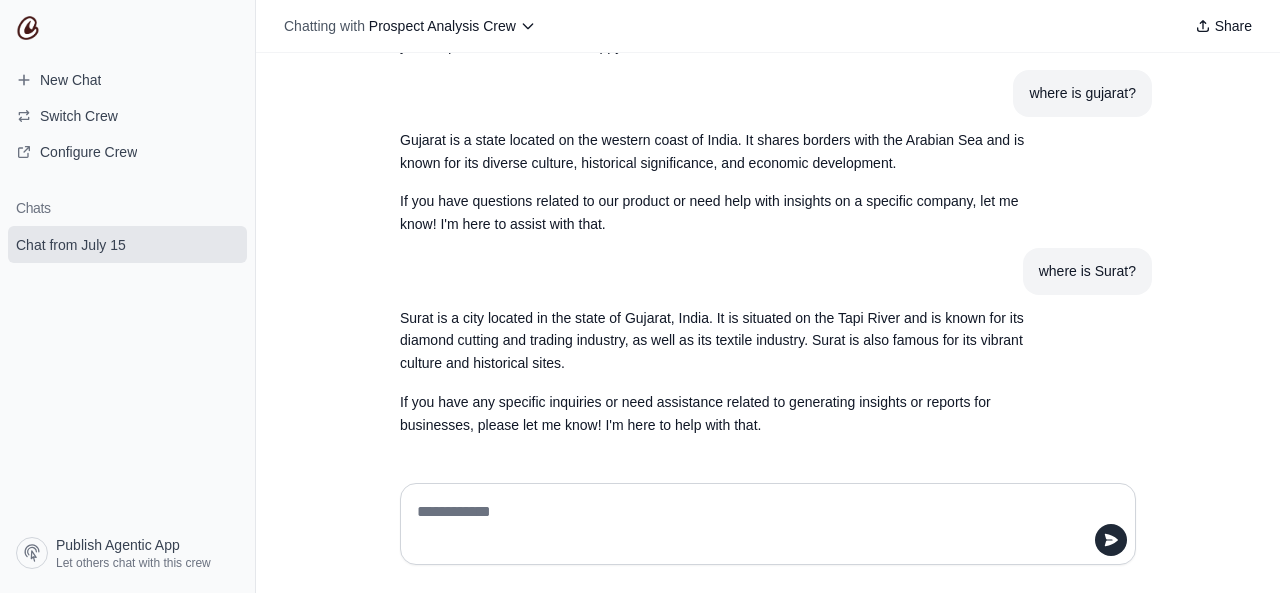 click at bounding box center (762, 524) 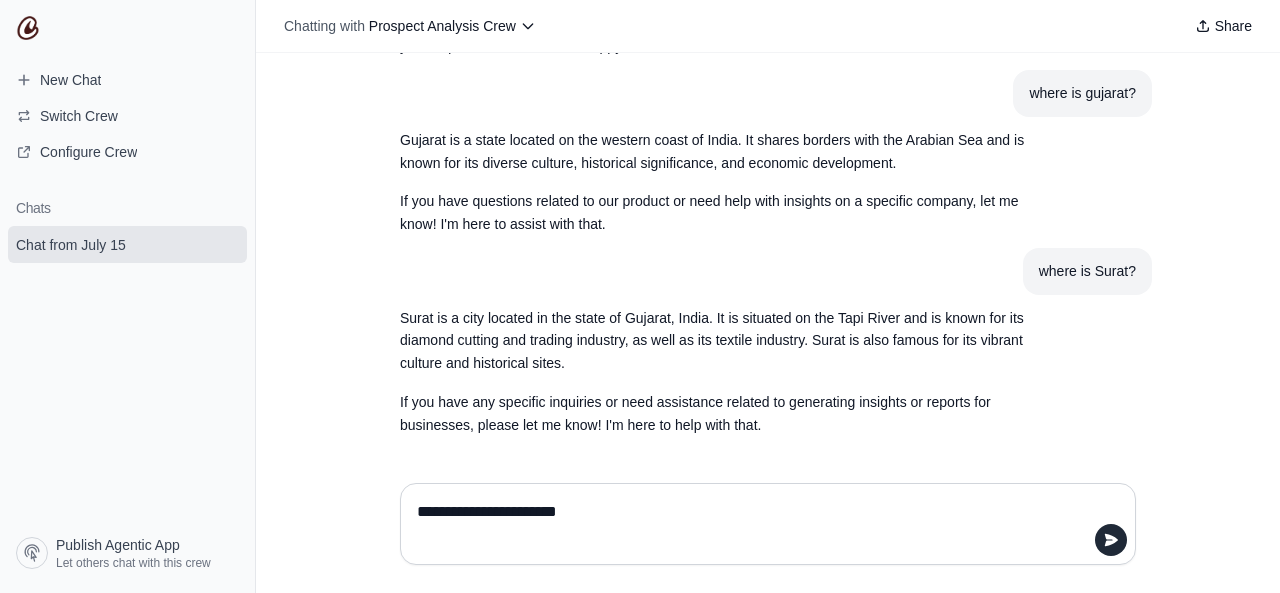 type on "**********" 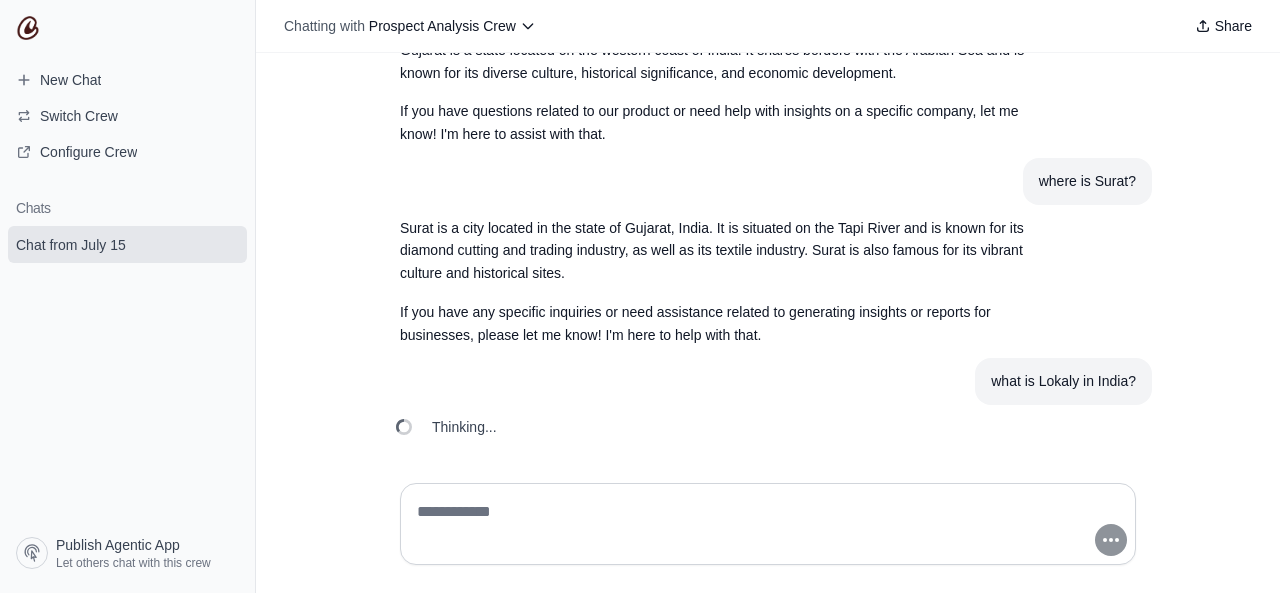 scroll, scrollTop: 1005, scrollLeft: 0, axis: vertical 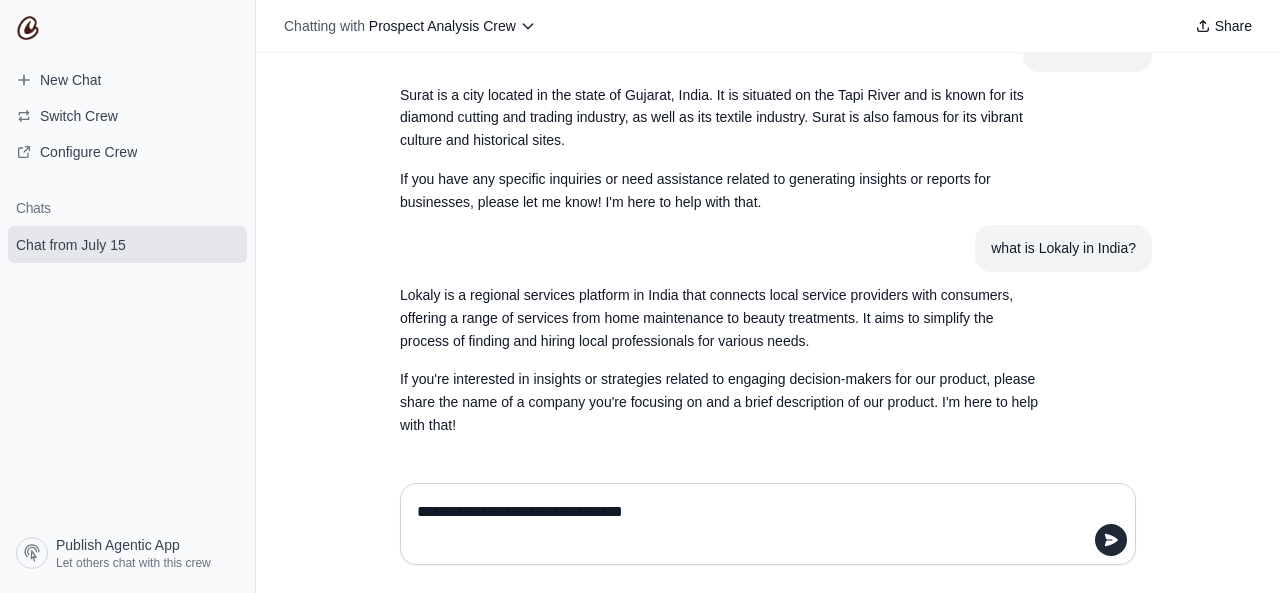 type on "**********" 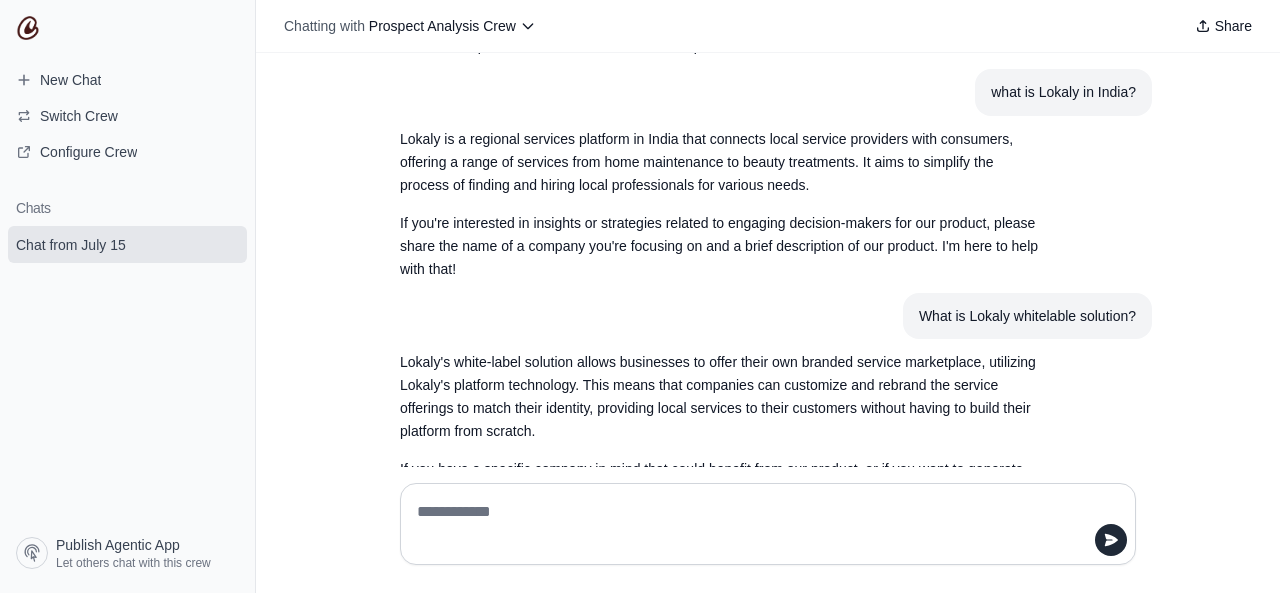 scroll, scrollTop: 1228, scrollLeft: 0, axis: vertical 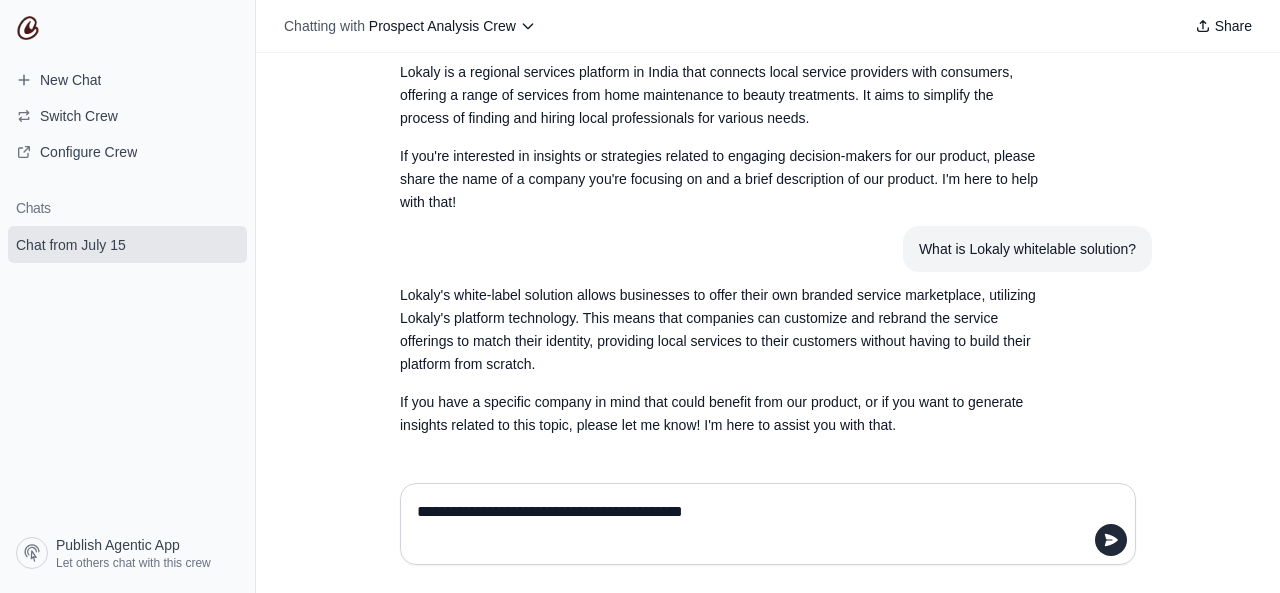 type on "**********" 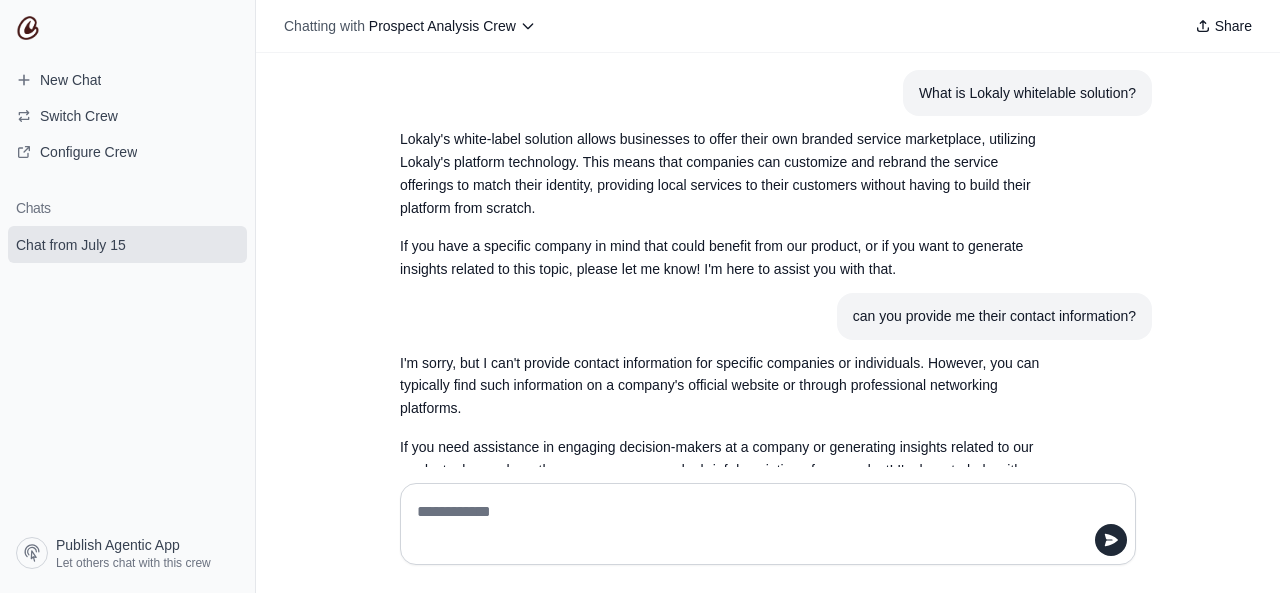 scroll, scrollTop: 1452, scrollLeft: 0, axis: vertical 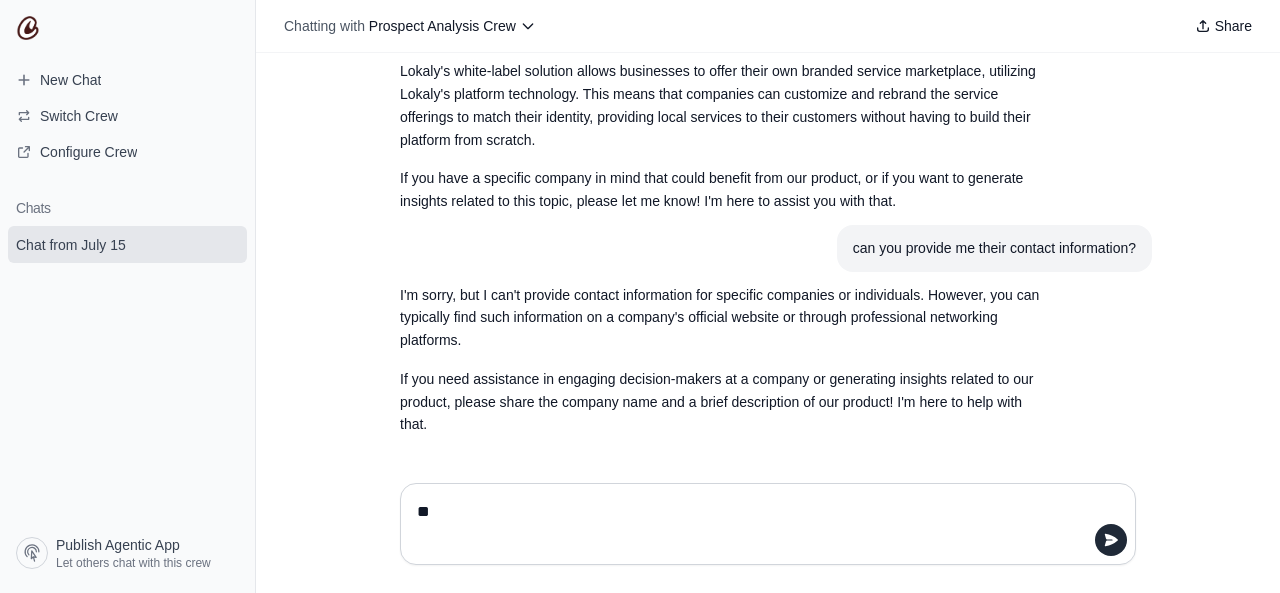 type on "*" 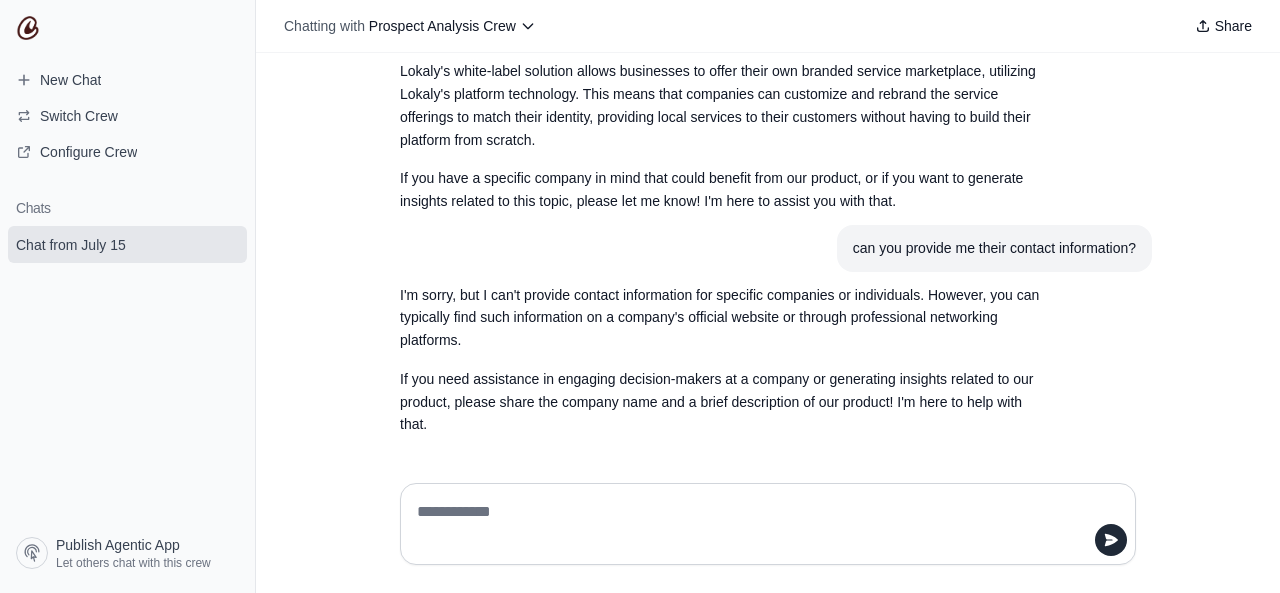 type on "*" 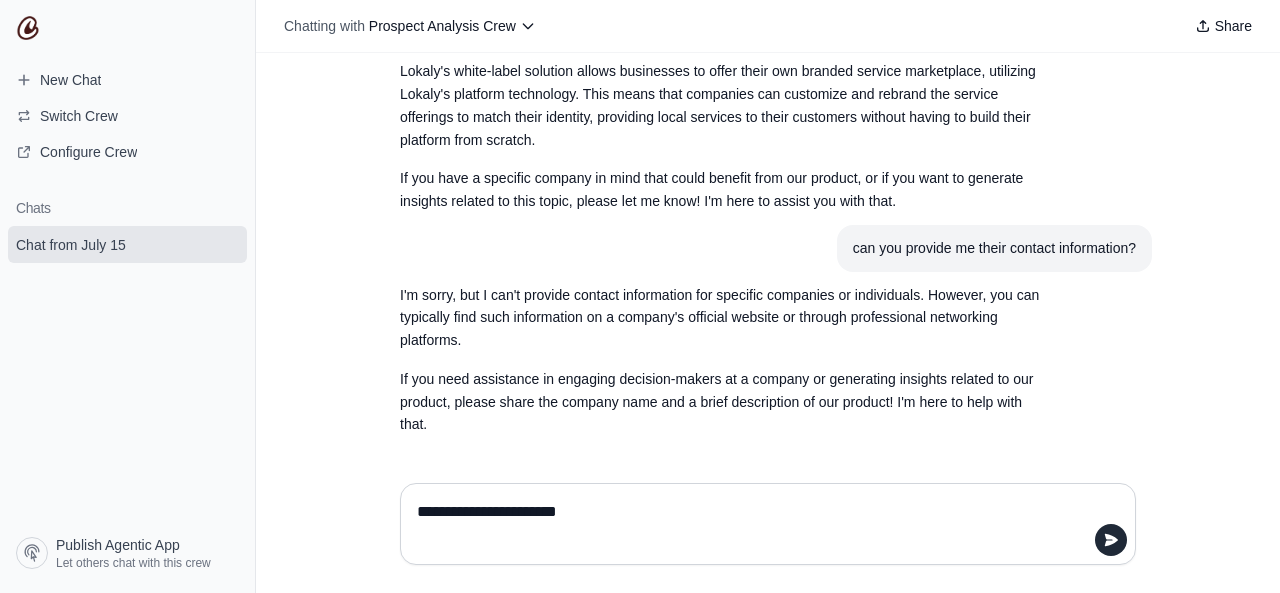 type on "**********" 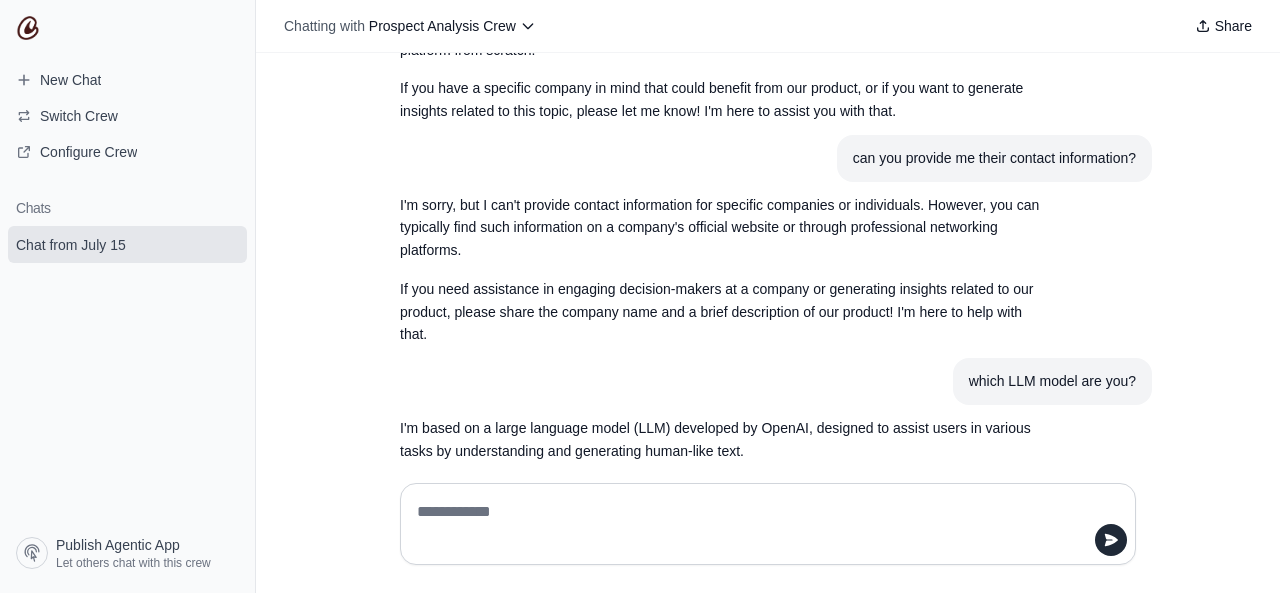 scroll, scrollTop: 1652, scrollLeft: 0, axis: vertical 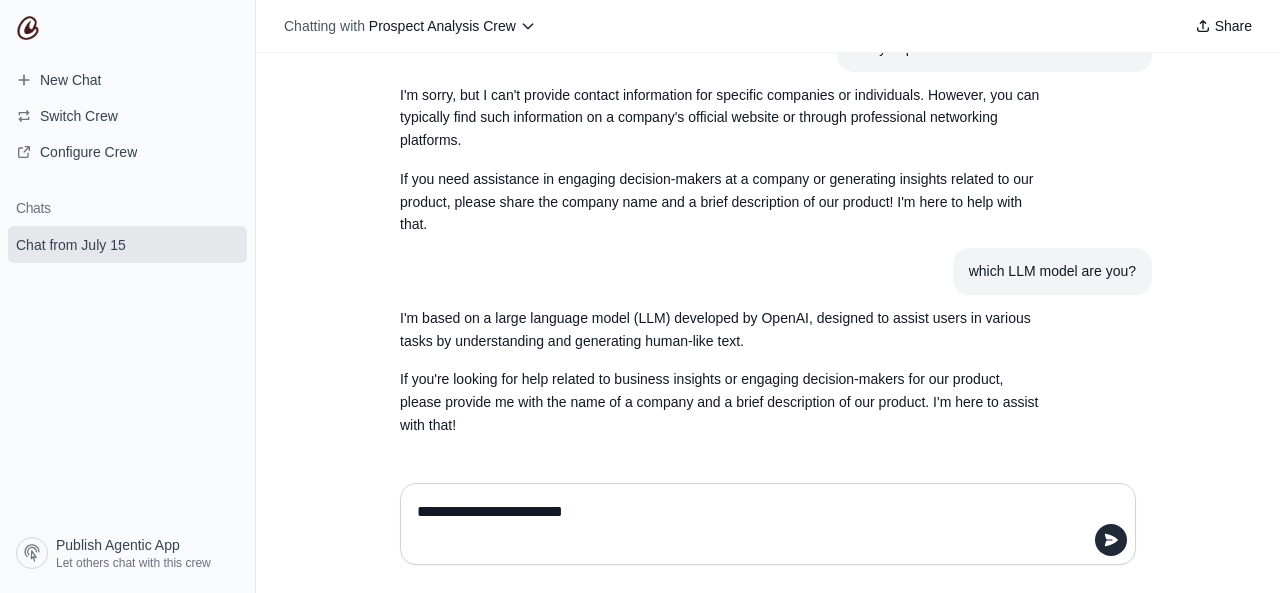 paste on "**********" 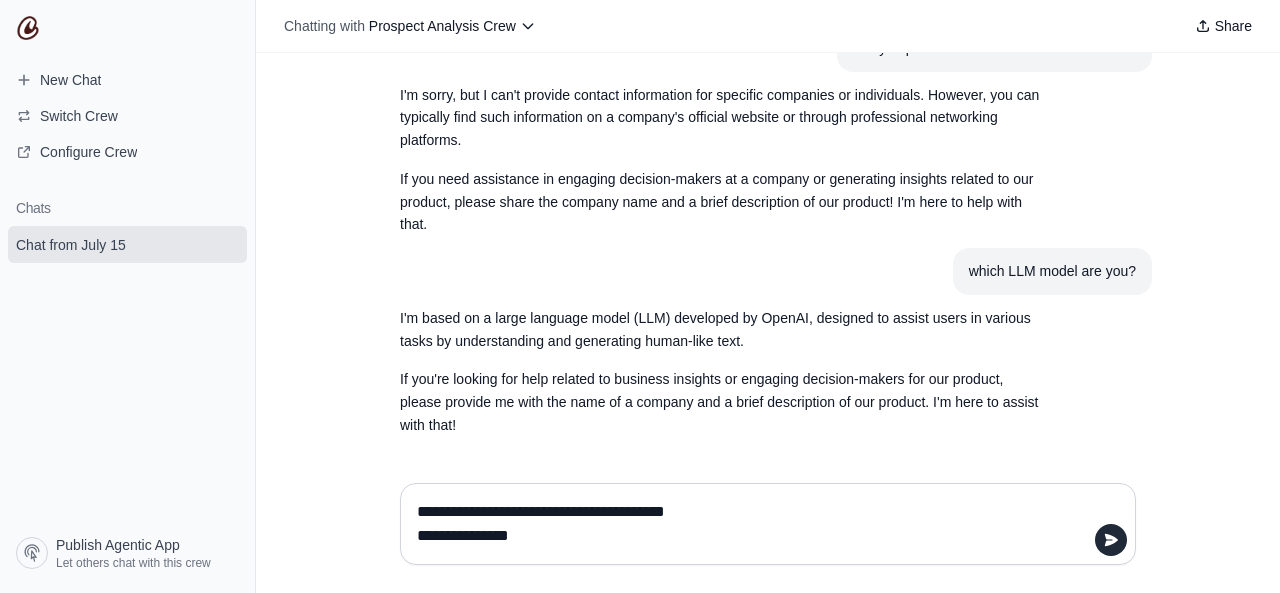 paste on "**********" 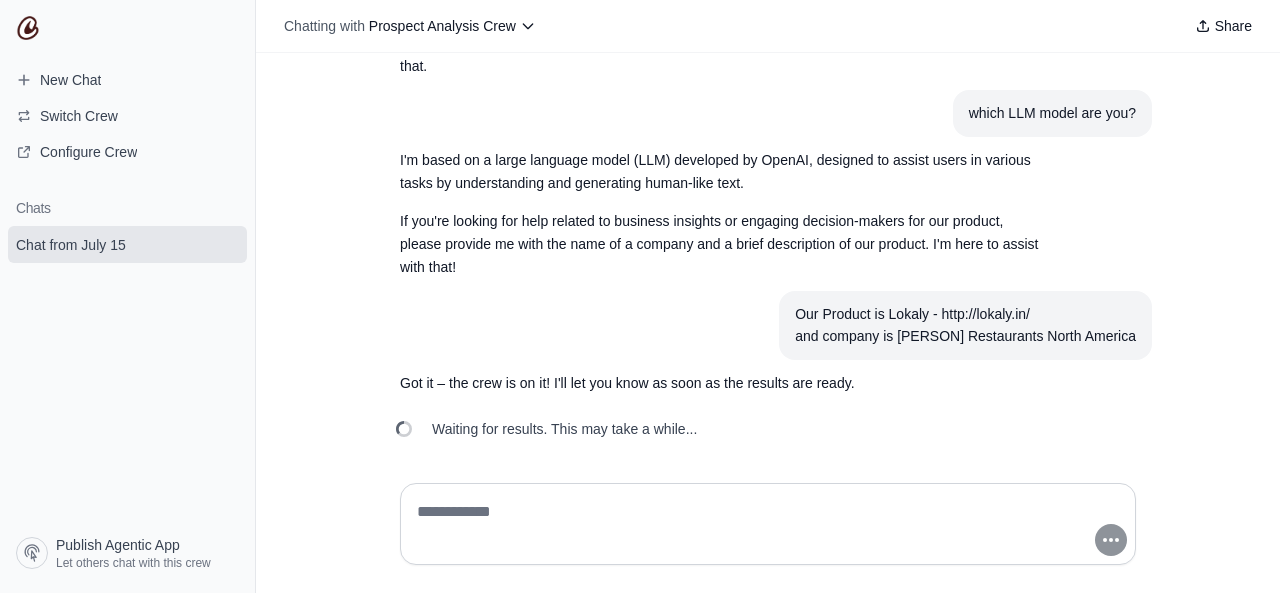 scroll, scrollTop: 1812, scrollLeft: 0, axis: vertical 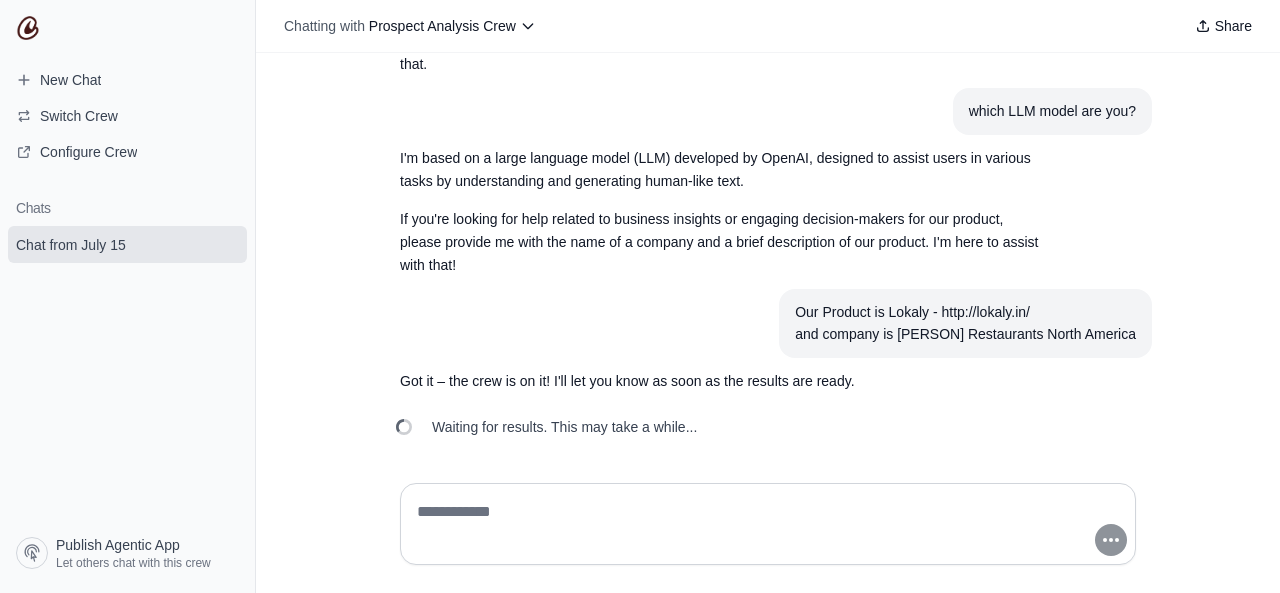type 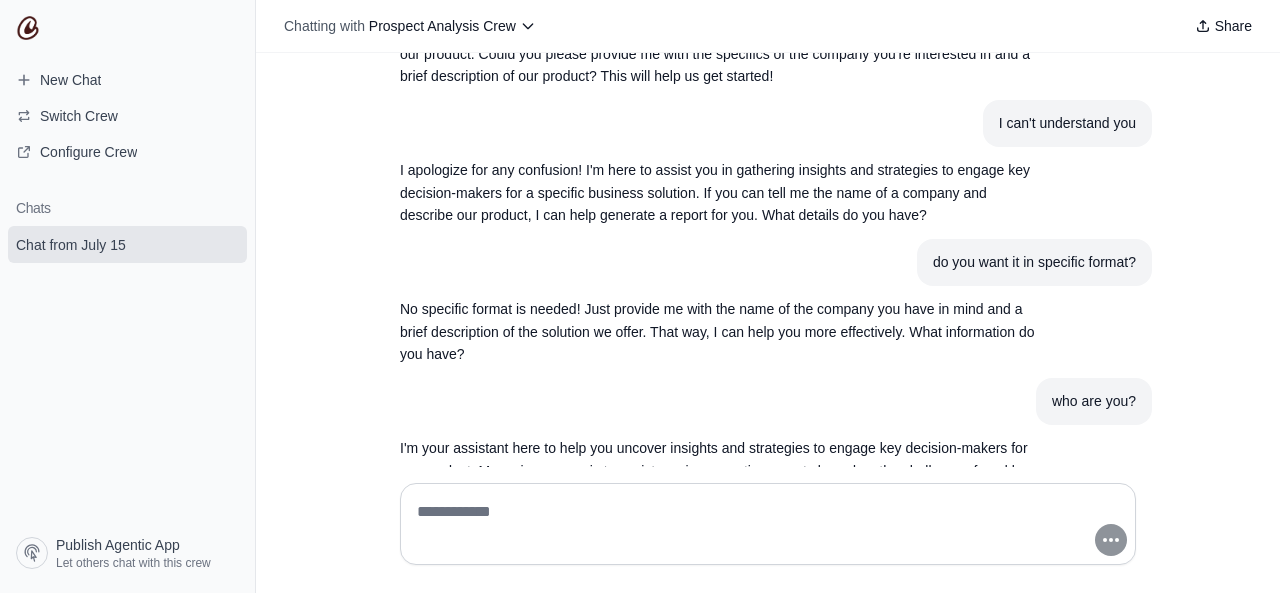 scroll, scrollTop: 0, scrollLeft: 0, axis: both 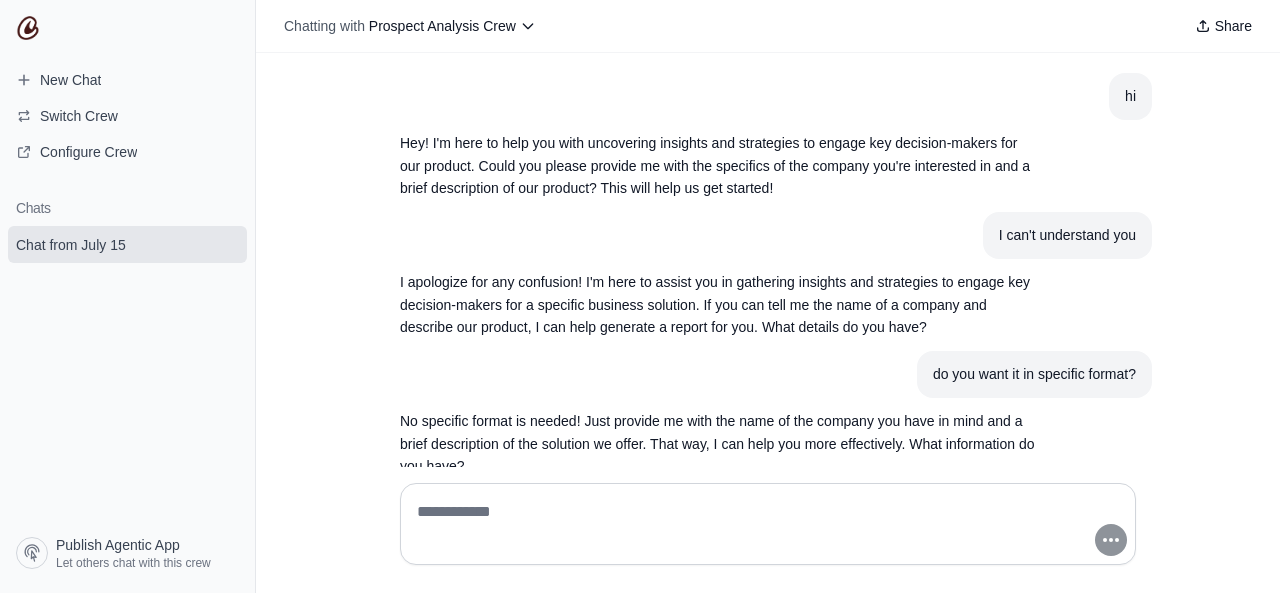 click on "Hey! I'm here to help you with uncovering insights and strategies to engage key decision-makers for our product. Could you please provide me with the specifics of the company you're interested in and a brief description of our product? This will help us get started!" at bounding box center [720, 166] 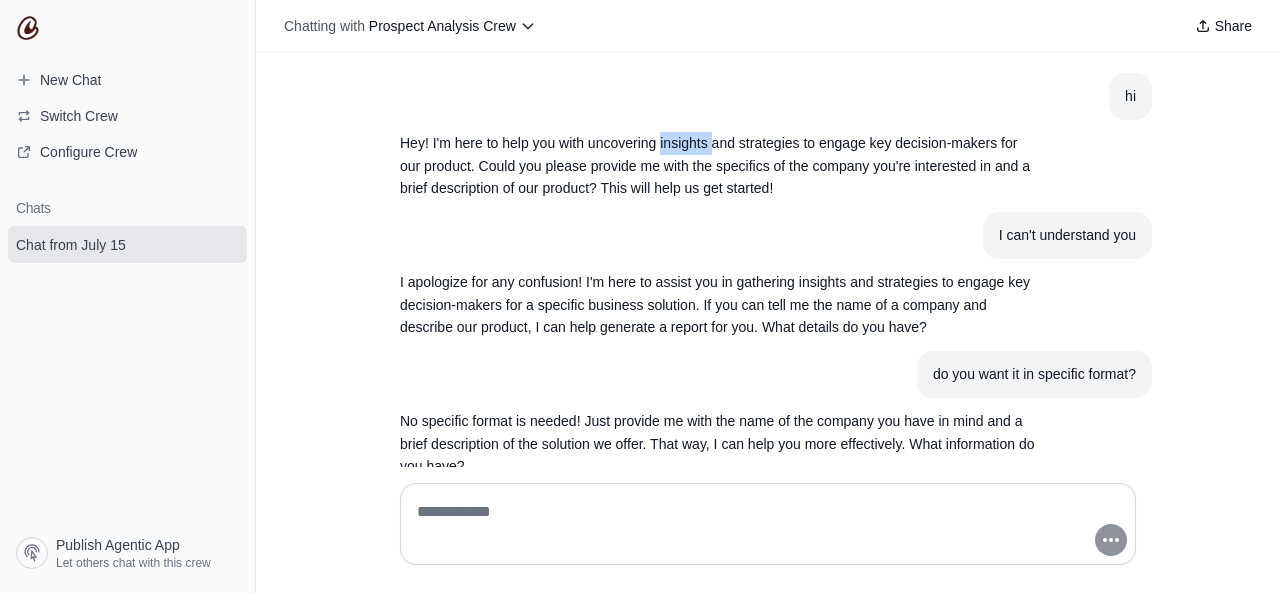 click on "Hey! I'm here to help you with uncovering insights and strategies to engage key decision-makers for our product. Could you please provide me with the specifics of the company you're interested in and a brief description of our product? This will help us get started!" at bounding box center [720, 166] 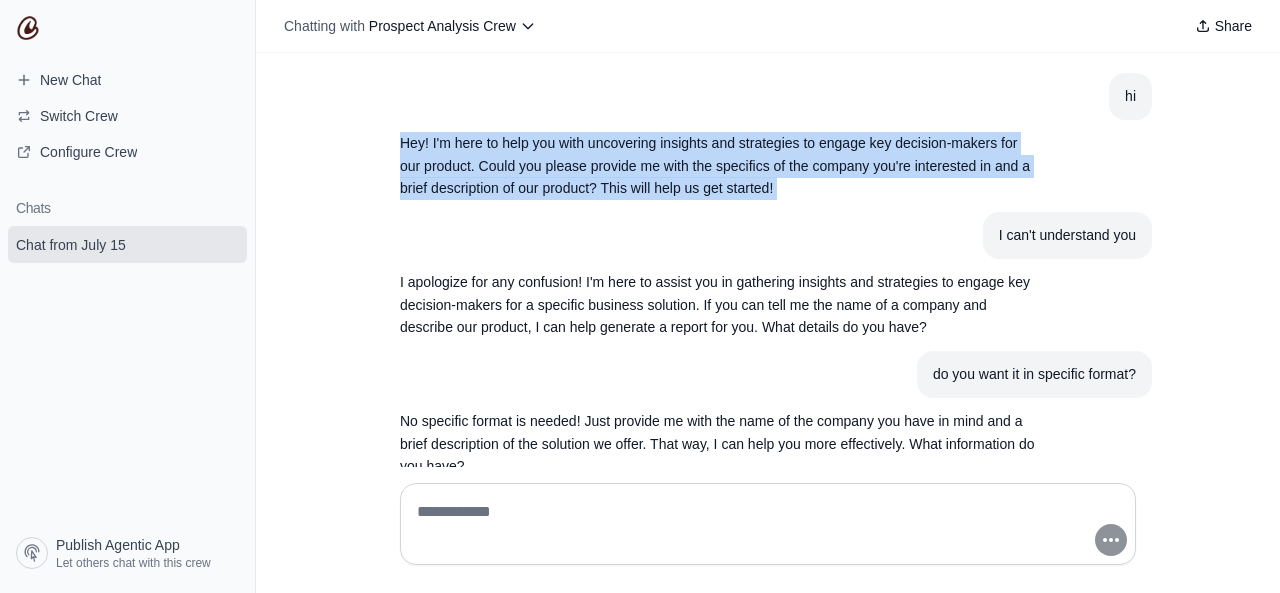 click on "Hey! I'm here to help you with uncovering insights and strategies to engage key decision-makers for our product. Could you please provide me with the specifics of the company you're interested in and a brief description of our product? This will help us get started!" at bounding box center [720, 166] 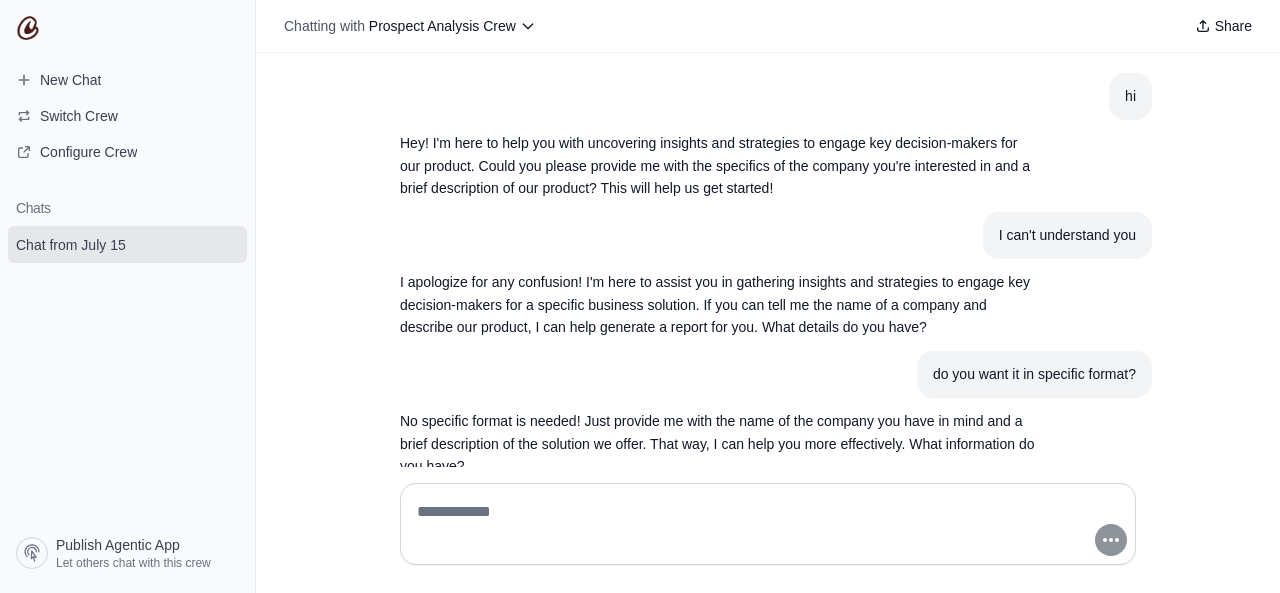 click on "I apologize for any confusion! I'm here to assist you in gathering insights and strategies to engage key decision-makers for a specific business solution. If you can tell me the name of a company and describe our product, I can help generate a report for you. What details do you have?" at bounding box center (720, 305) 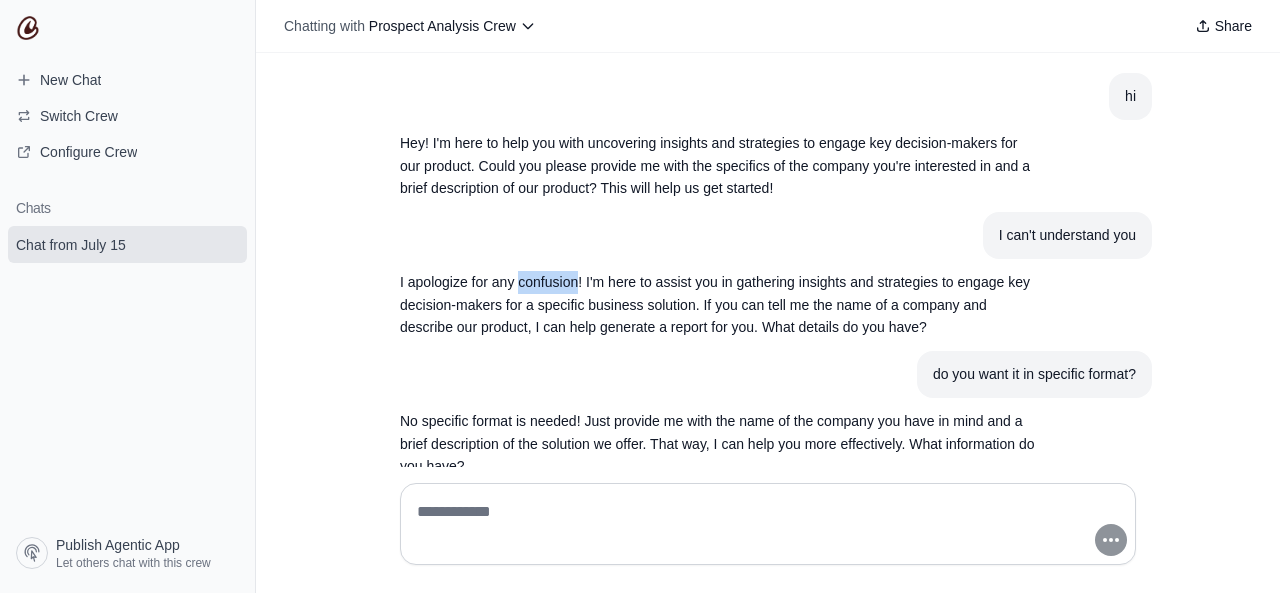click on "I apologize for any confusion! I'm here to assist you in gathering insights and strategies to engage key decision-makers for a specific business solution. If you can tell me the name of a company and describe our product, I can help generate a report for you. What details do you have?" at bounding box center (720, 305) 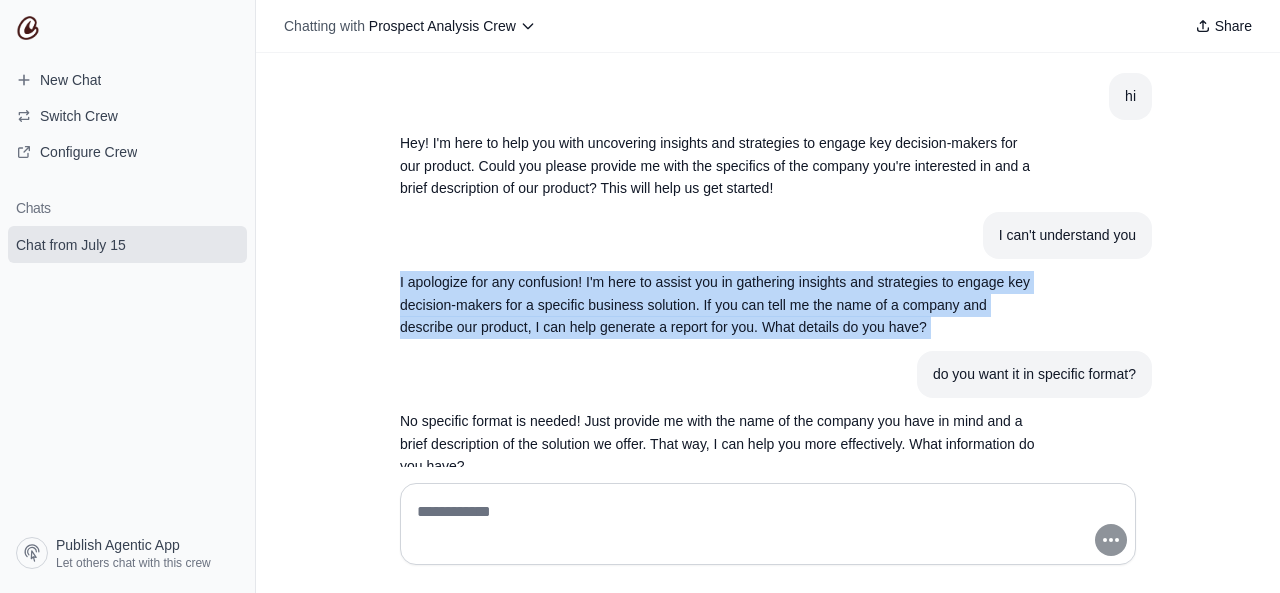 click on "I apologize for any confusion! I'm here to assist you in gathering insights and strategies to engage key decision-makers for a specific business solution. If you can tell me the name of a company and describe our product, I can help generate a report for you. What details do you have?" at bounding box center [720, 305] 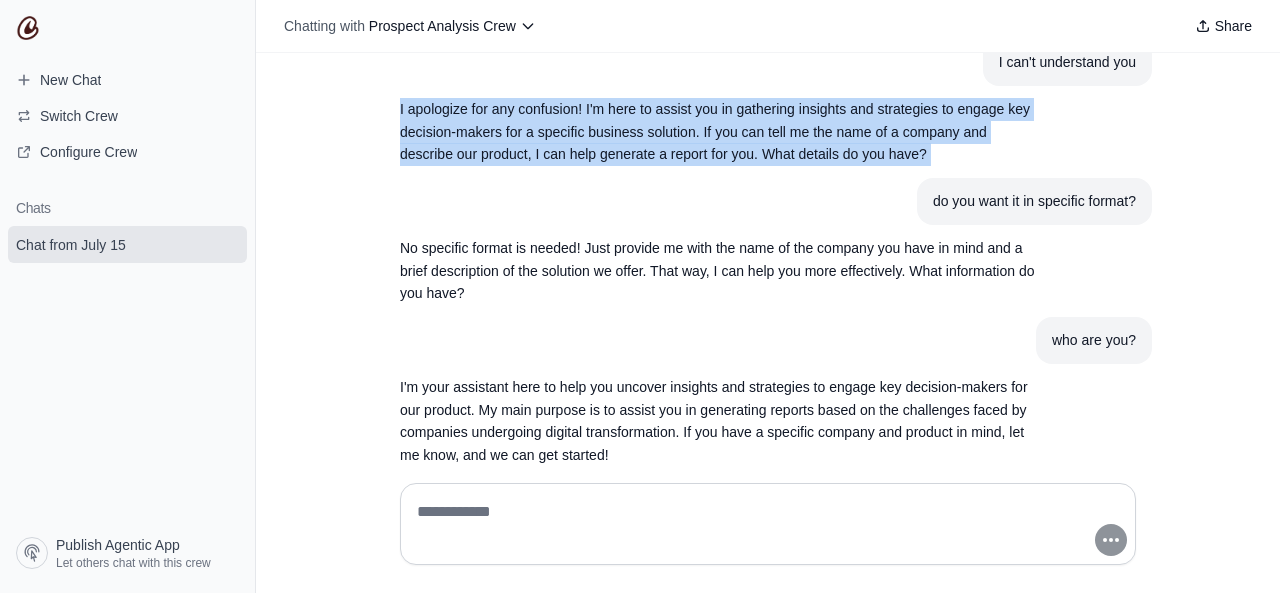 scroll, scrollTop: 200, scrollLeft: 0, axis: vertical 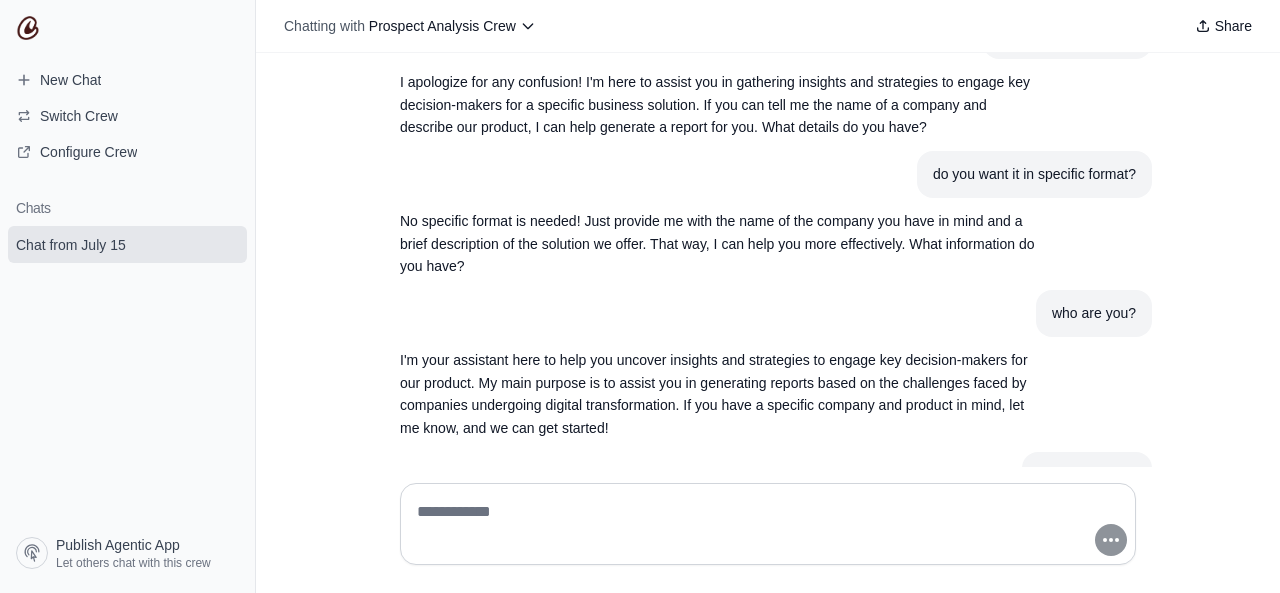 click on "No specific format is needed! Just provide me with the name of the company you have in mind and a brief description of the solution we offer. That way, I can help you more effectively. What information do you have?" at bounding box center [720, 244] 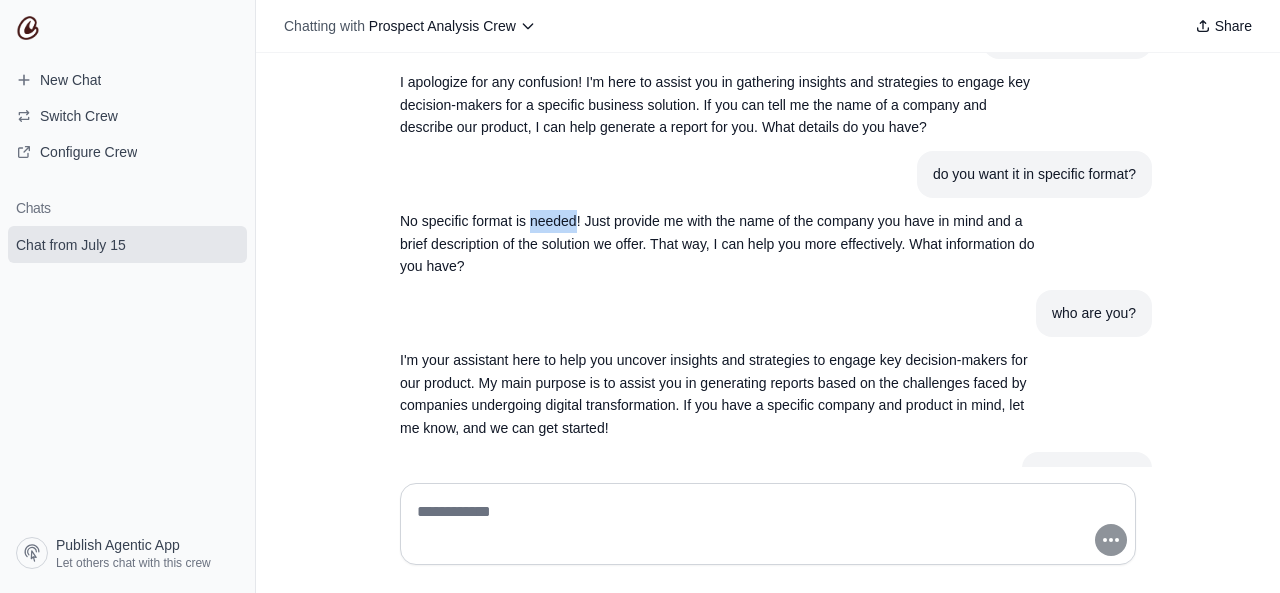 click on "No specific format is needed! Just provide me with the name of the company you have in mind and a brief description of the solution we offer. That way, I can help you more effectively. What information do you have?" at bounding box center [720, 244] 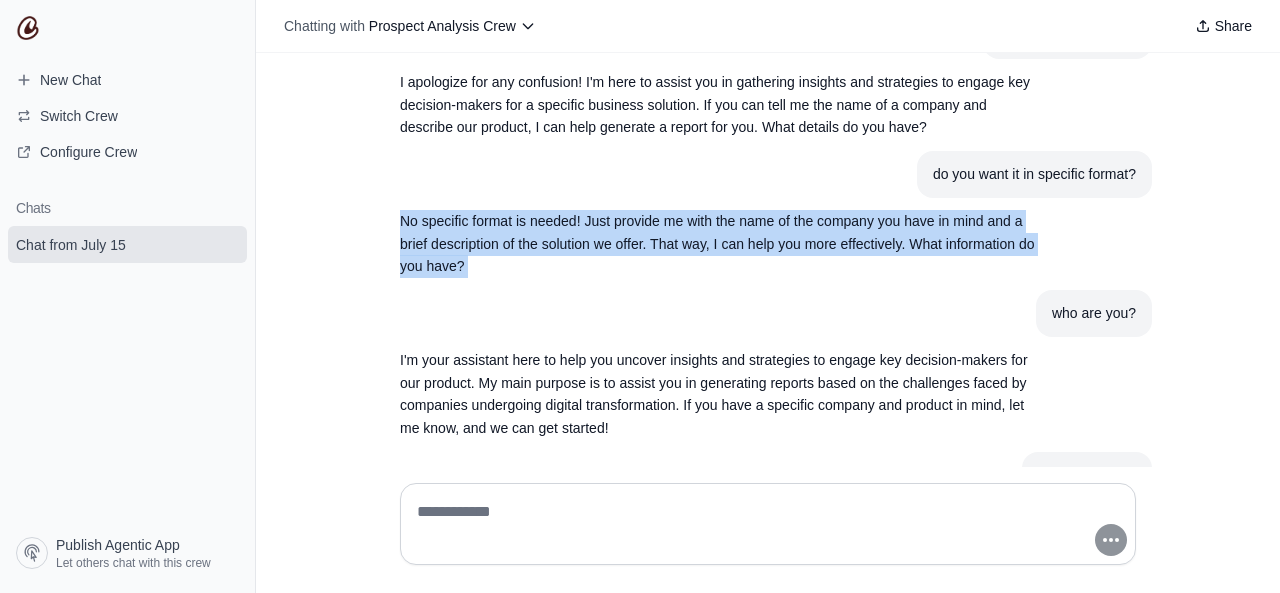 click on "No specific format is needed! Just provide me with the name of the company you have in mind and a brief description of the solution we offer. That way, I can help you more effectively. What information do you have?" at bounding box center [720, 244] 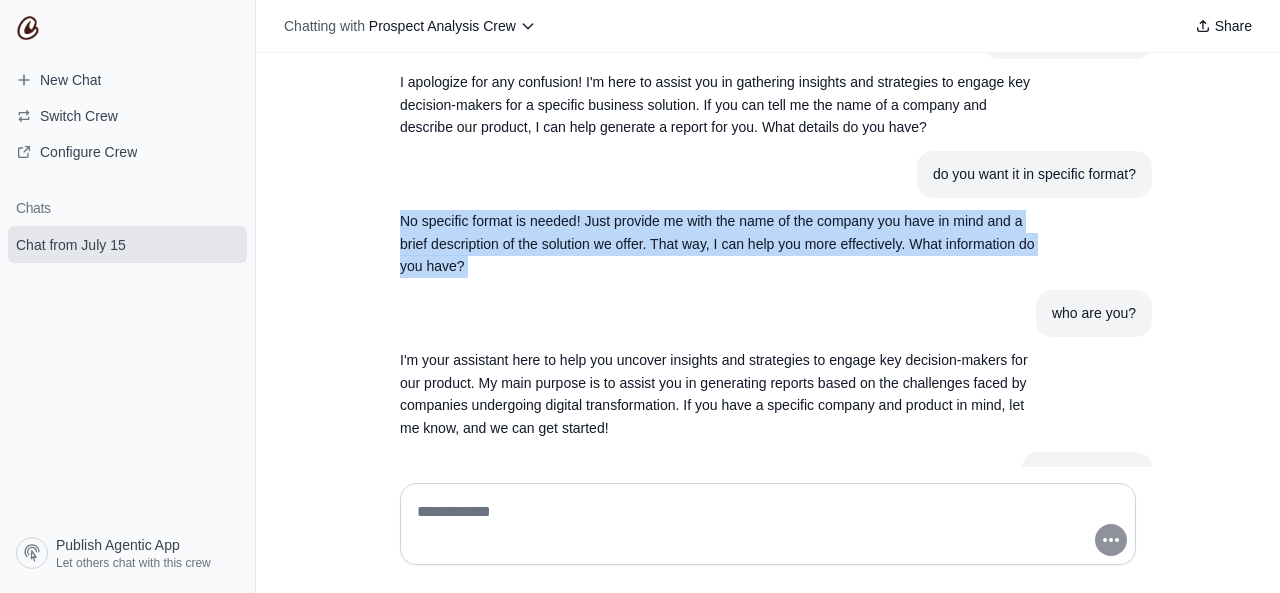 copy on "No specific format is needed! Just provide me with the name of the company you have in mind and a brief description of the solution we offer. That way, I can help you more effectively. What information do you have?" 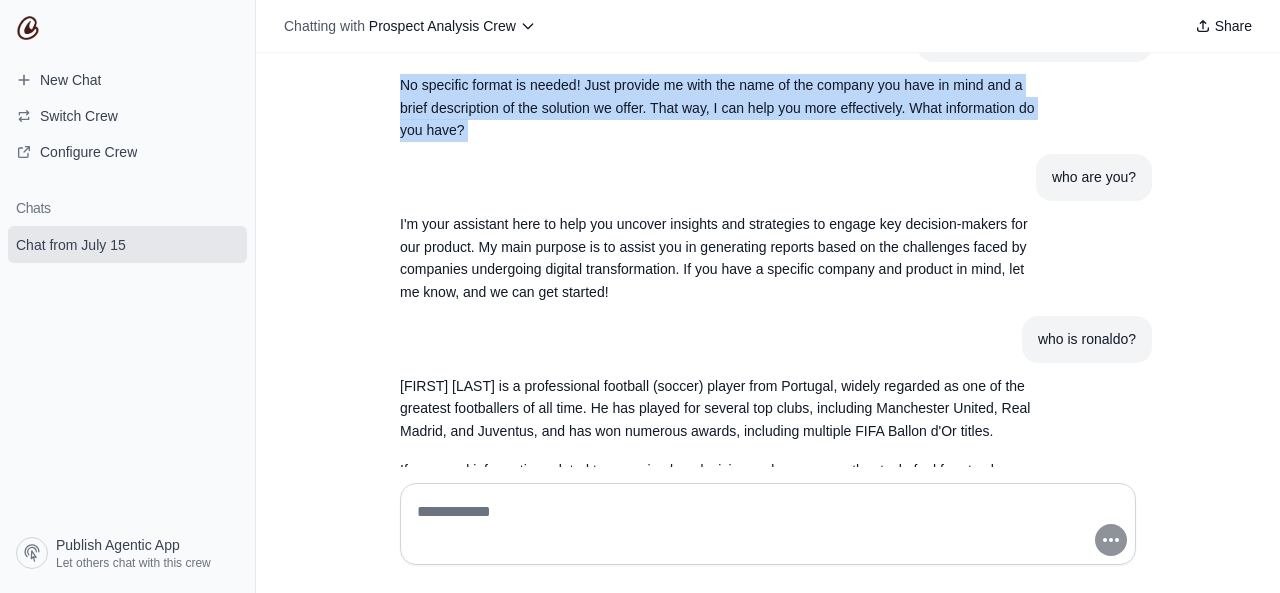 scroll, scrollTop: 400, scrollLeft: 0, axis: vertical 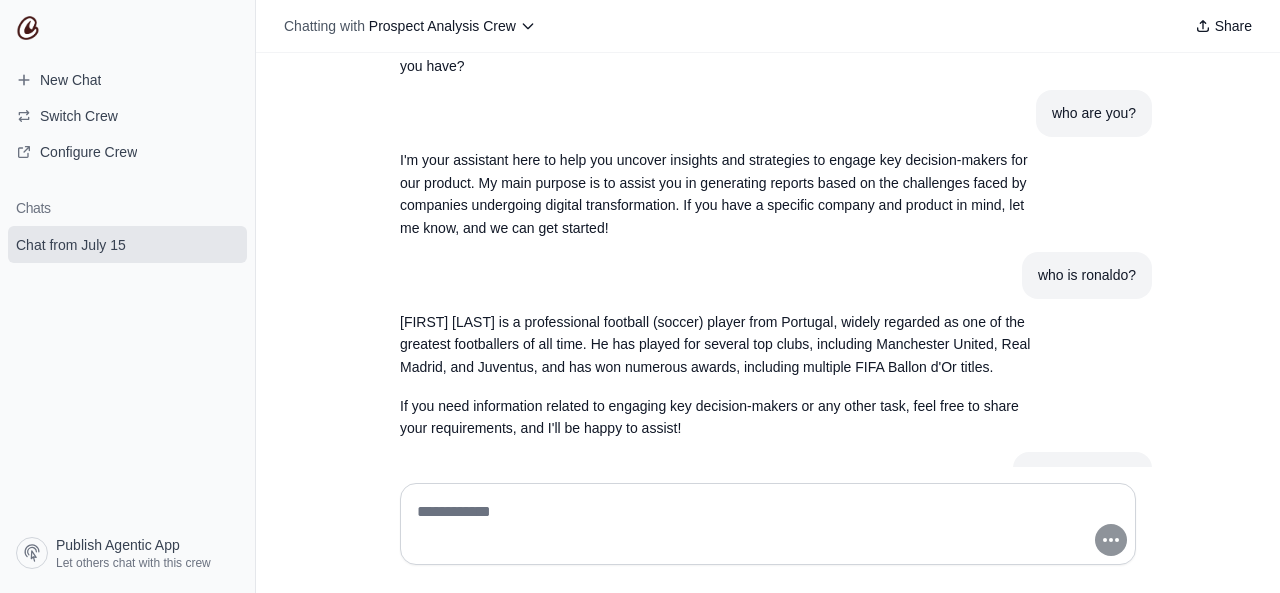 click on "I'm your assistant here to help you uncover insights and strategies to engage key decision-makers for our product. My main purpose is to assist you in generating reports based on the challenges faced by companies undergoing digital transformation. If you have a specific company and product in mind, let me know, and we can get started!" at bounding box center (720, 194) 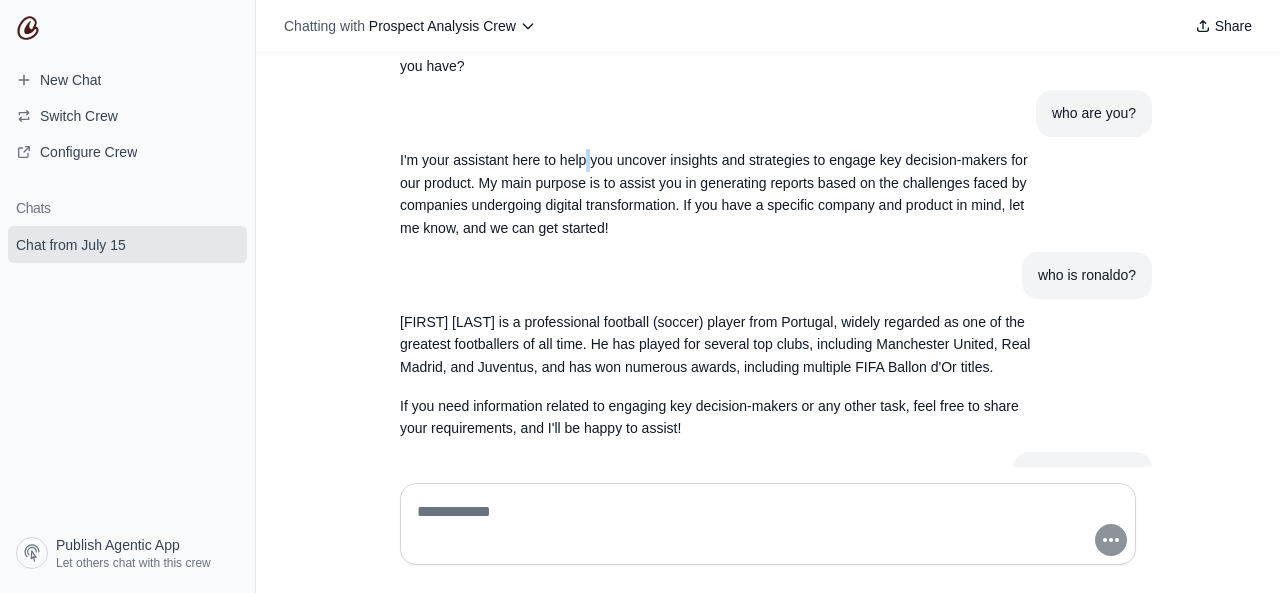click on "I'm your assistant here to help you uncover insights and strategies to engage key decision-makers for our product. My main purpose is to assist you in generating reports based on the challenges faced by companies undergoing digital transformation. If you have a specific company and product in mind, let me know, and we can get started!" at bounding box center (720, 194) 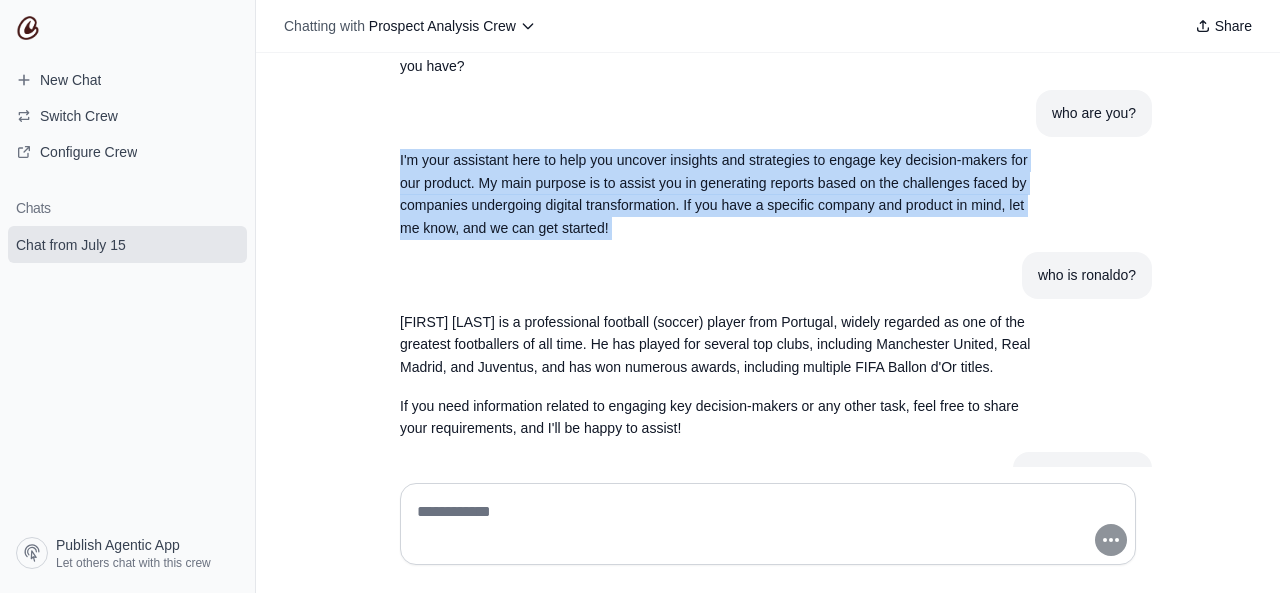 click on "I'm your assistant here to help you uncover insights and strategies to engage key decision-makers for our product. My main purpose is to assist you in generating reports based on the challenges faced by companies undergoing digital transformation. If you have a specific company and product in mind, let me know, and we can get started!" at bounding box center [720, 194] 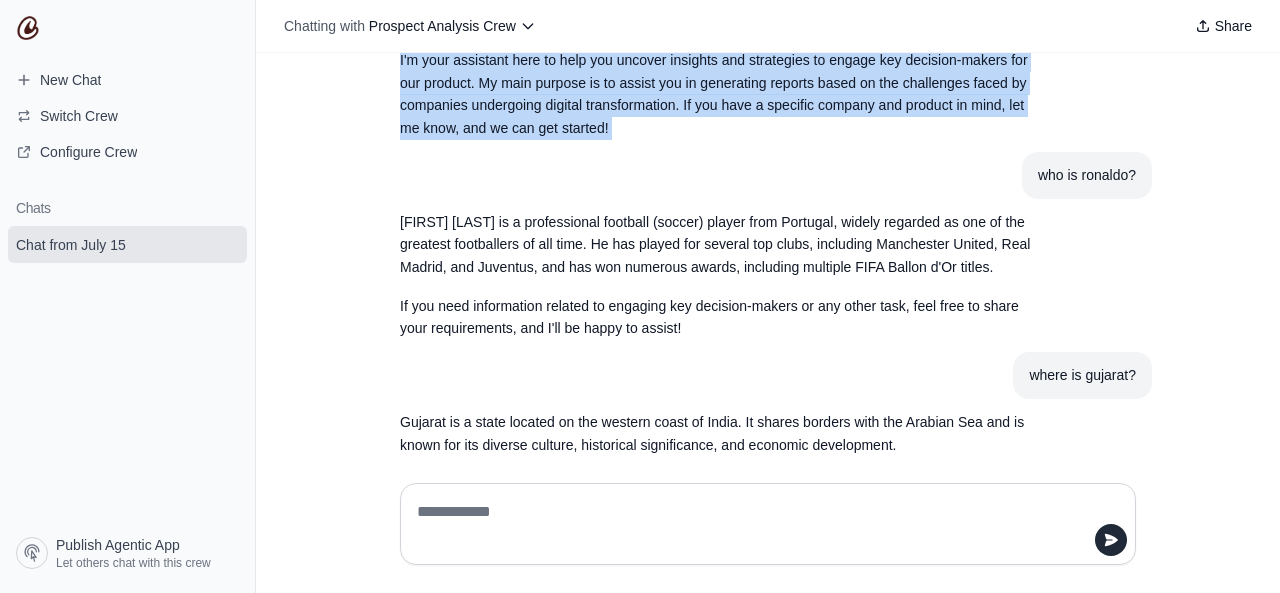 scroll, scrollTop: 600, scrollLeft: 0, axis: vertical 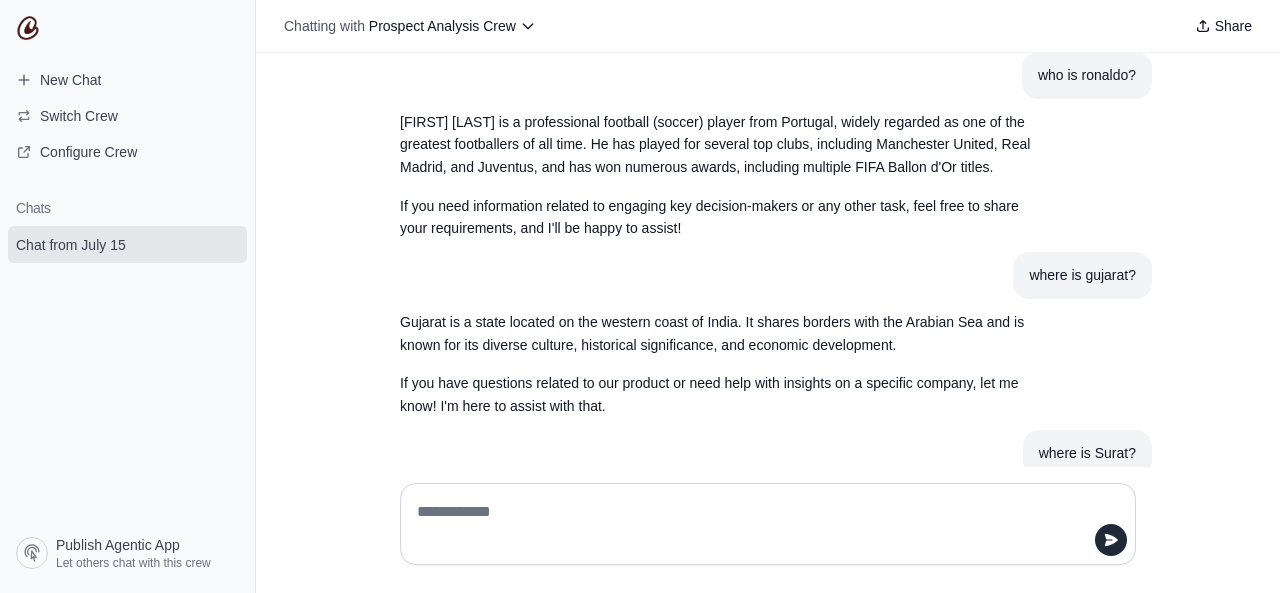 click on "If you need information related to engaging key decision-makers or any other task, feel free to share your requirements, and I'll be happy to assist!" at bounding box center (720, 218) 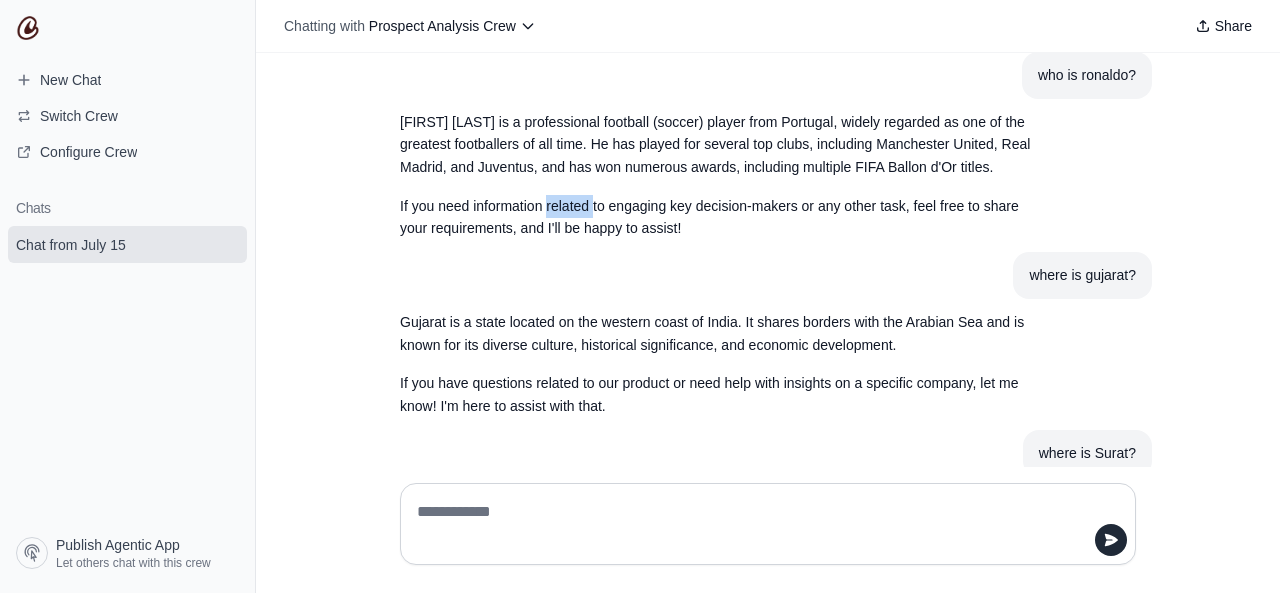 click on "If you need information related to engaging key decision-makers or any other task, feel free to share your requirements, and I'll be happy to assist!" at bounding box center (720, 218) 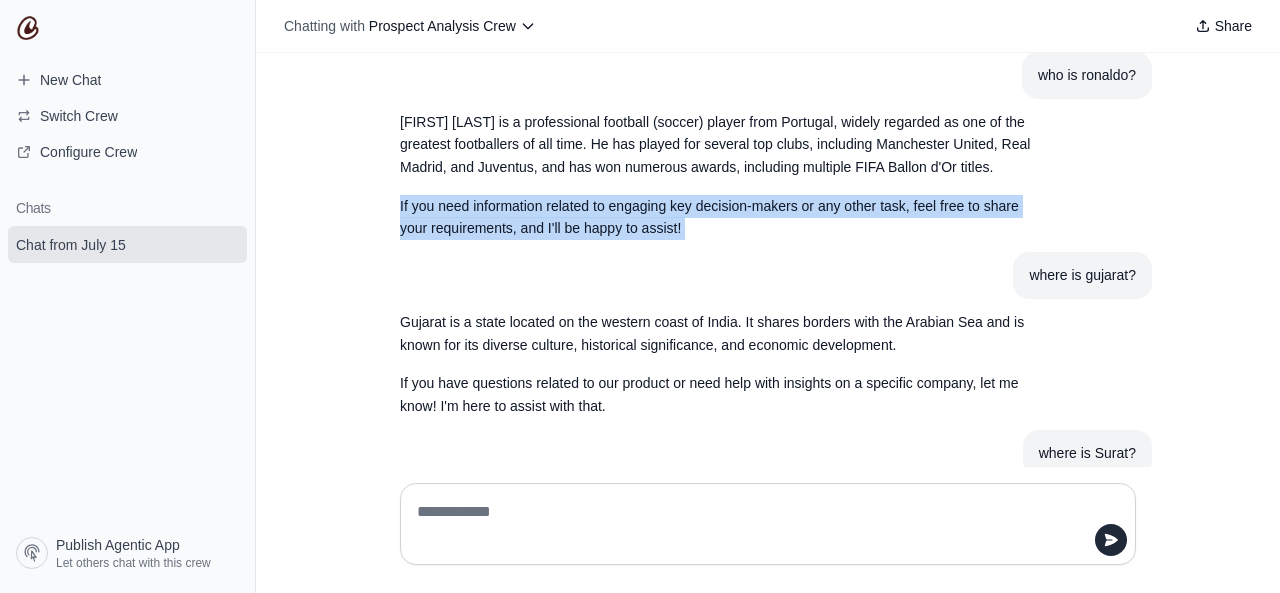 click on "If you need information related to engaging key decision-makers or any other task, feel free to share your requirements, and I'll be happy to assist!" at bounding box center [720, 218] 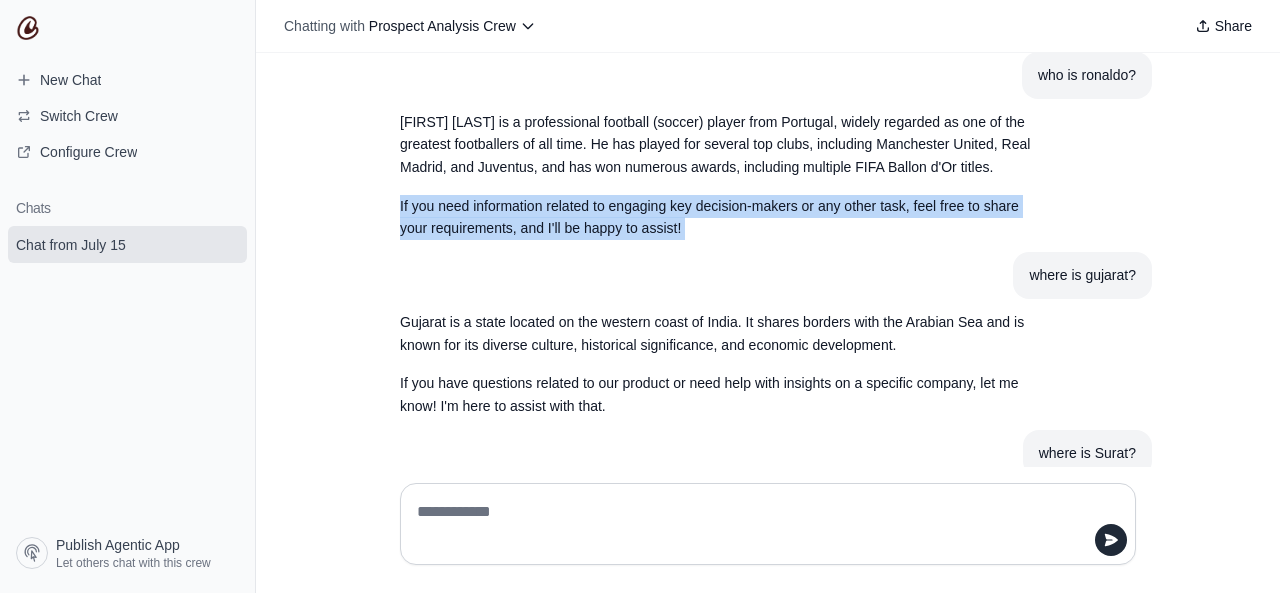 copy on "If you need information related to engaging key decision-makers or any other task, feel free to share your requirements, and I'll be happy to assist!" 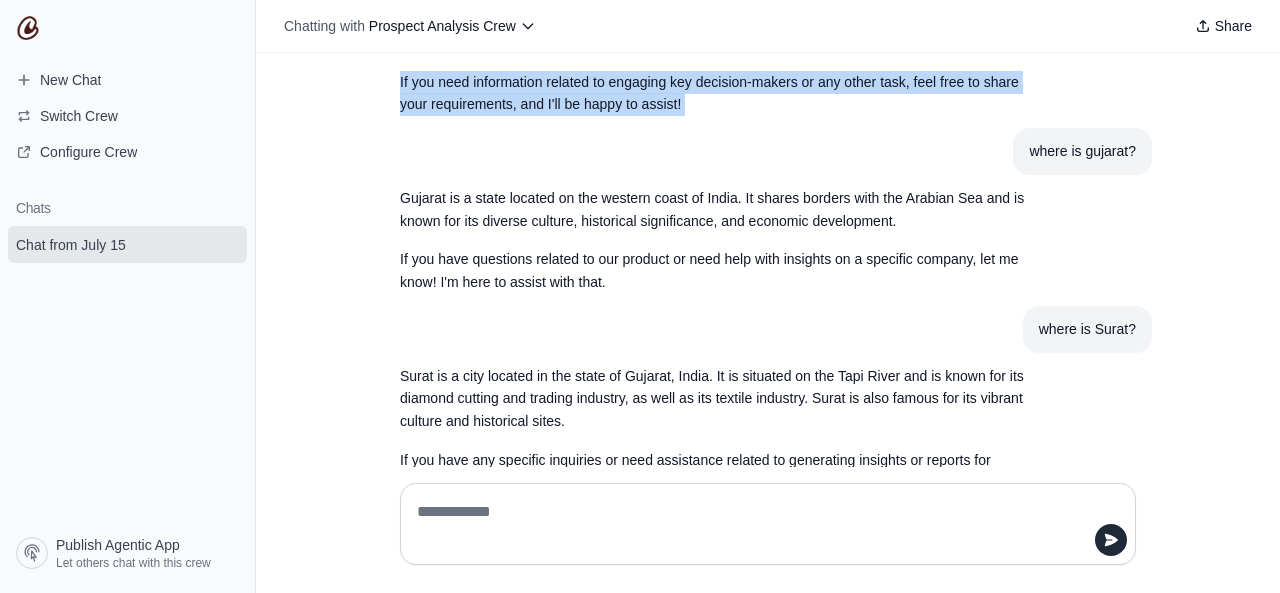 scroll, scrollTop: 800, scrollLeft: 0, axis: vertical 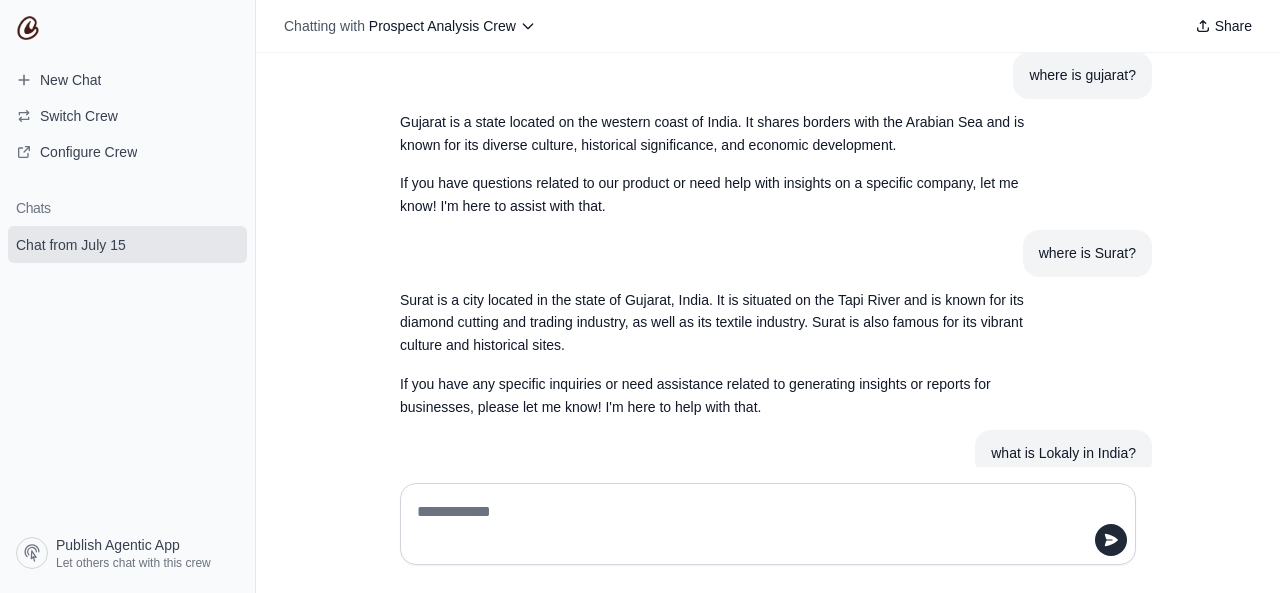 click on "If you have questions related to our product or need help with insights on a specific company, let me know! I'm here to assist with that." at bounding box center [720, 195] 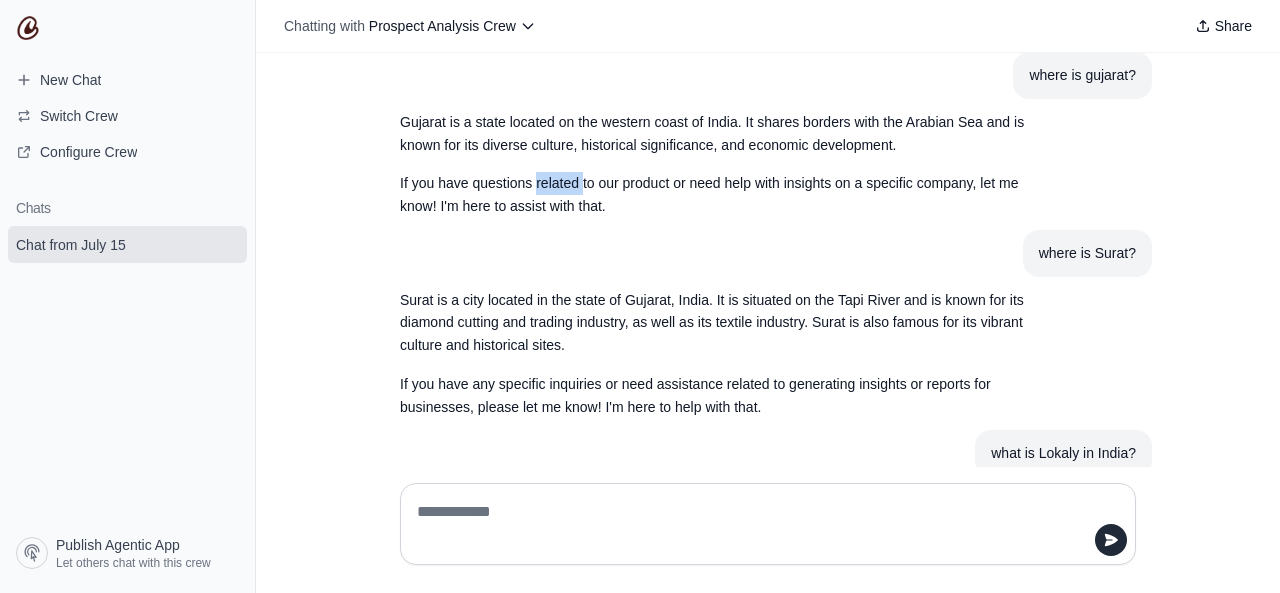 click on "If you have questions related to our product or need help with insights on a specific company, let me know! I'm here to assist with that." at bounding box center (720, 195) 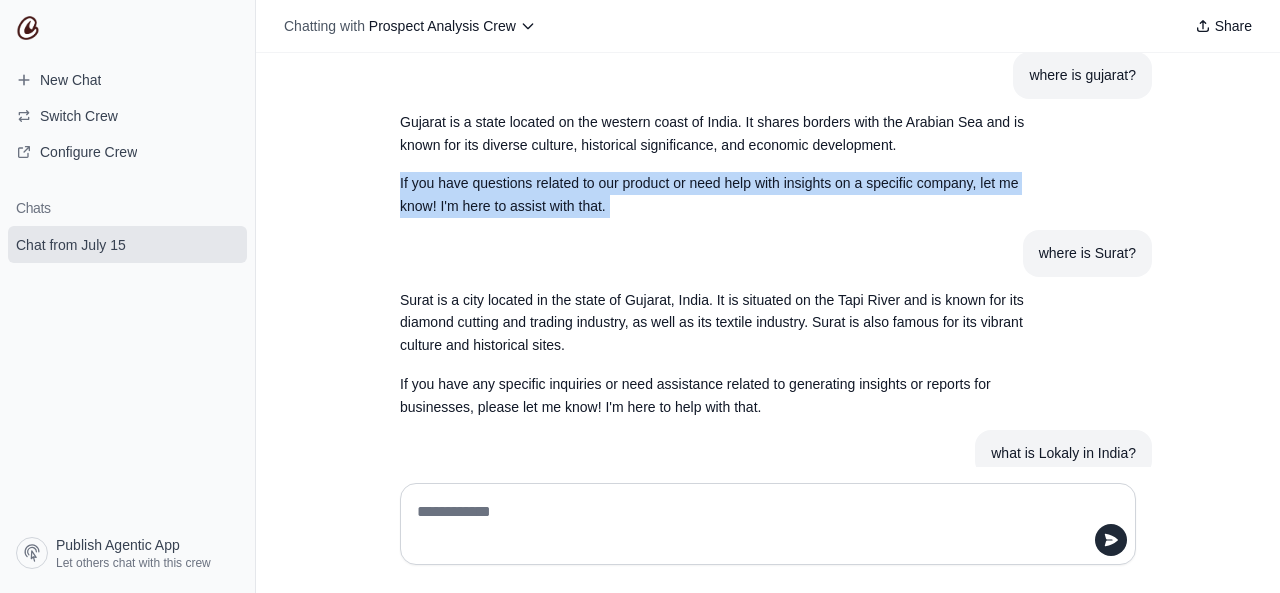 click on "If you have questions related to our product or need help with insights on a specific company, let me know! I'm here to assist with that." at bounding box center (720, 195) 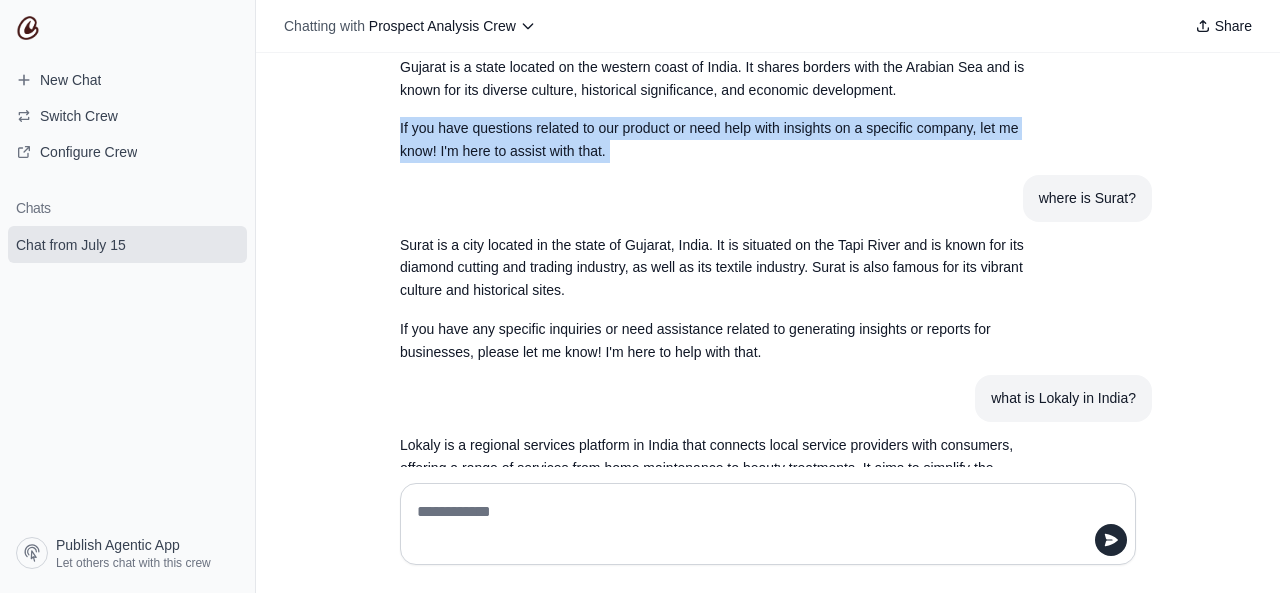 scroll, scrollTop: 900, scrollLeft: 0, axis: vertical 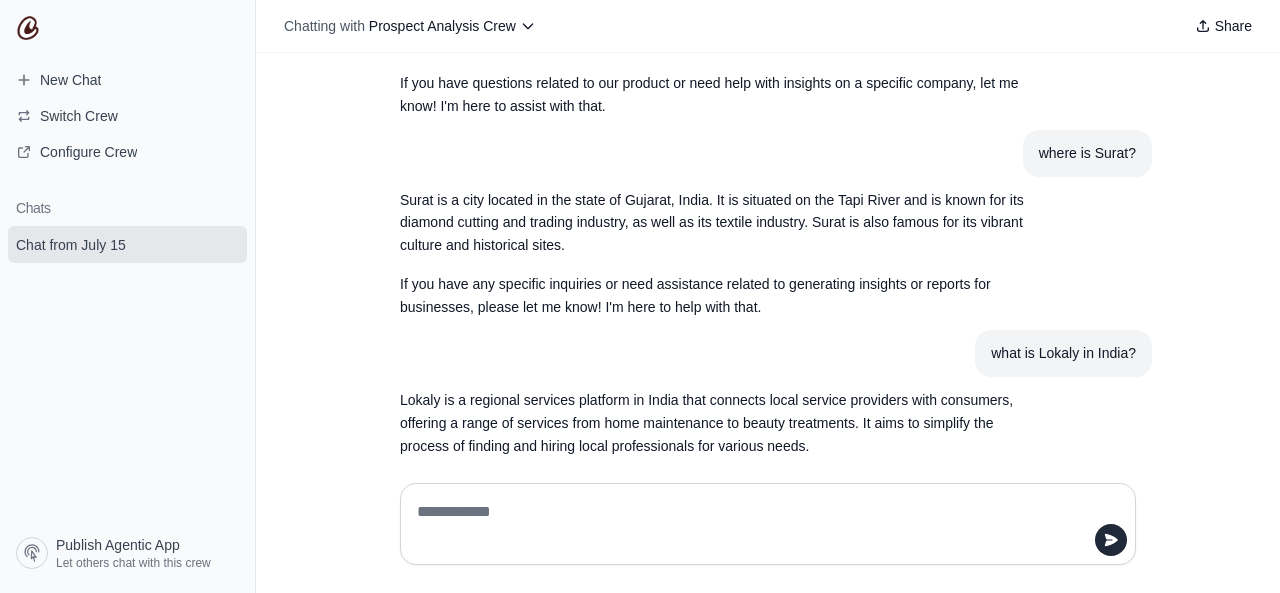 click on "If you have any specific inquiries or need assistance related to generating insights or reports for businesses, please let me know! I'm here to help with that." at bounding box center [720, 296] 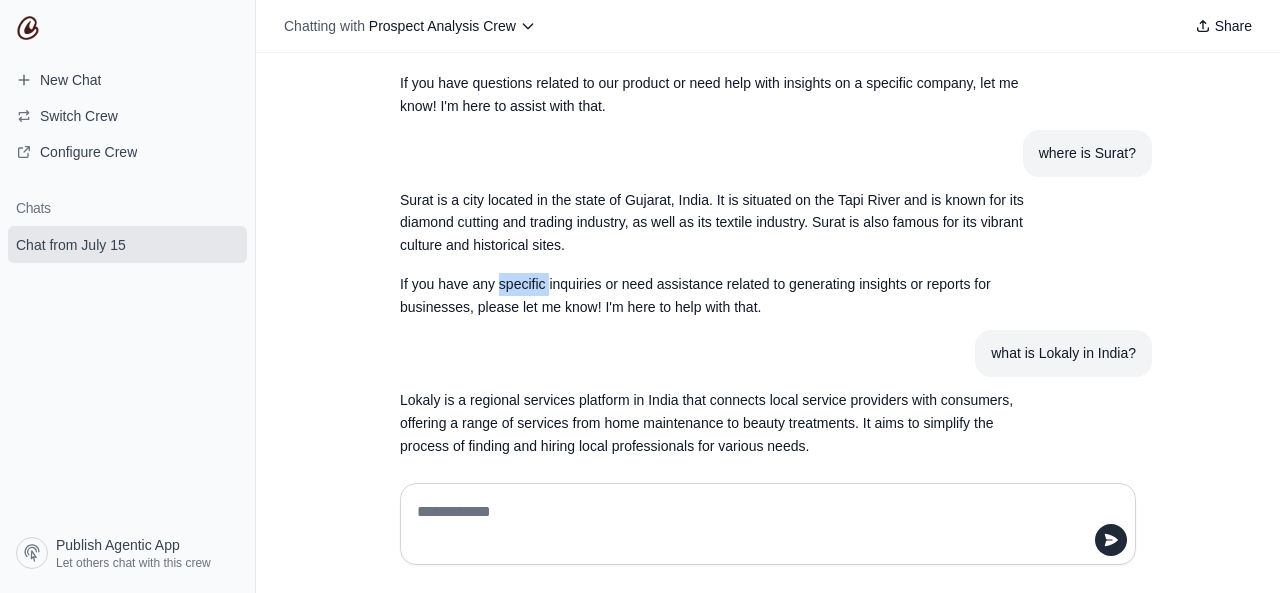 click on "If you have any specific inquiries or need assistance related to generating insights or reports for businesses, please let me know! I'm here to help with that." at bounding box center (720, 296) 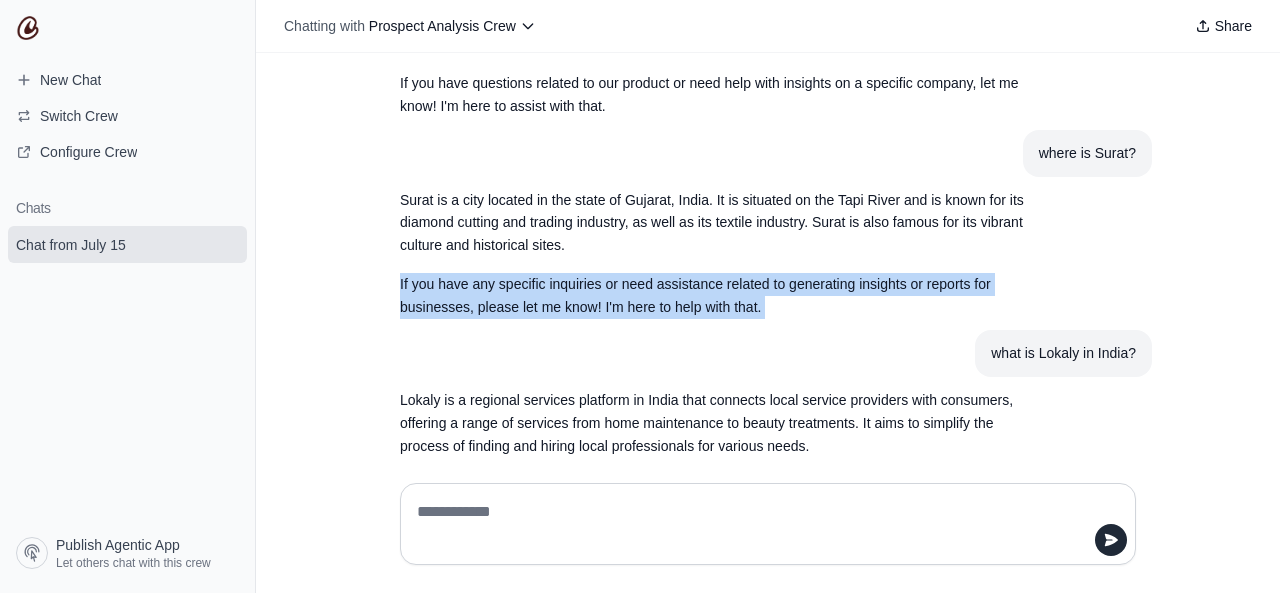 click on "If you have any specific inquiries or need assistance related to generating insights or reports for businesses, please let me know! I'm here to help with that." at bounding box center [720, 296] 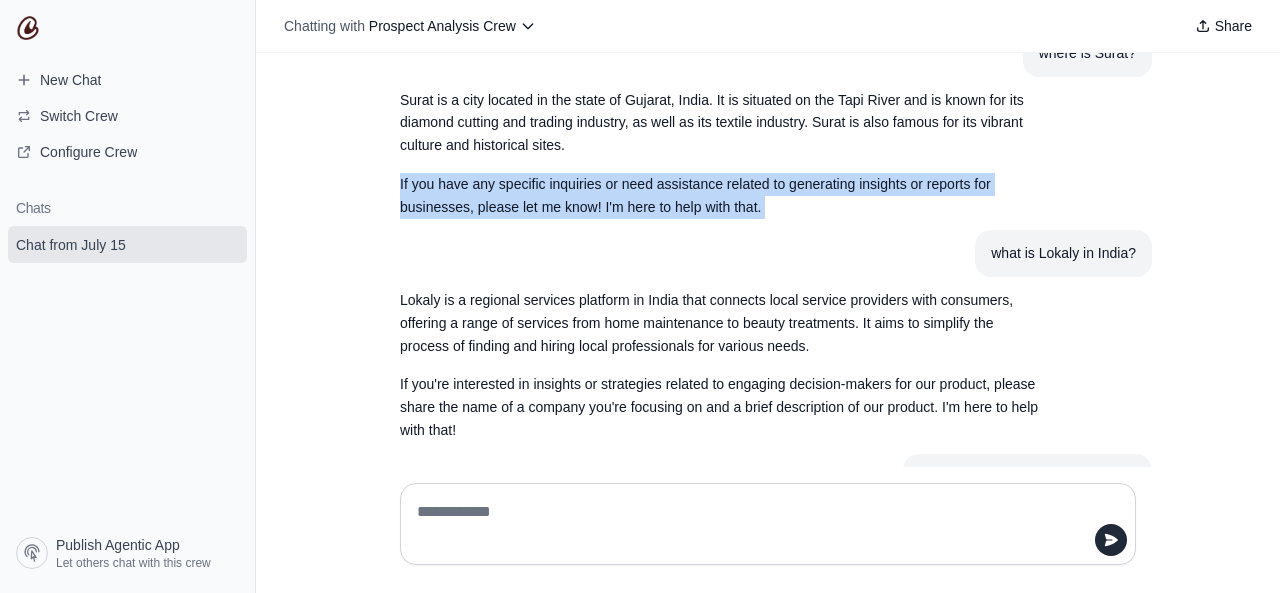 scroll, scrollTop: 1100, scrollLeft: 0, axis: vertical 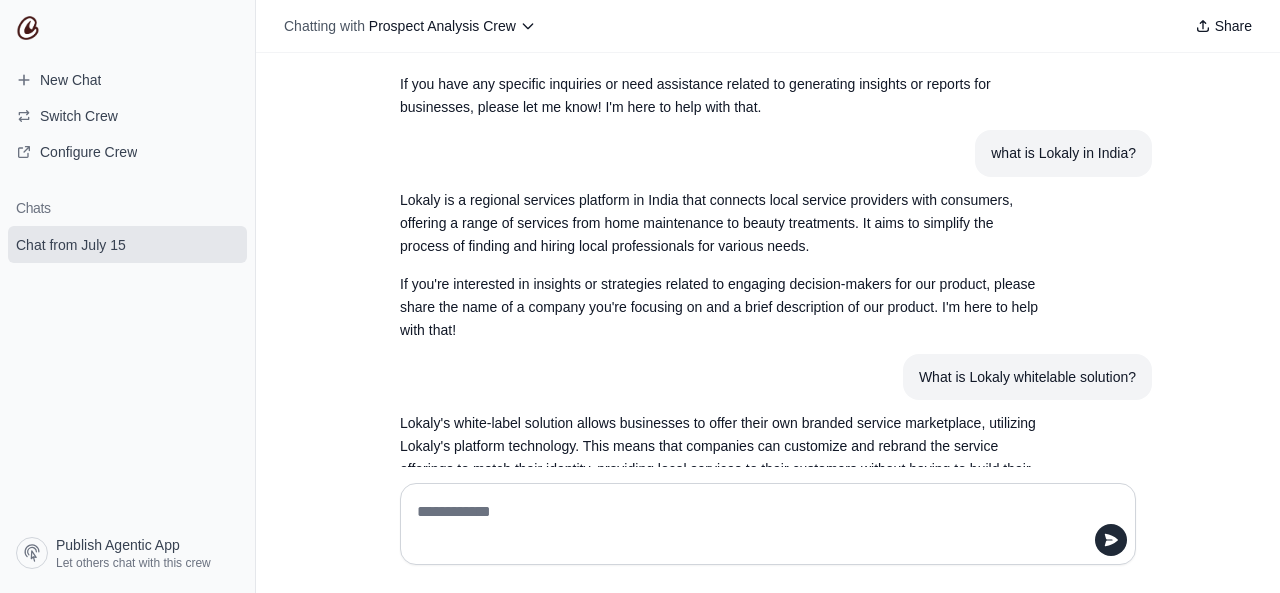 click on "If you're interested in insights or strategies related to engaging decision-makers for our product, please share the name of a company you're focusing on and a brief description of our product. I'm here to help with that!" at bounding box center (720, 307) 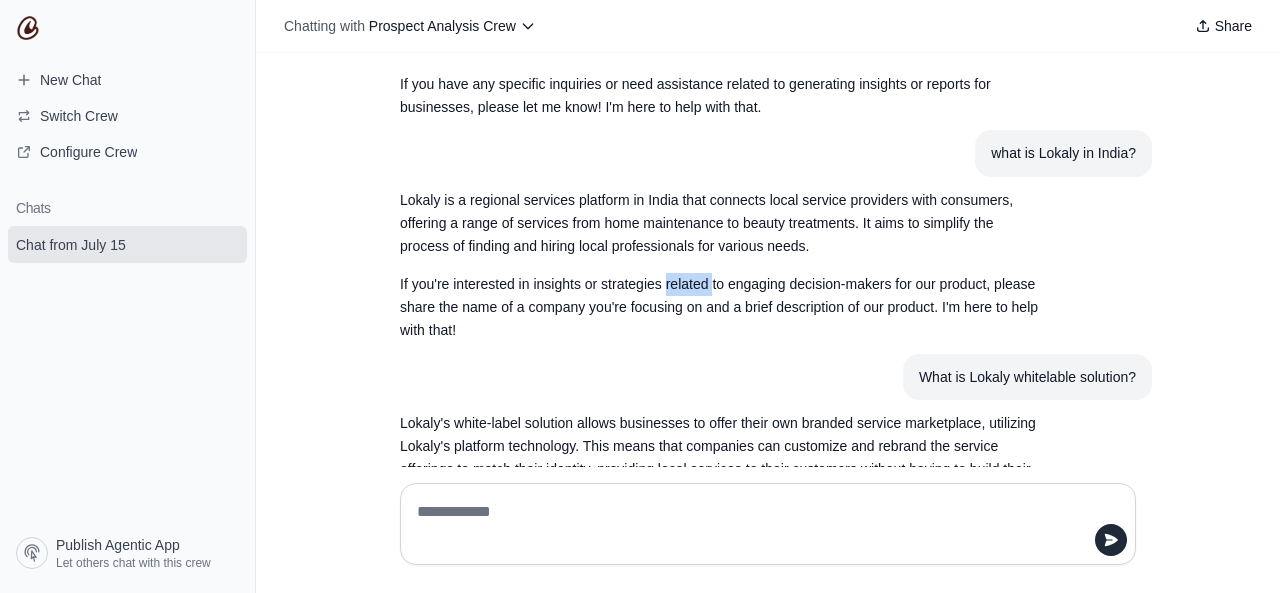click on "If you're interested in insights or strategies related to engaging decision-makers for our product, please share the name of a company you're focusing on and a brief description of our product. I'm here to help with that!" at bounding box center [720, 307] 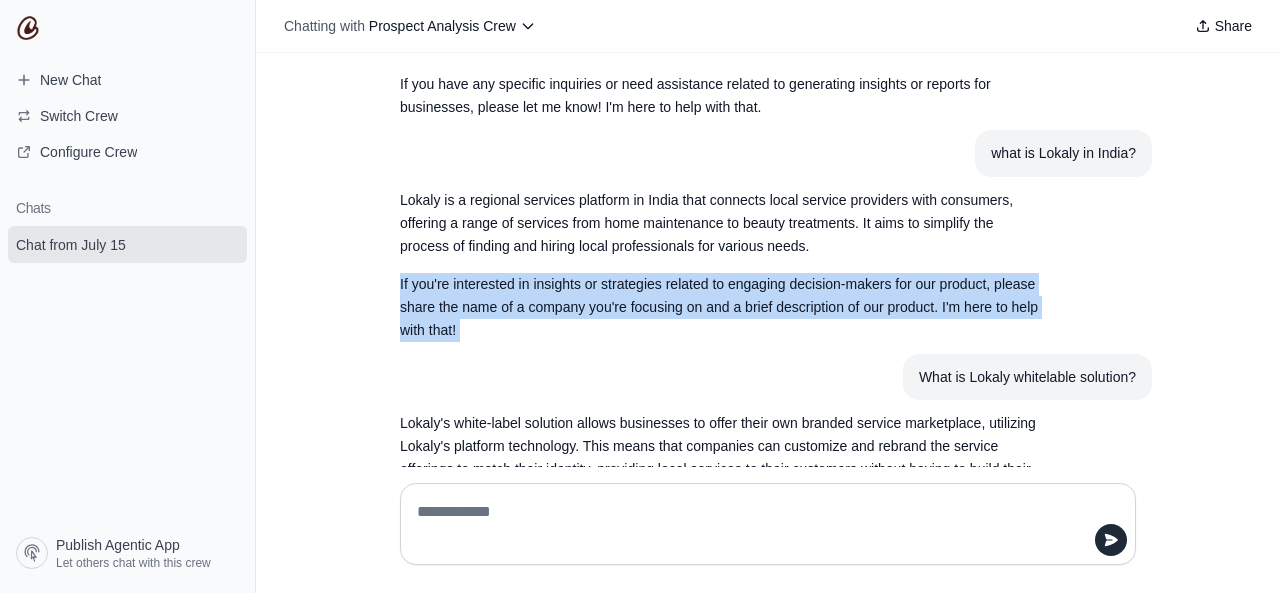 click on "If you're interested in insights or strategies related to engaging decision-makers for our product, please share the name of a company you're focusing on and a brief description of our product. I'm here to help with that!" at bounding box center (720, 307) 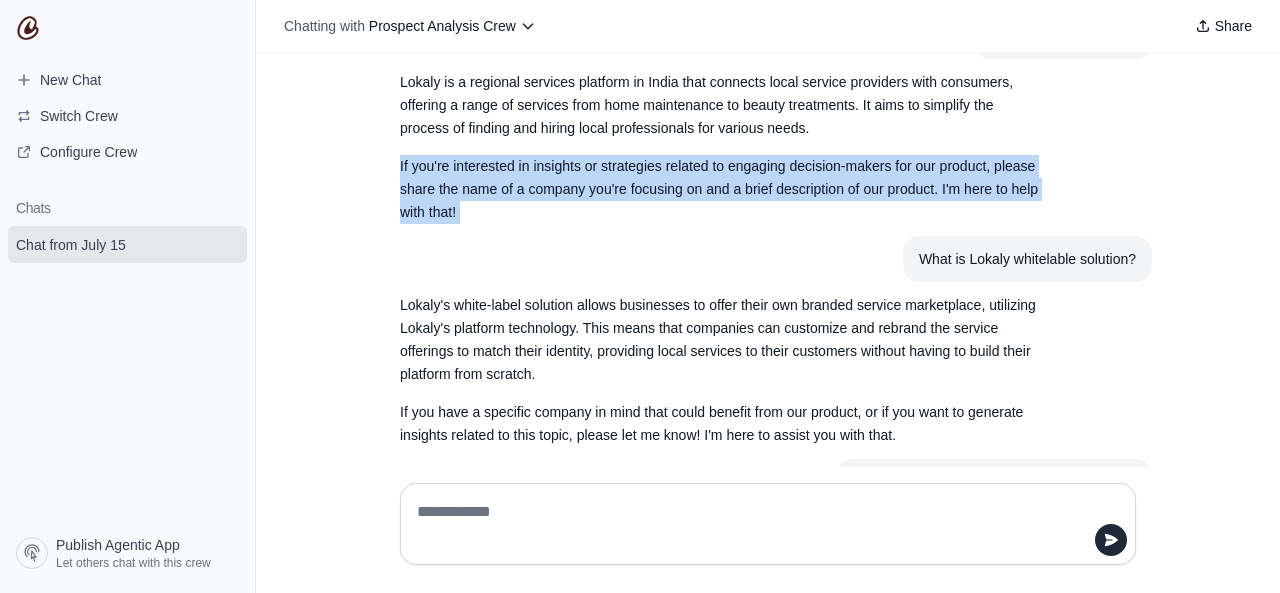 scroll, scrollTop: 1300, scrollLeft: 0, axis: vertical 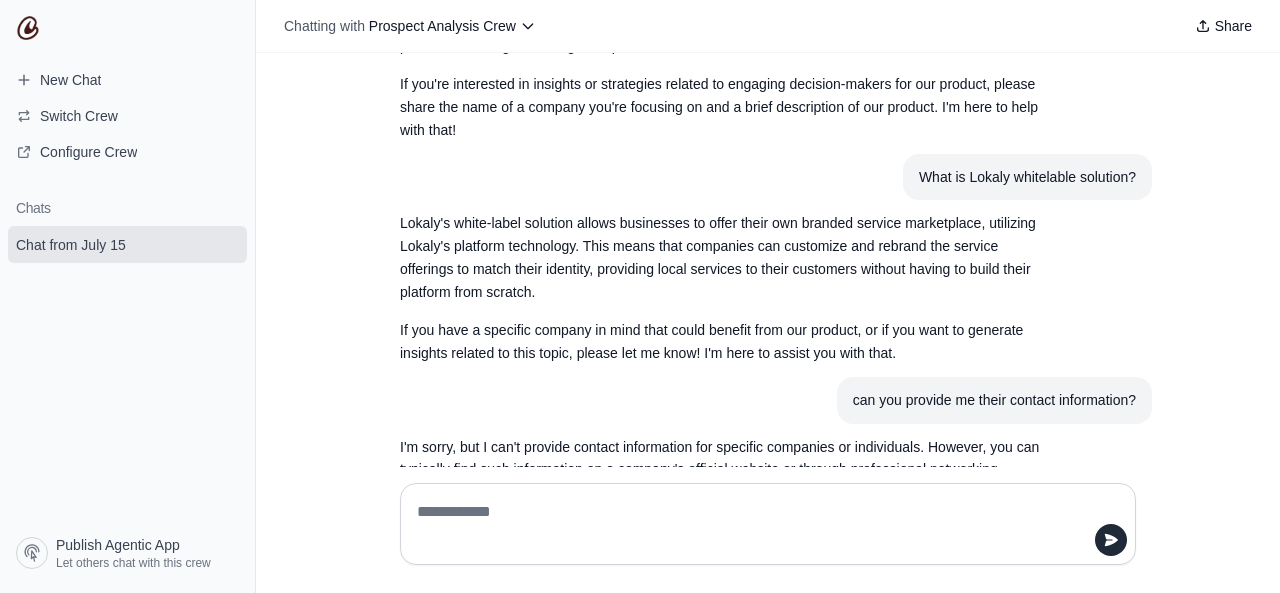 click on "If you have a specific company in mind that could benefit from our product, or if you want to generate insights related to this topic, please let me know! I'm here to assist you with that." at bounding box center (720, 342) 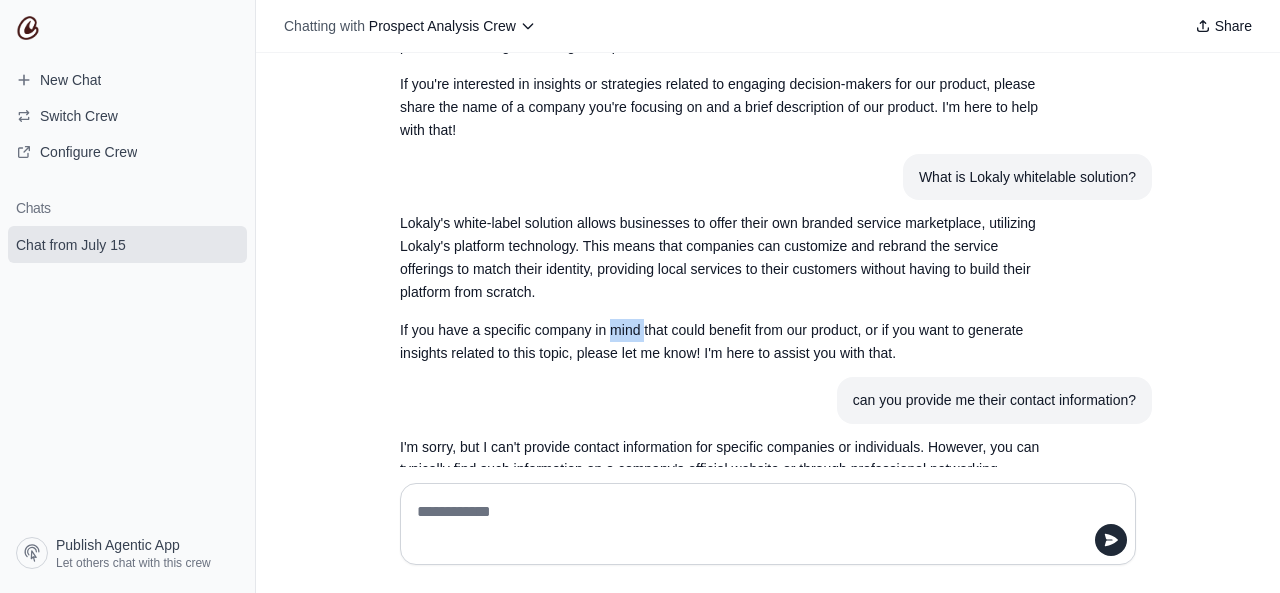 click on "If you have a specific company in mind that could benefit from our product, or if you want to generate insights related to this topic, please let me know! I'm here to assist you with that." at bounding box center (720, 342) 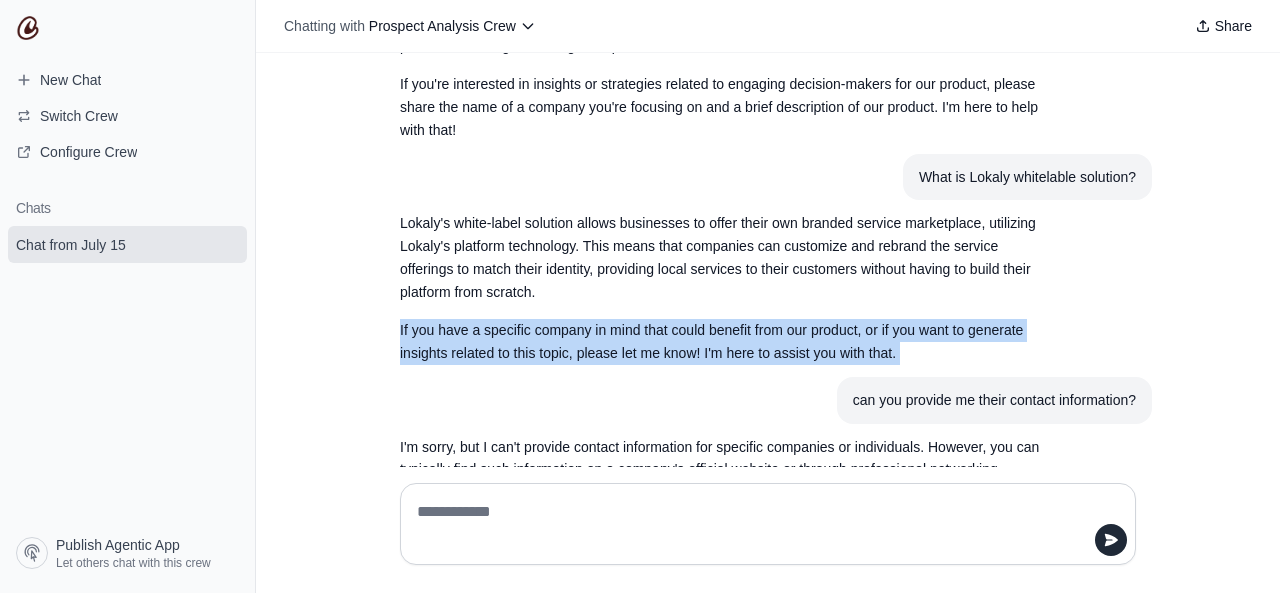 click on "If you have a specific company in mind that could benefit from our product, or if you want to generate insights related to this topic, please let me know! I'm here to assist you with that." at bounding box center (720, 342) 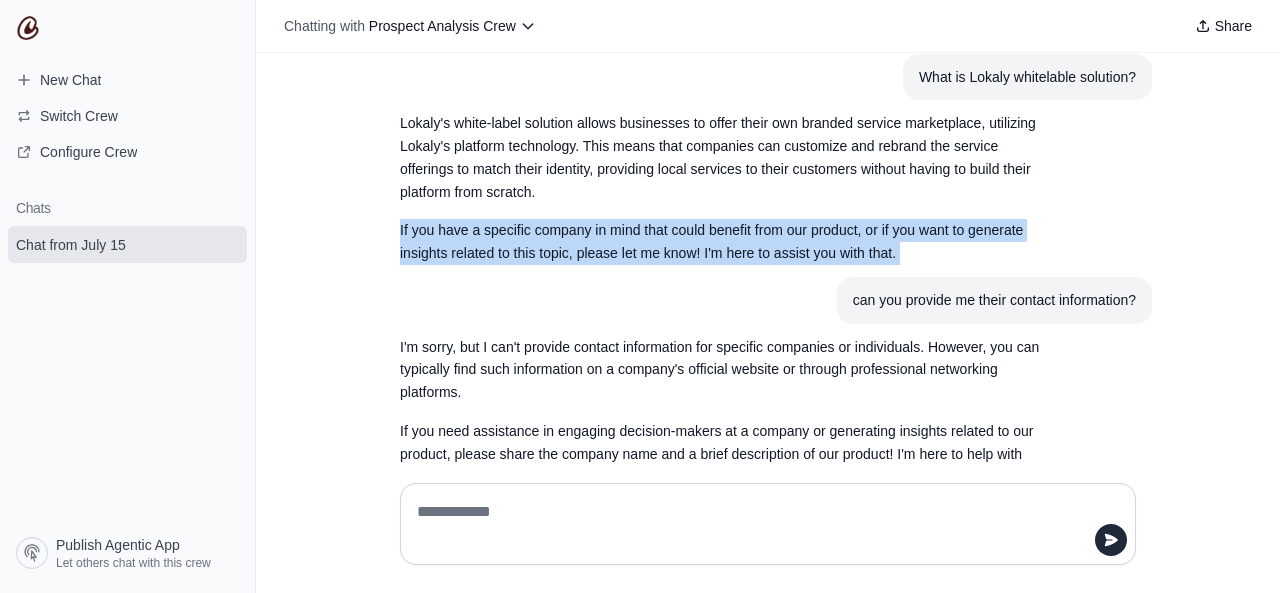 scroll, scrollTop: 1600, scrollLeft: 0, axis: vertical 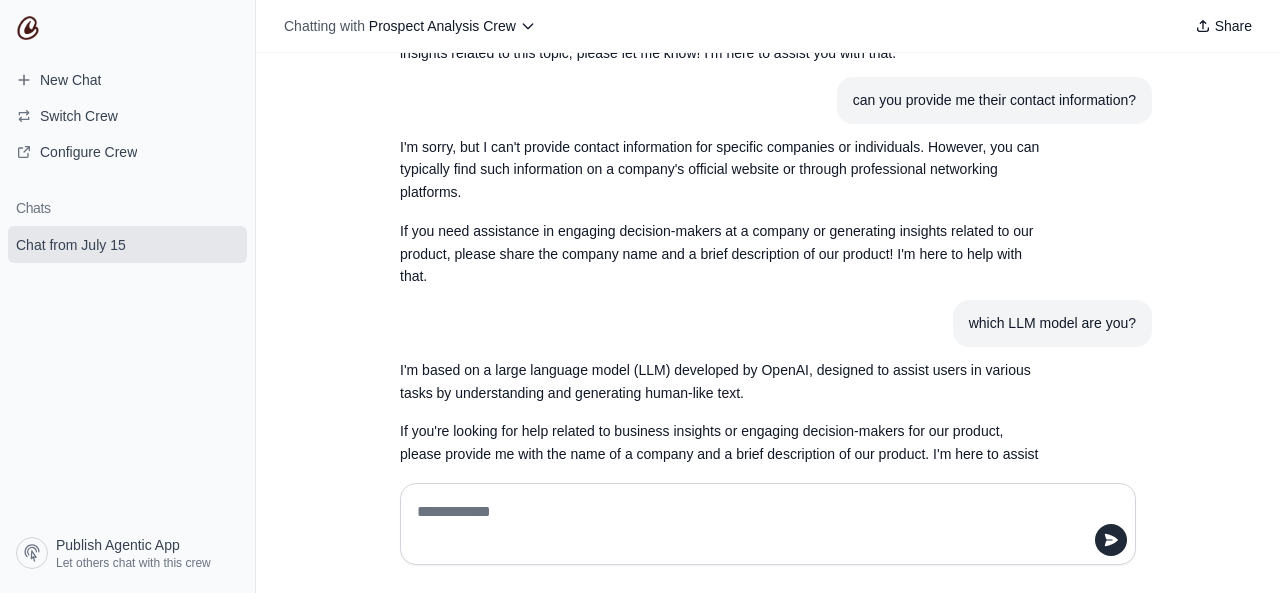 click on "If you need assistance in engaging decision-makers at a company or generating insights related to our product, please share the company name and a brief description of our product! I'm here to help with that." at bounding box center (720, 254) 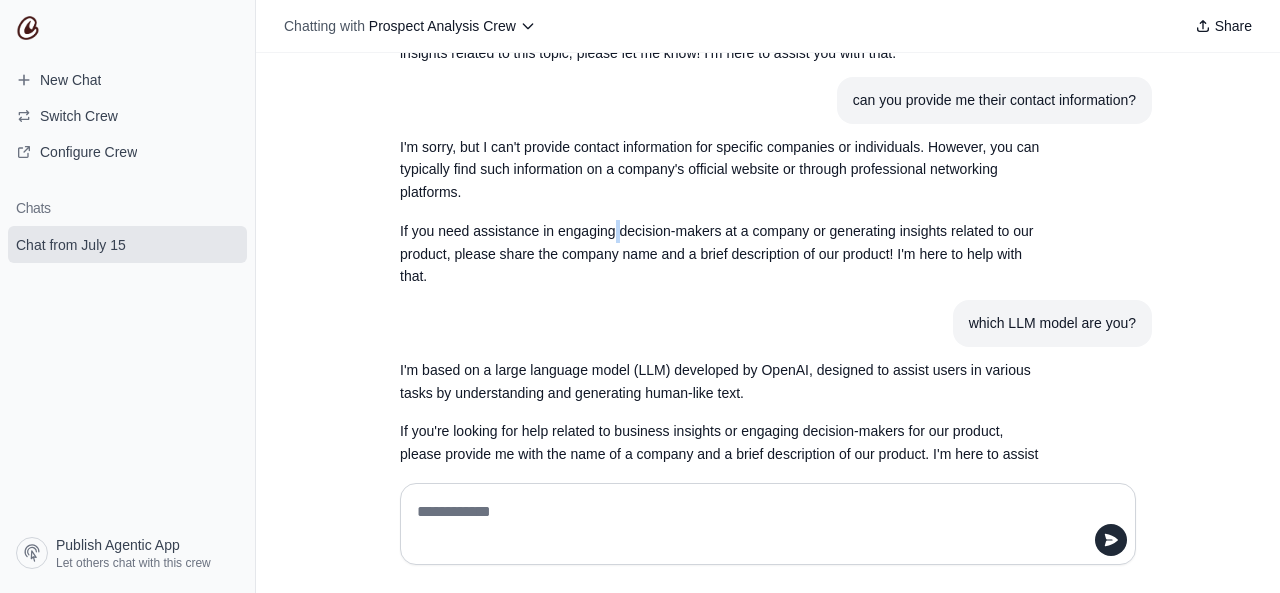 click on "If you need assistance in engaging decision-makers at a company or generating insights related to our product, please share the company name and a brief description of our product! I'm here to help with that." at bounding box center [720, 254] 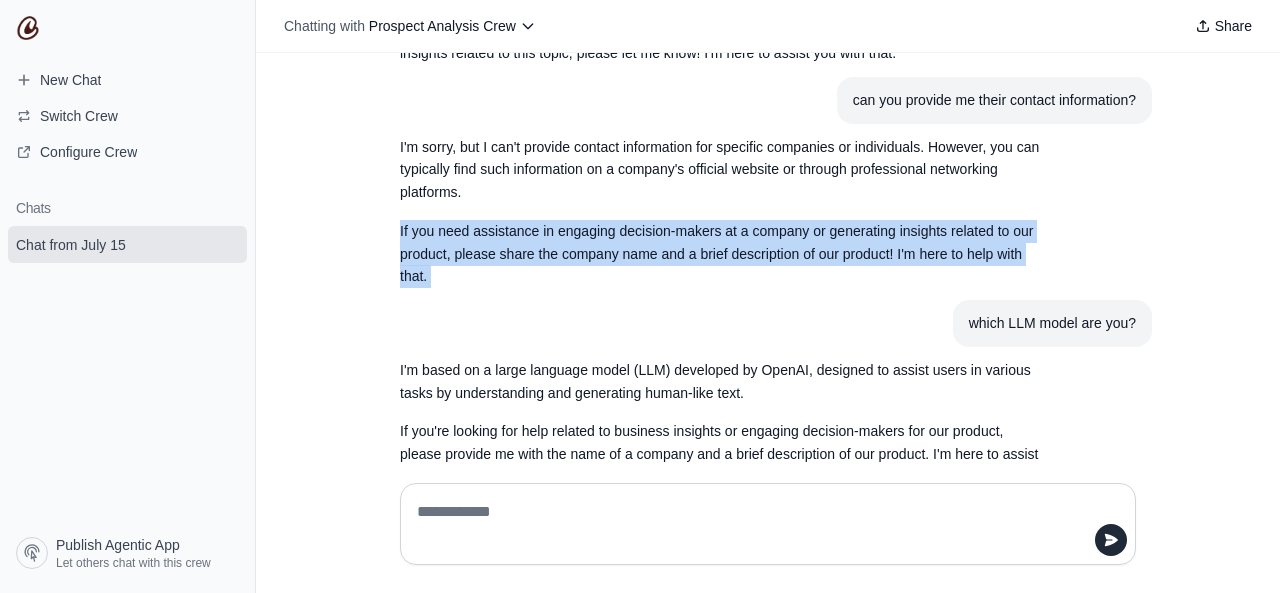 click on "If you need assistance in engaging decision-makers at a company or generating insights related to our product, please share the company name and a brief description of our product! I'm here to help with that." at bounding box center (720, 254) 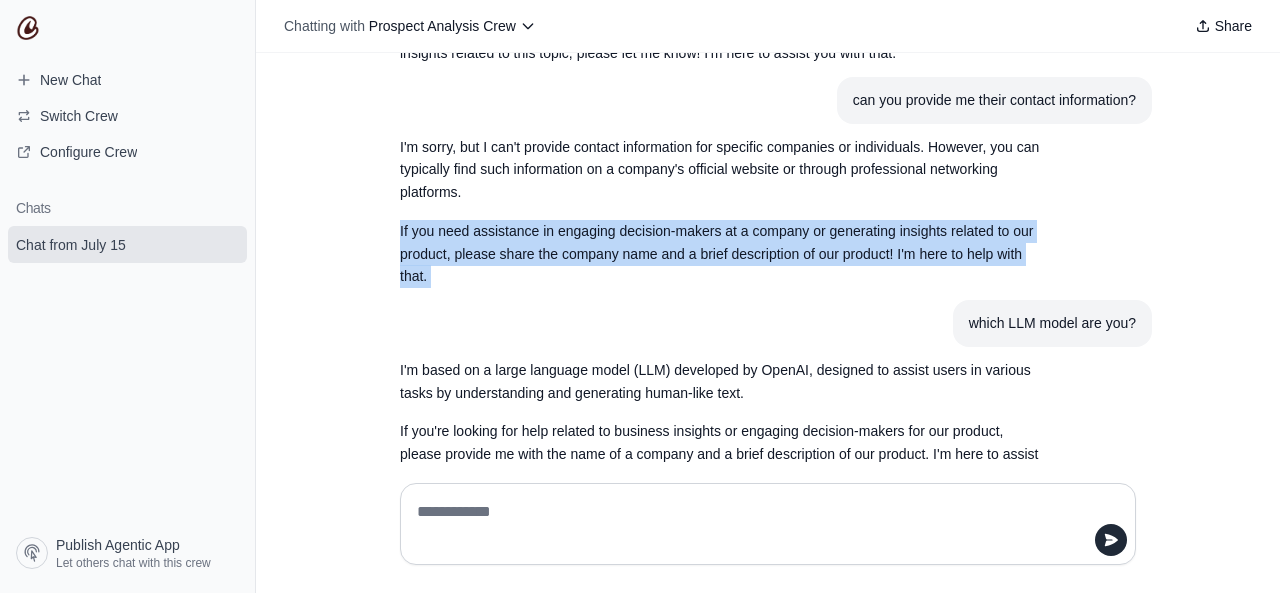 scroll, scrollTop: 1700, scrollLeft: 0, axis: vertical 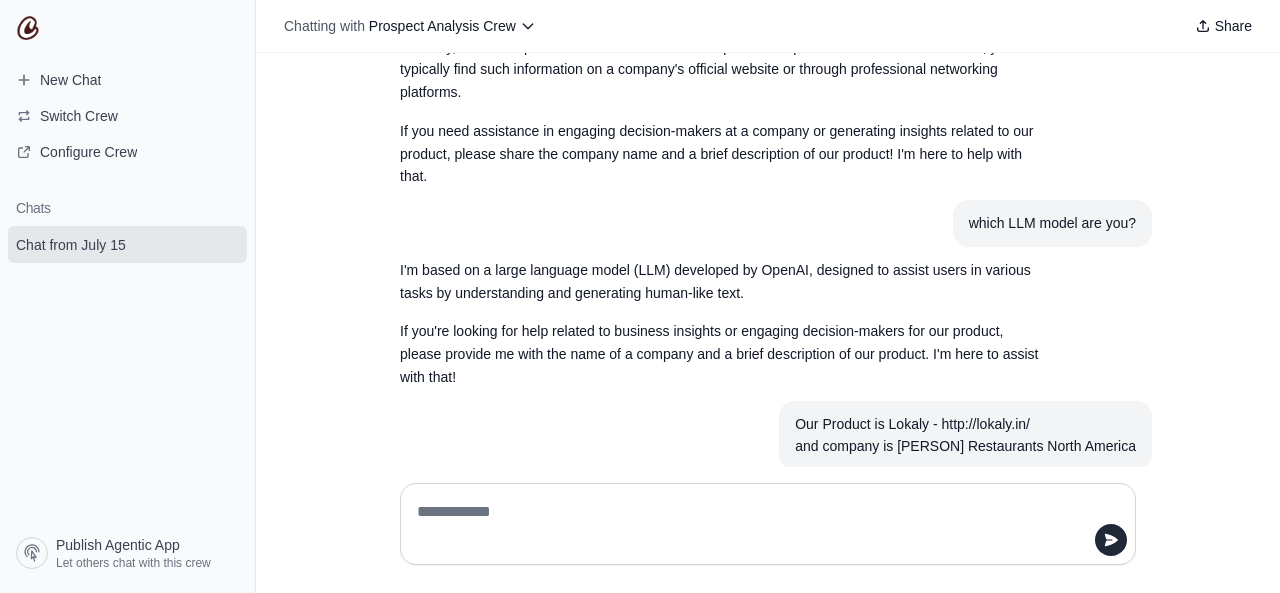 click on "If you're looking for help related to business insights or engaging decision-makers for our product, please provide me with the name of a company and a brief description of our product. I'm here to assist with that!" at bounding box center [720, 354] 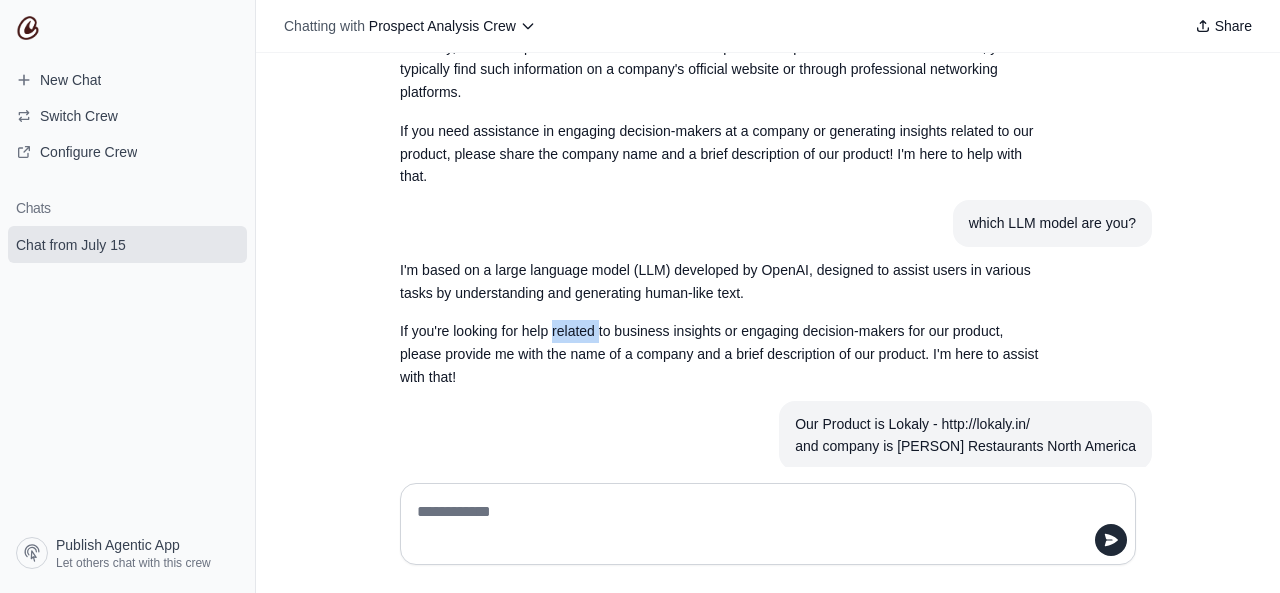click on "If you're looking for help related to business insights or engaging decision-makers for our product, please provide me with the name of a company and a brief description of our product. I'm here to assist with that!" at bounding box center (720, 354) 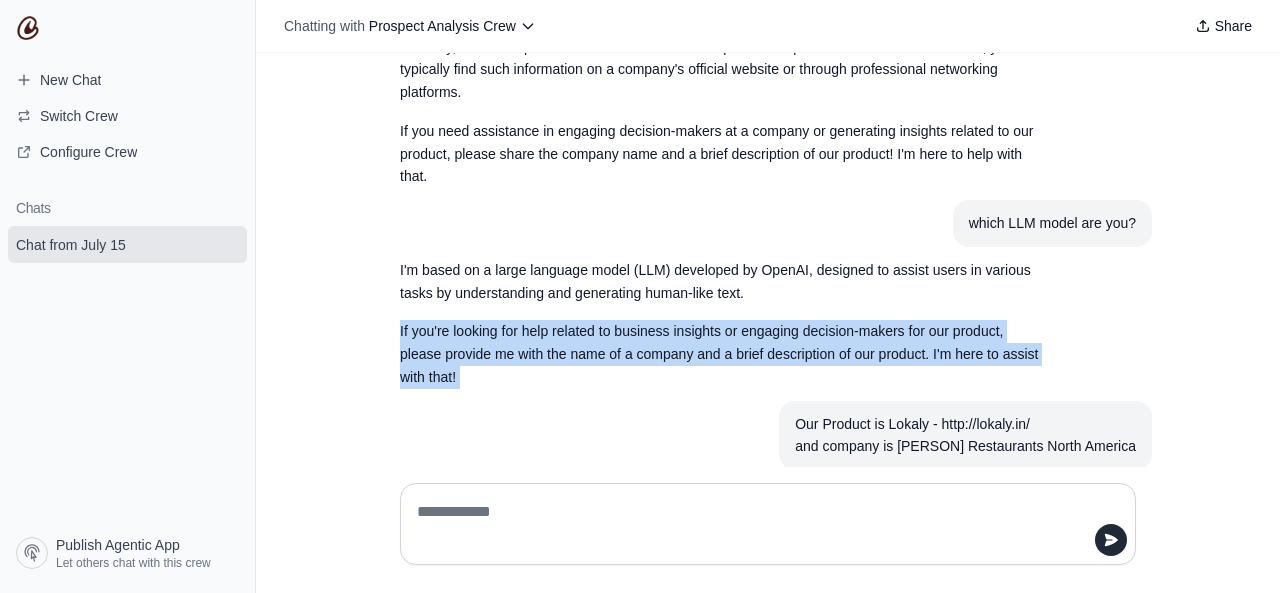 click on "If you're looking for help related to business insights or engaging decision-makers for our product, please provide me with the name of a company and a brief description of our product. I'm here to assist with that!" at bounding box center (720, 354) 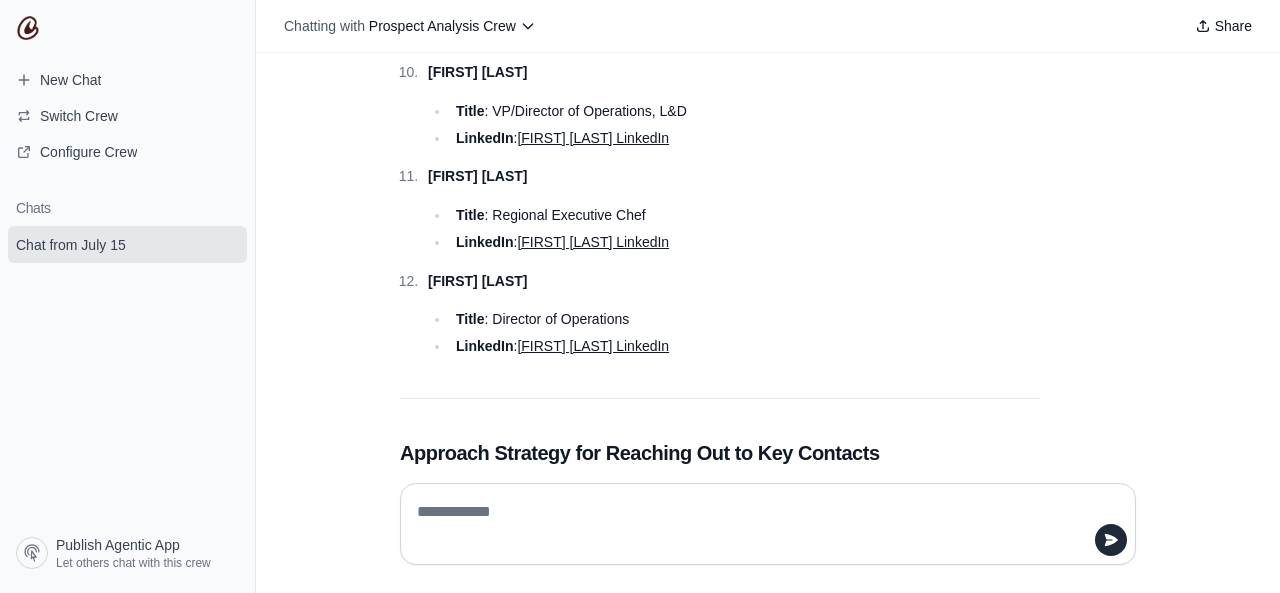 scroll, scrollTop: 3730, scrollLeft: 0, axis: vertical 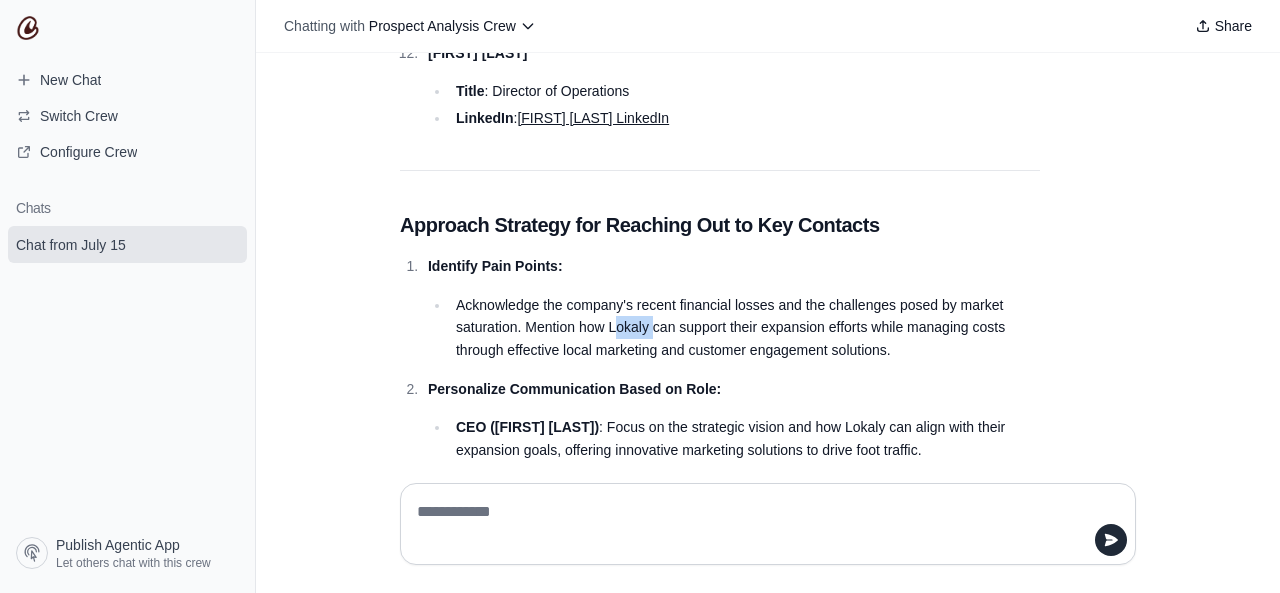 drag, startPoint x: 618, startPoint y: 321, endPoint x: 644, endPoint y: 325, distance: 26.305893 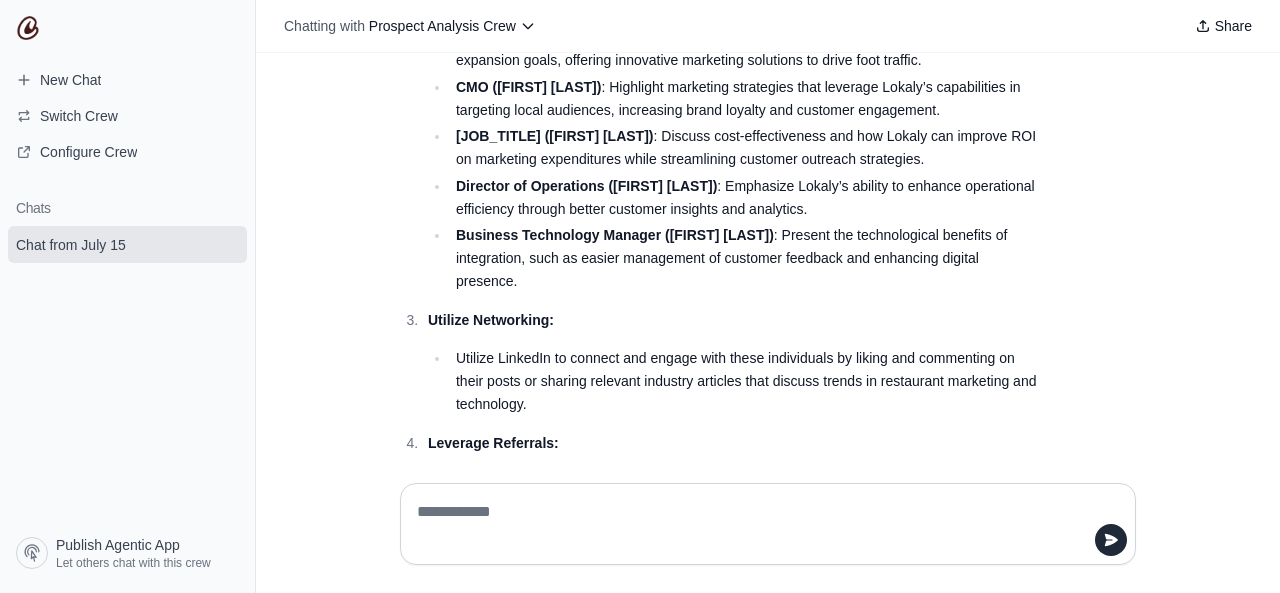scroll, scrollTop: 4130, scrollLeft: 0, axis: vertical 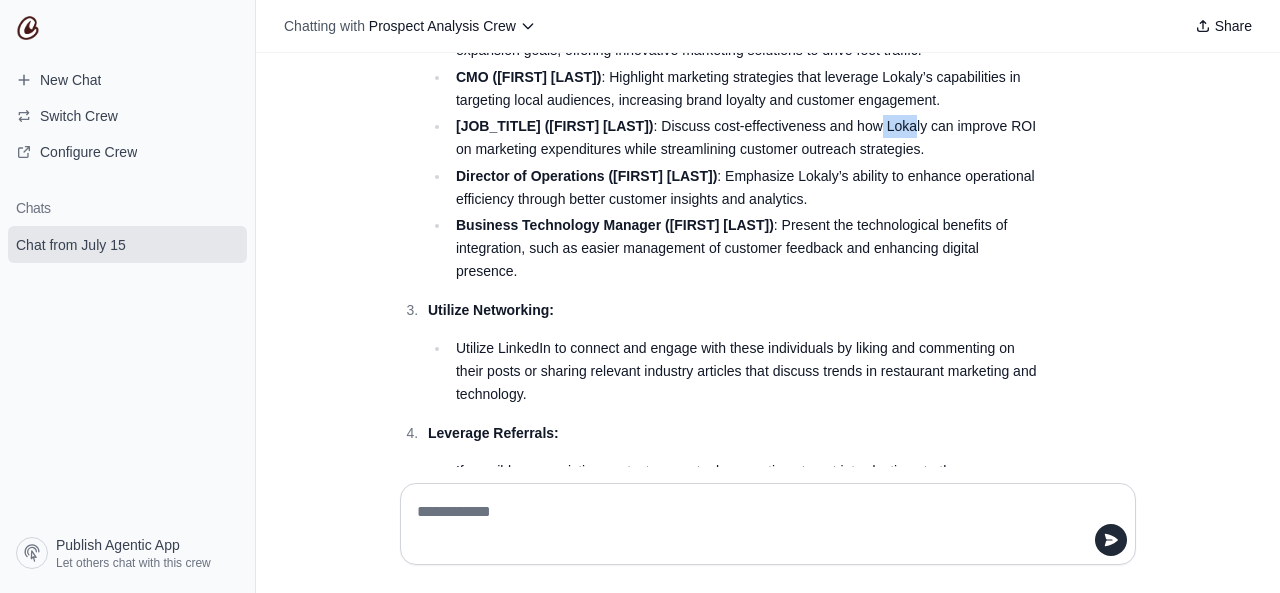 drag, startPoint x: 822, startPoint y: 122, endPoint x: 854, endPoint y: 126, distance: 32.24903 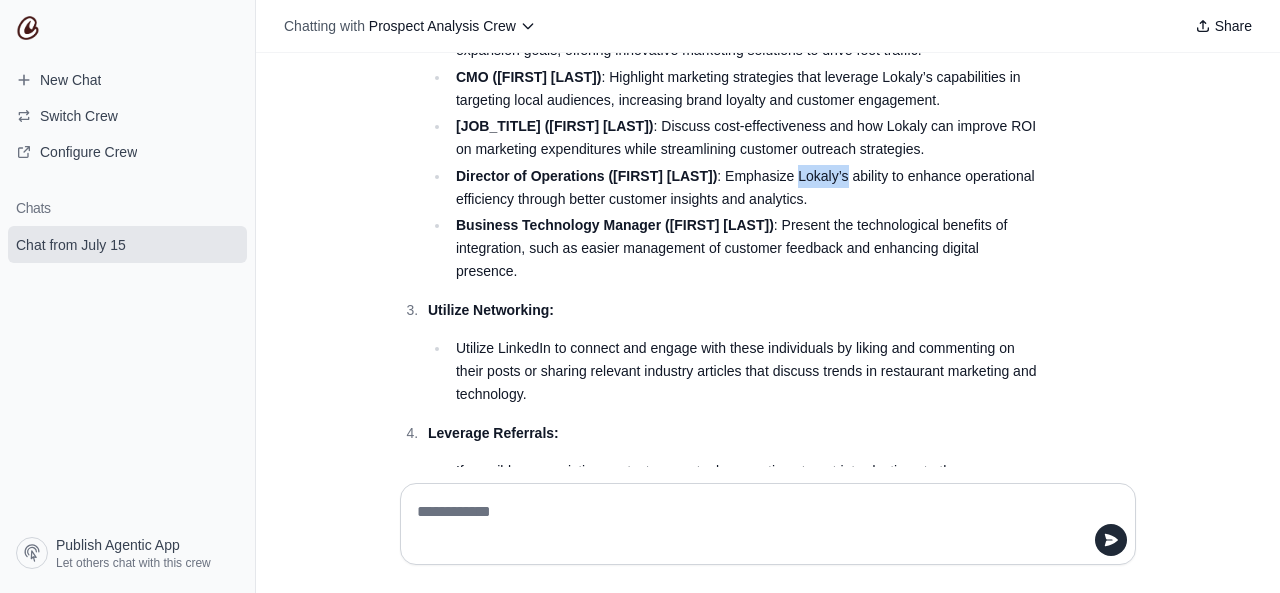 drag, startPoint x: 794, startPoint y: 171, endPoint x: 844, endPoint y: 172, distance: 50.01 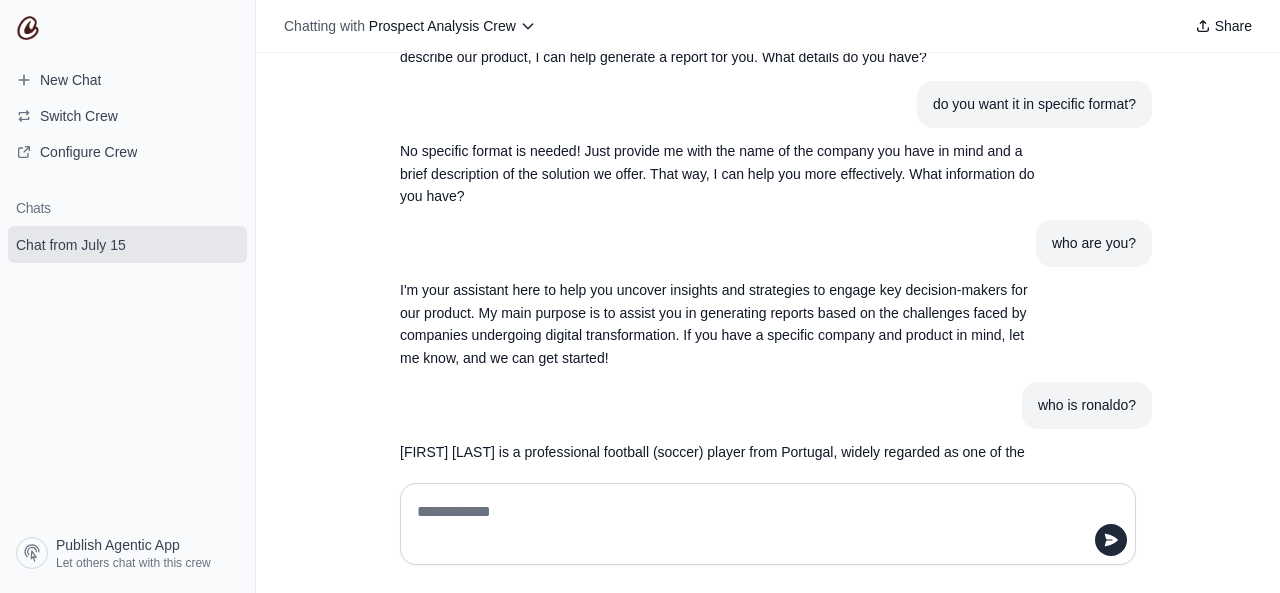scroll, scrollTop: 200, scrollLeft: 0, axis: vertical 